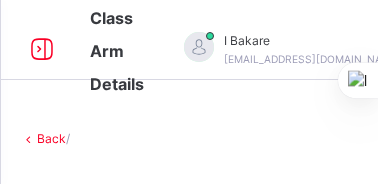 scroll, scrollTop: 0, scrollLeft: 0, axis: both 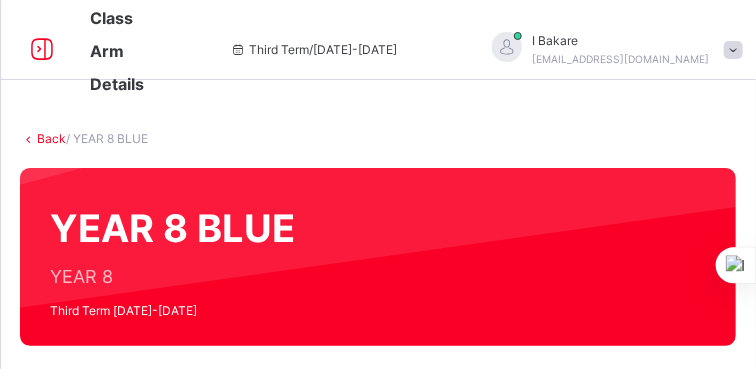 click on "Class Arm Details" at bounding box center (117, 51) 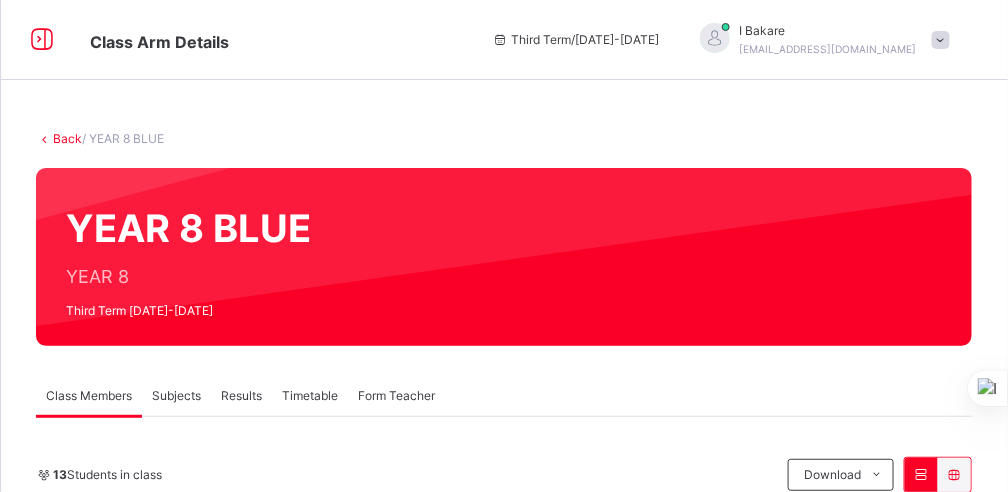 drag, startPoint x: 744, startPoint y: 0, endPoint x: 657, endPoint y: 146, distance: 169.95587 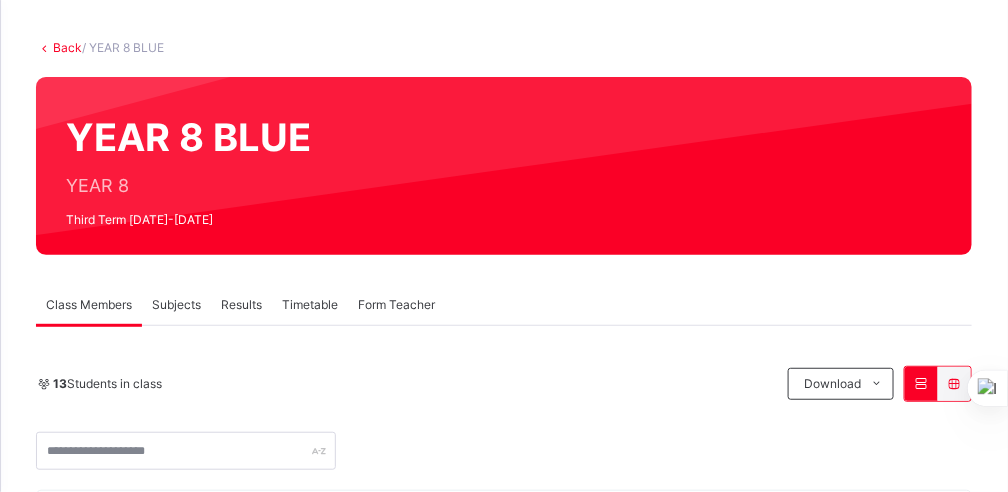 scroll, scrollTop: 110, scrollLeft: 0, axis: vertical 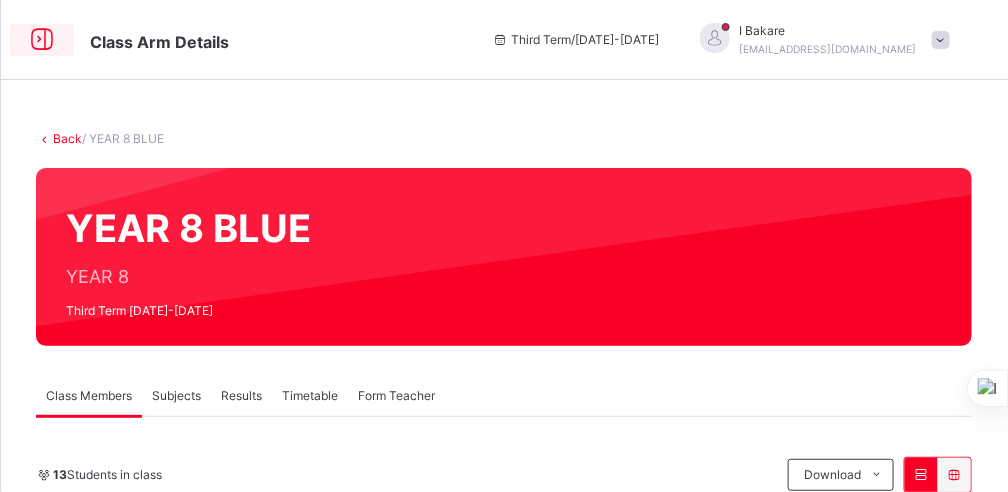 click at bounding box center [42, 40] 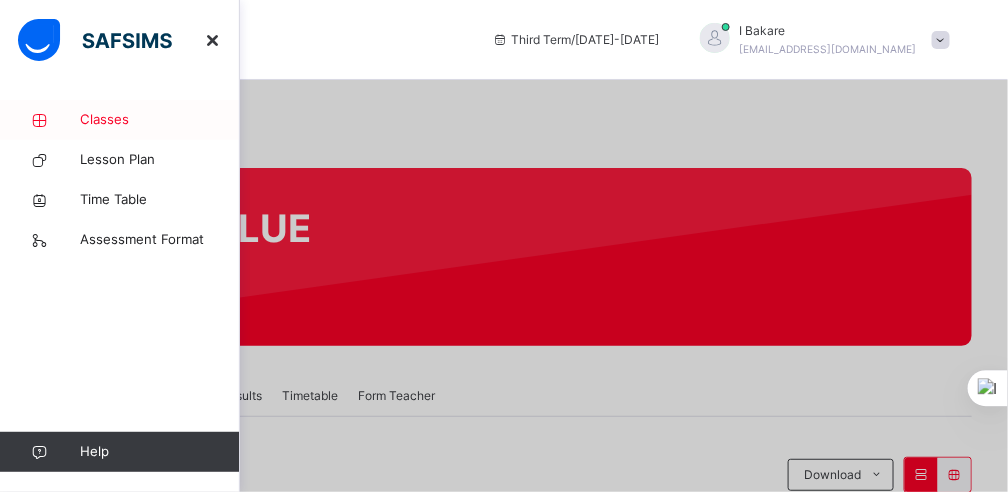 click on "Classes" at bounding box center (160, 120) 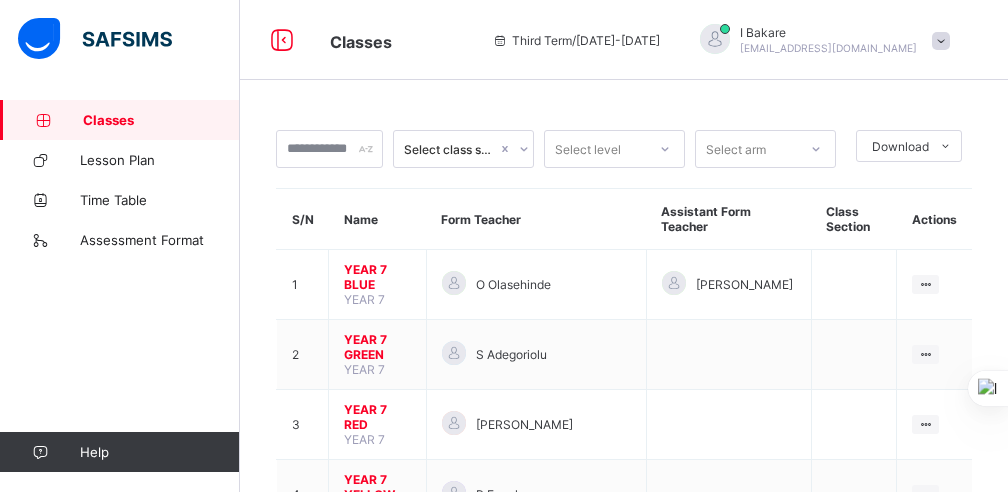 scroll, scrollTop: 0, scrollLeft: 0, axis: both 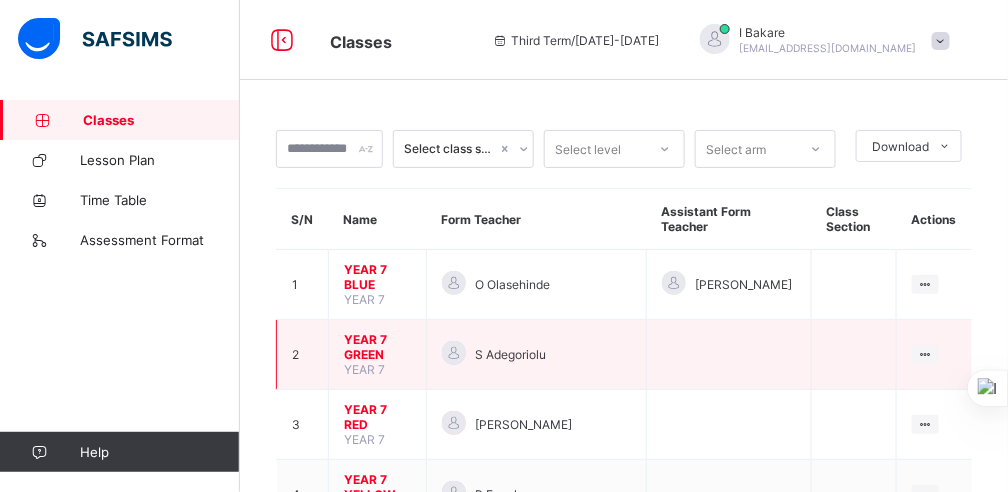 click on "YEAR 7   GREEN" at bounding box center (377, 347) 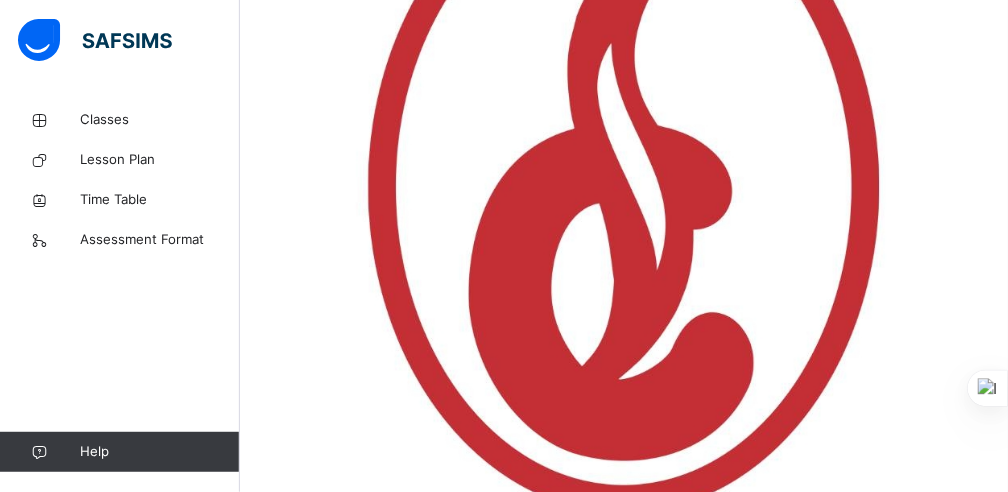 scroll, scrollTop: 563, scrollLeft: 0, axis: vertical 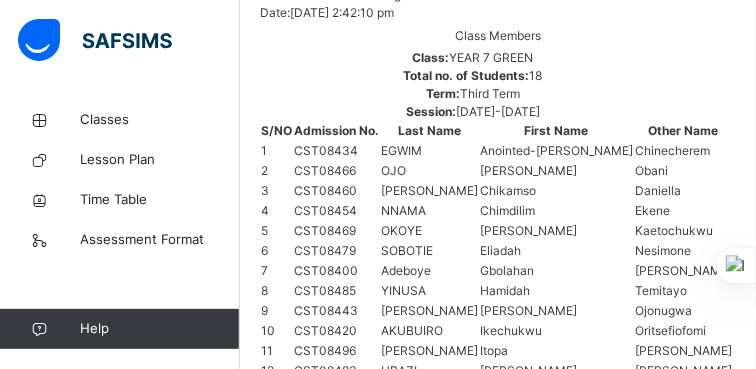 drag, startPoint x: 970, startPoint y: 0, endPoint x: 539, endPoint y: 164, distance: 461.1475 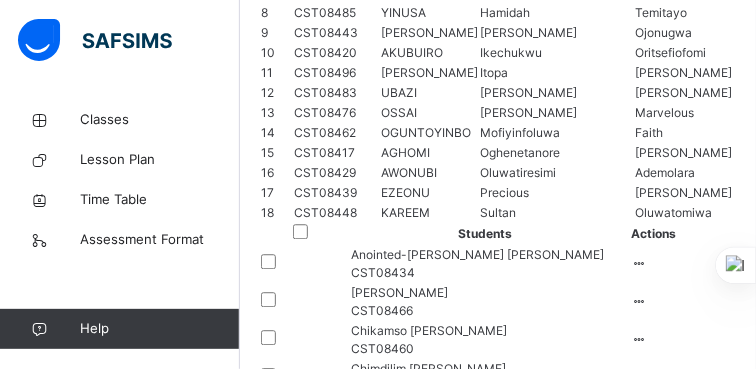 scroll, scrollTop: 1178, scrollLeft: 0, axis: vertical 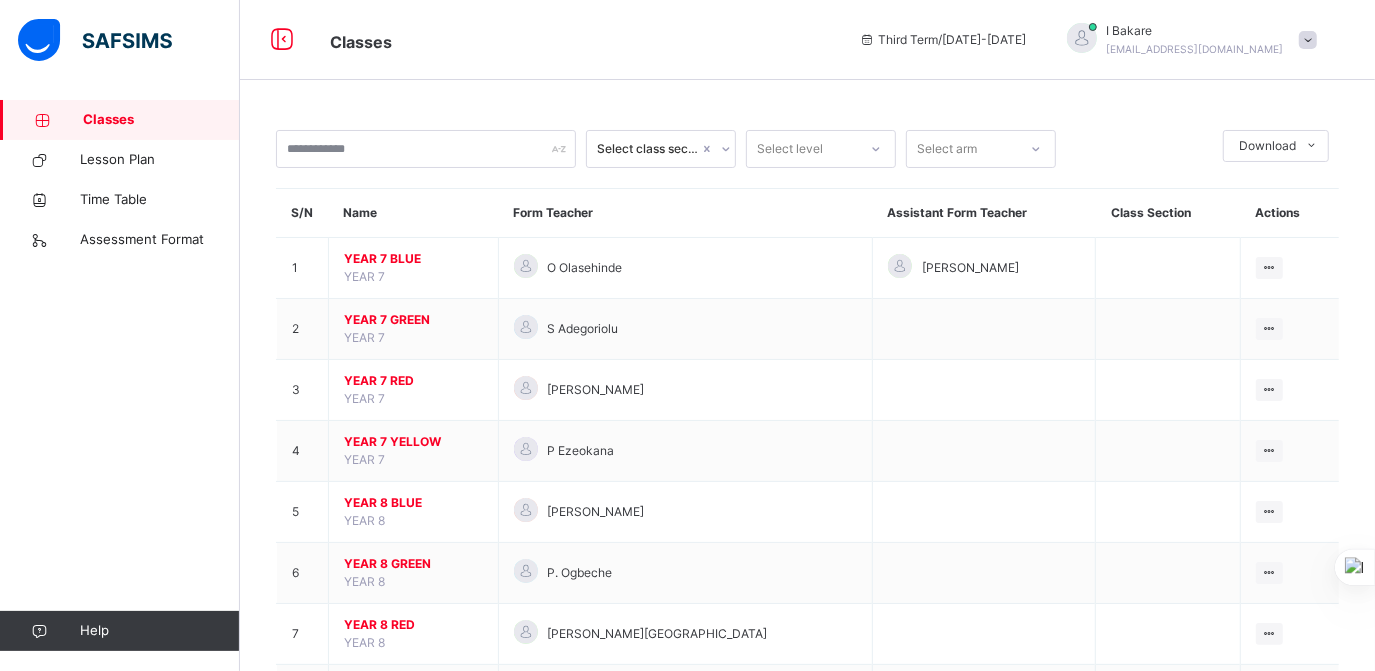 drag, startPoint x: 47, startPoint y: 1, endPoint x: 971, endPoint y: 102, distance: 929.5036 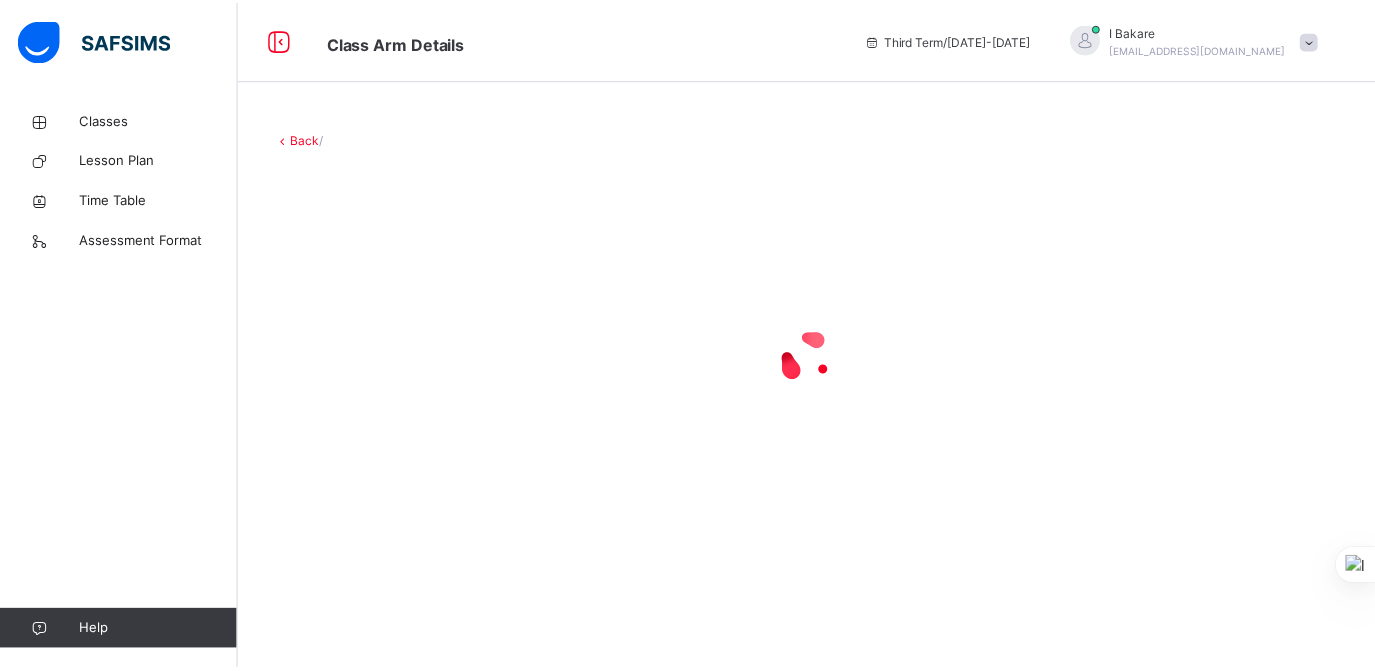 scroll, scrollTop: 0, scrollLeft: 0, axis: both 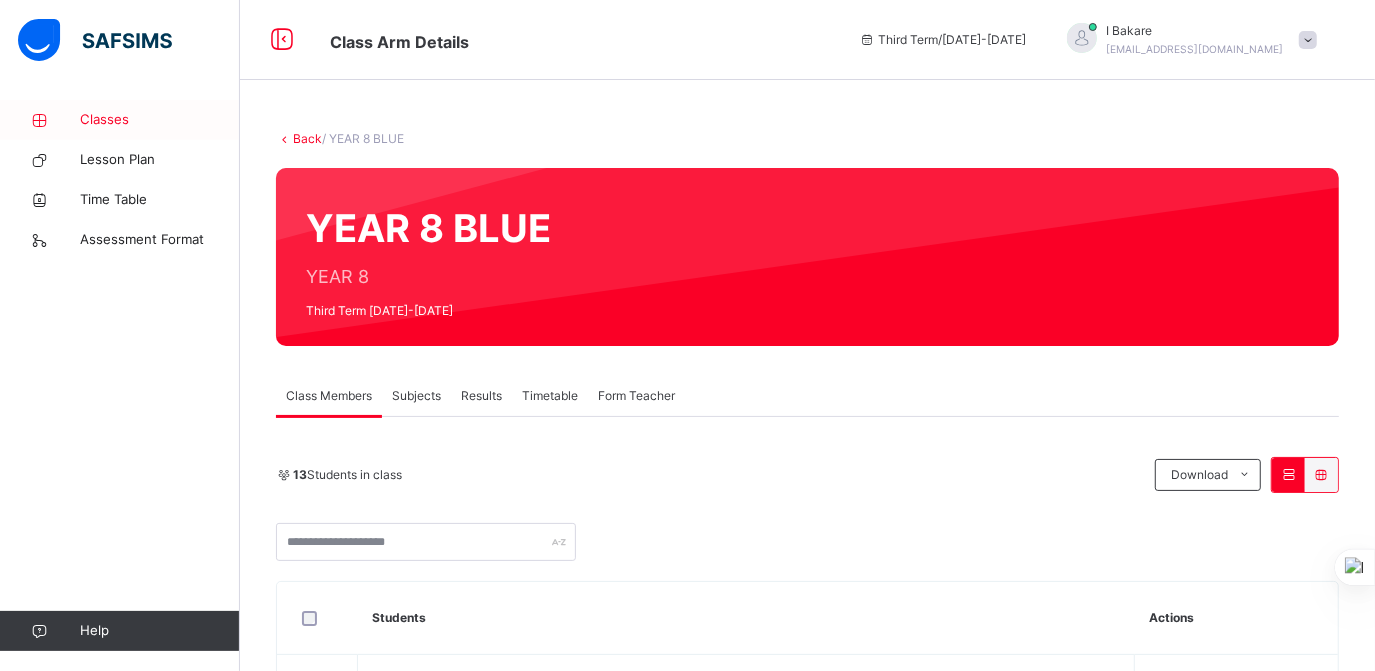 click on "Classes" at bounding box center (120, 120) 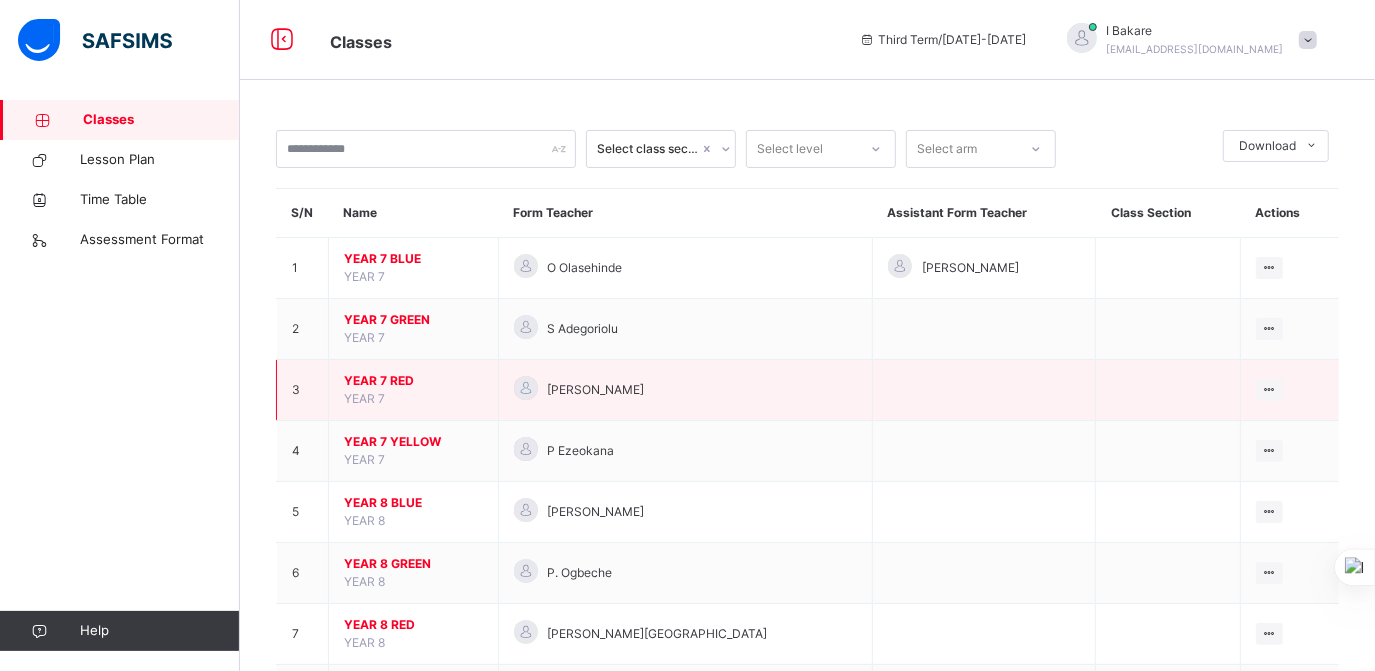 click on "YEAR 7   RED" at bounding box center [413, 381] 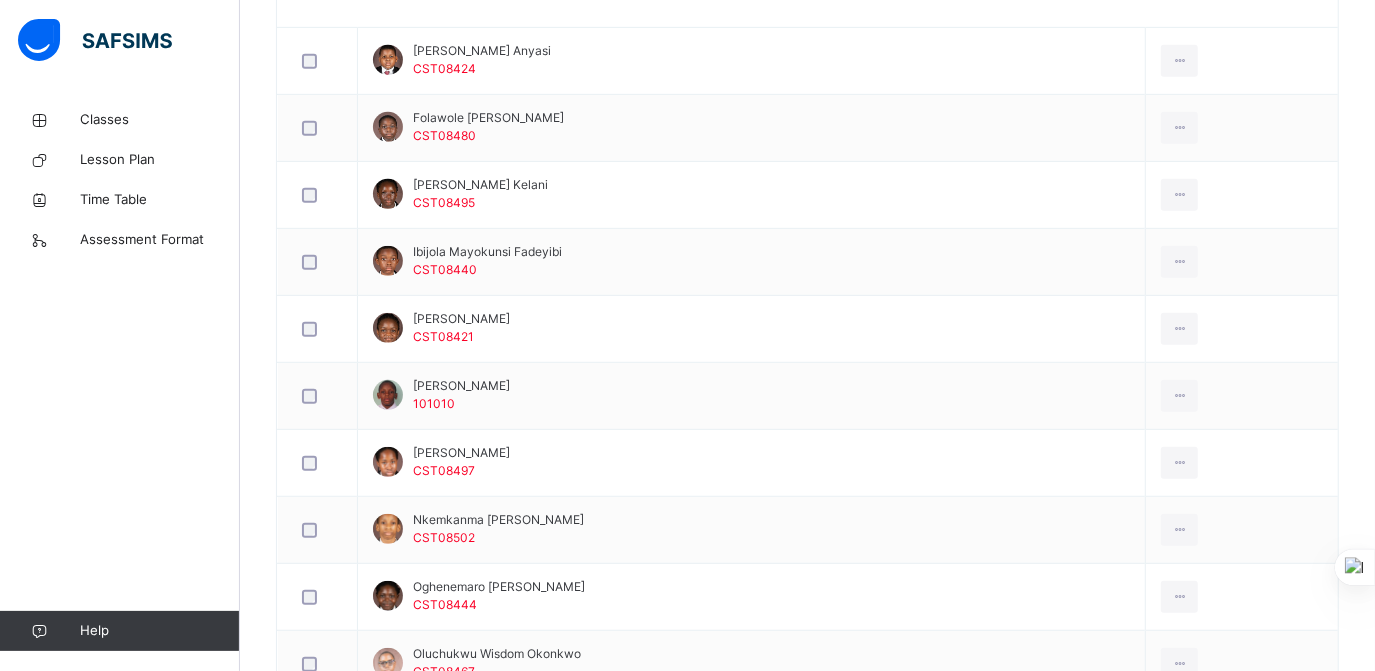 scroll, scrollTop: 623, scrollLeft: 0, axis: vertical 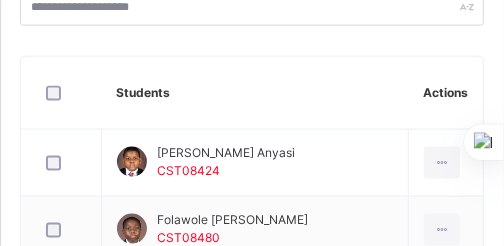 drag, startPoint x: 1330, startPoint y: 0, endPoint x: 364, endPoint y: 107, distance: 971.9079 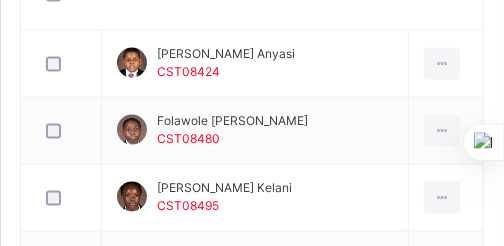 scroll, scrollTop: 713, scrollLeft: 0, axis: vertical 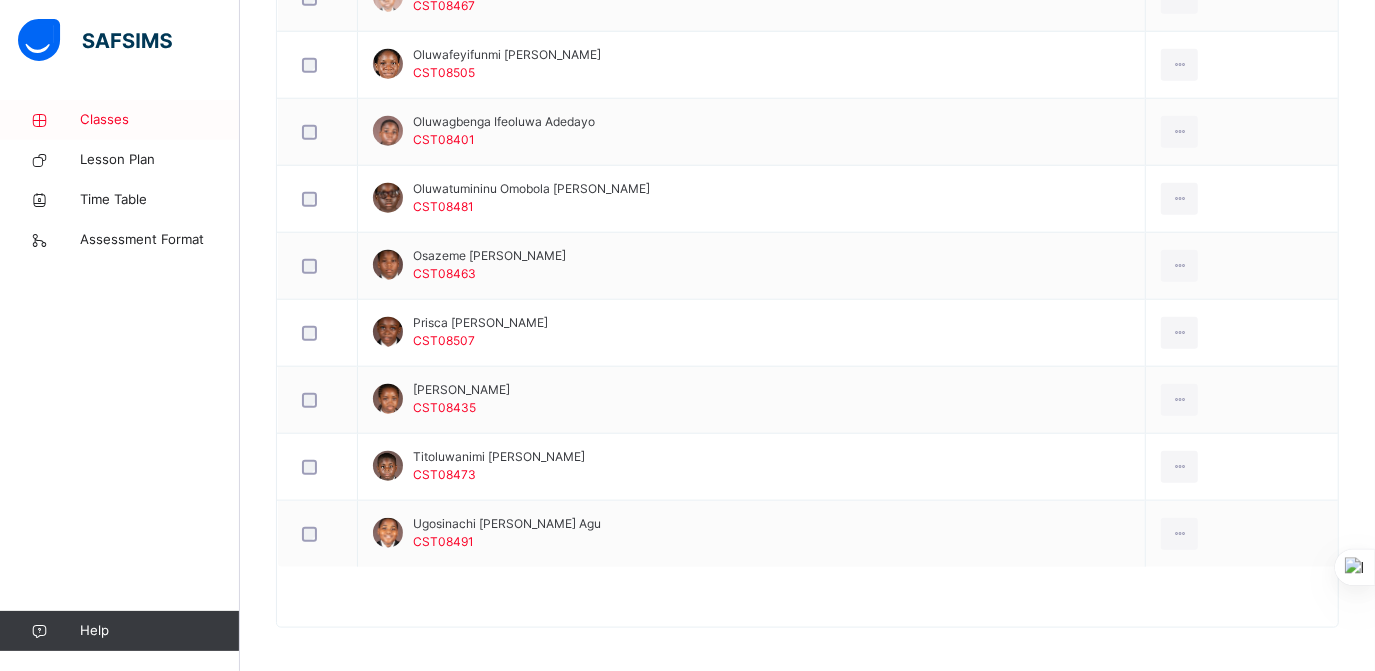 drag, startPoint x: 491, startPoint y: 0, endPoint x: 120, endPoint y: 118, distance: 389.3135 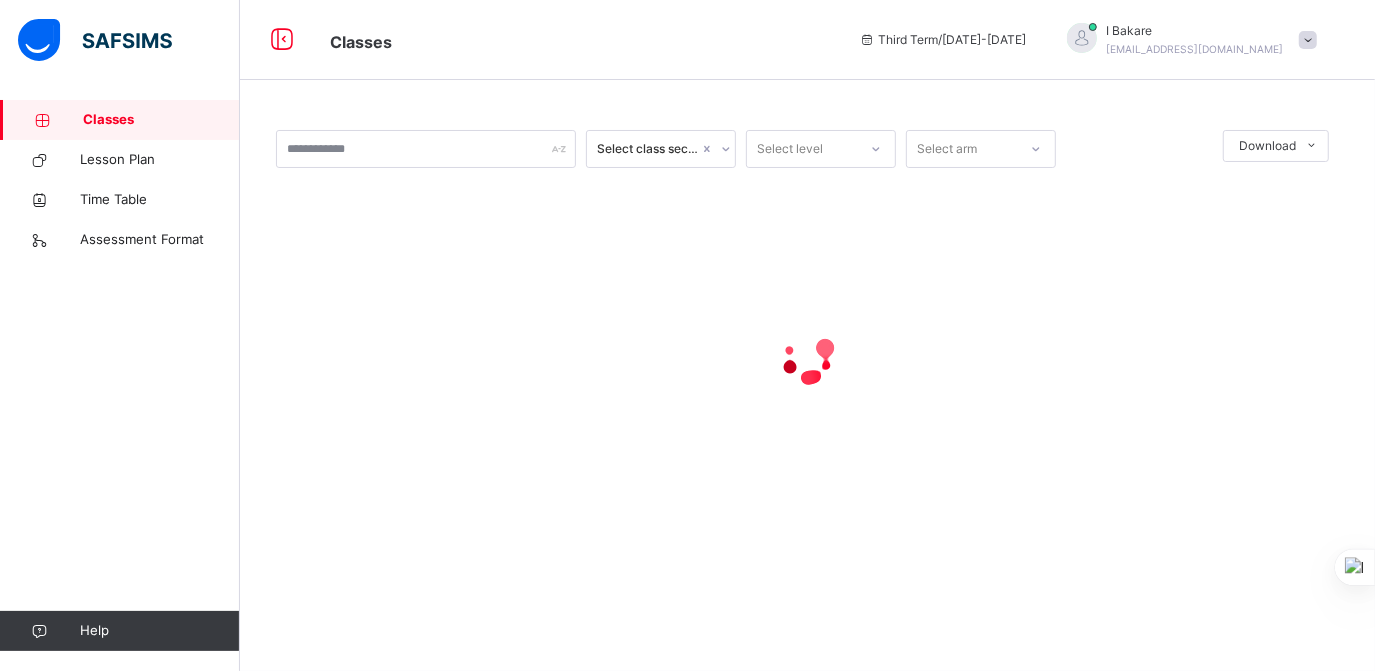scroll, scrollTop: 0, scrollLeft: 0, axis: both 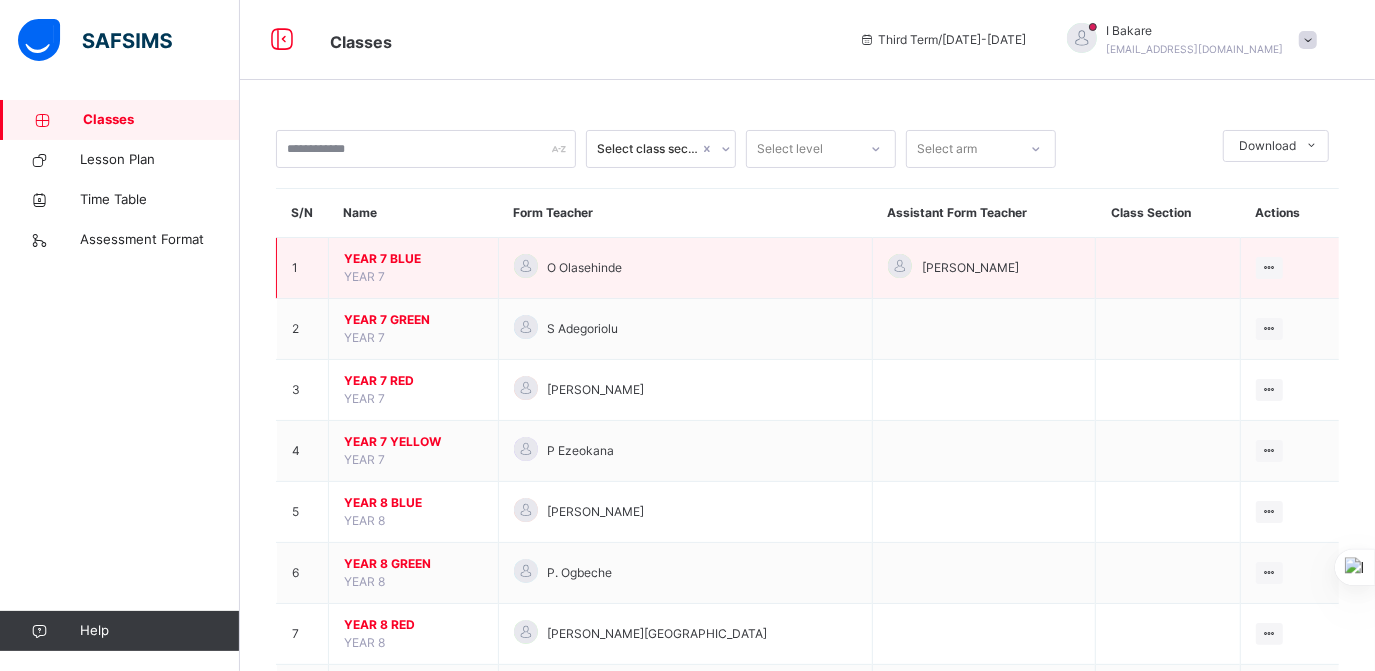 click on "YEAR 7   BLUE" at bounding box center (413, 259) 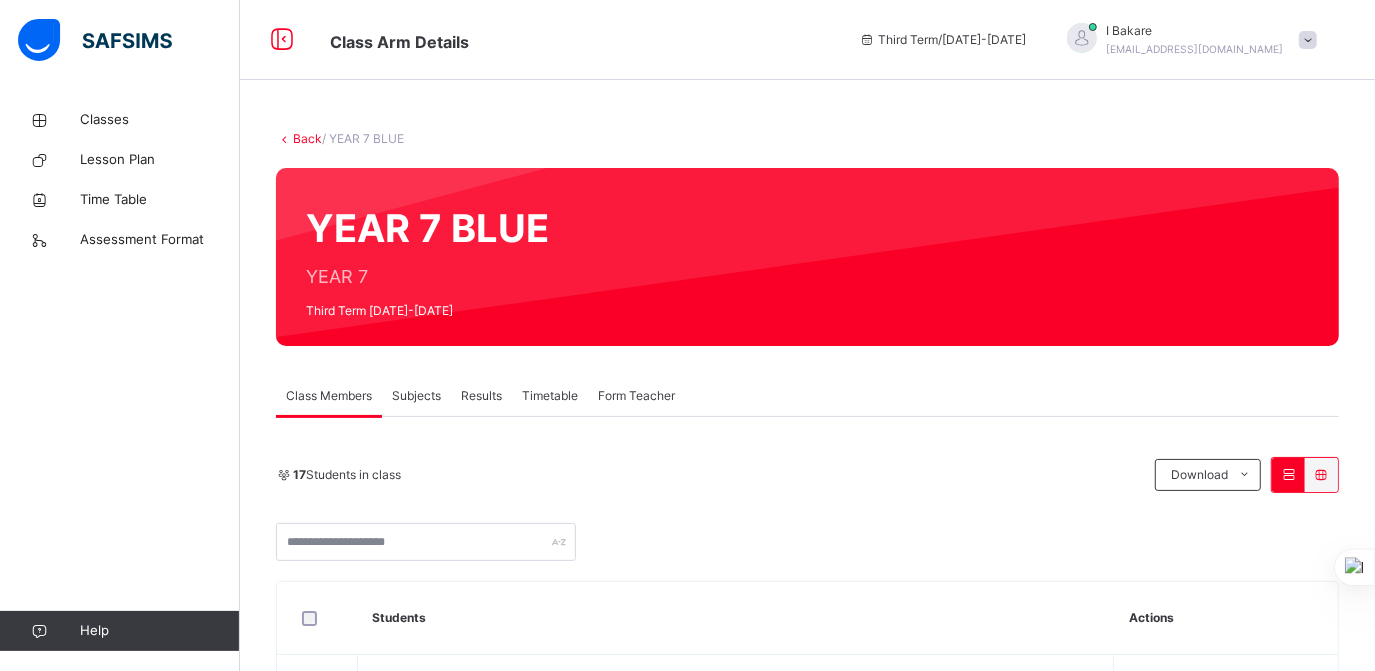 click on "Subjects" at bounding box center (416, 396) 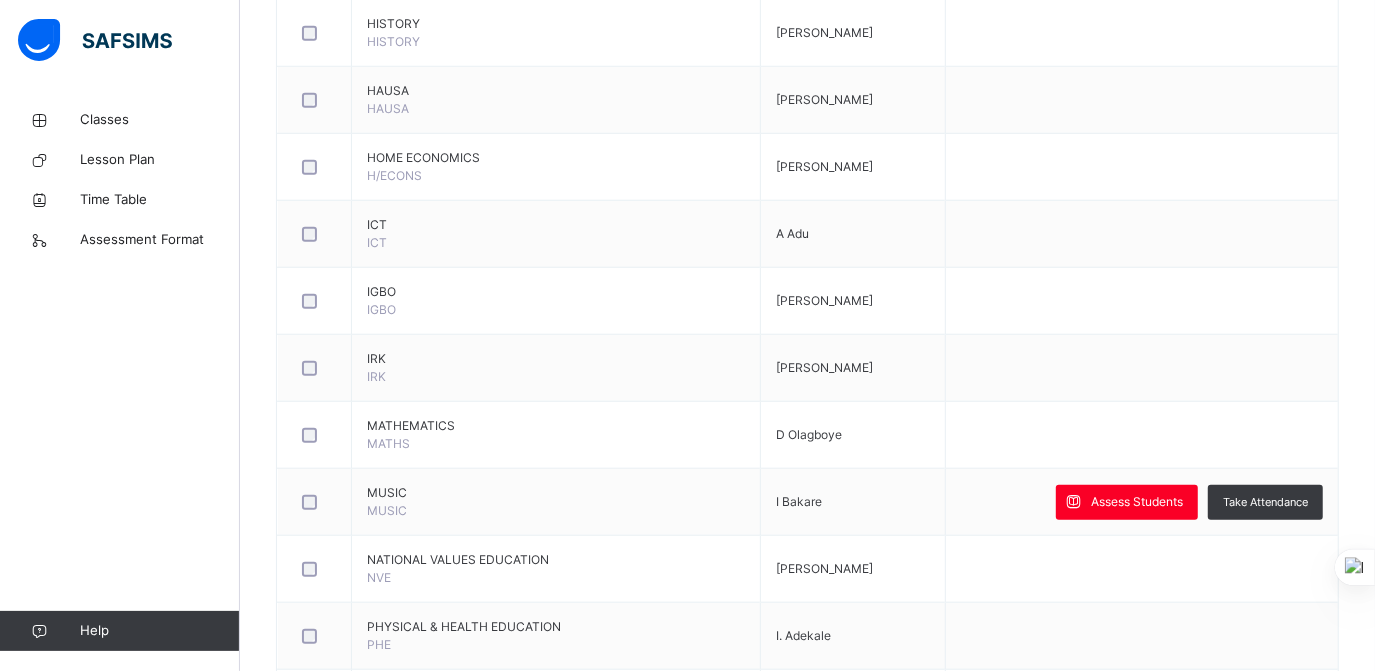 scroll, scrollTop: 1156, scrollLeft: 0, axis: vertical 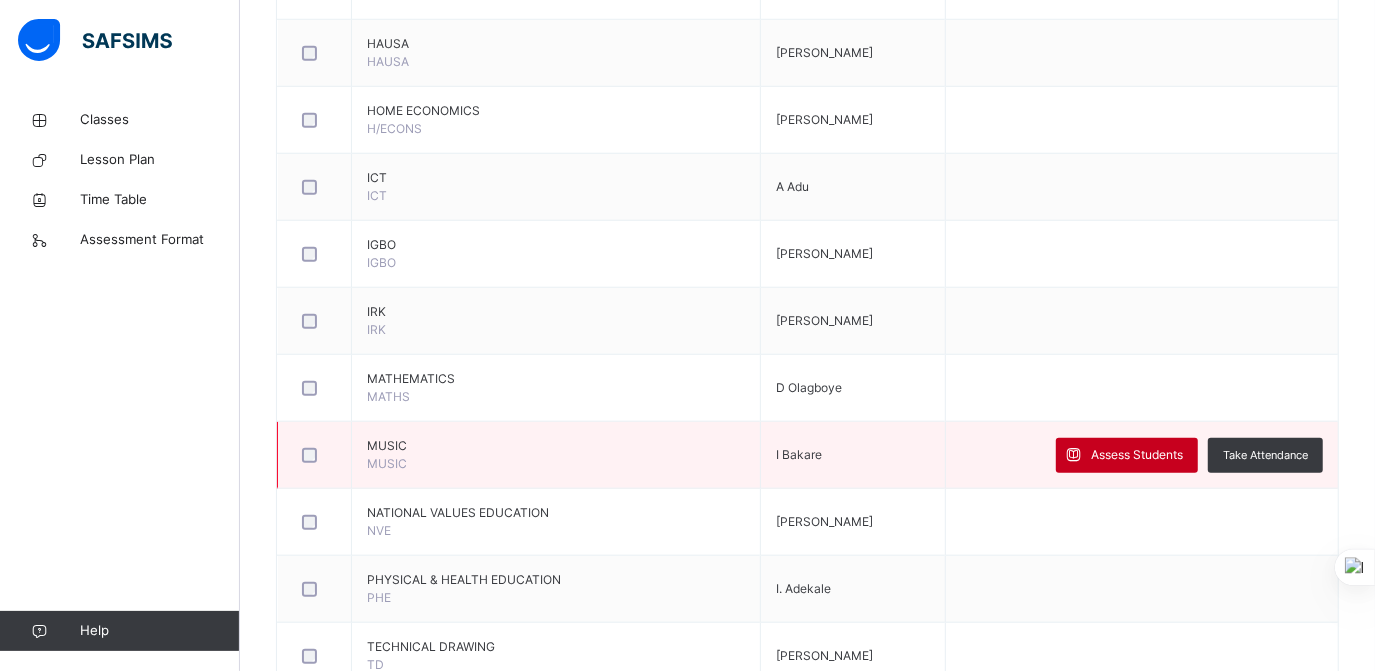 click on "Assess Students" at bounding box center [1137, 455] 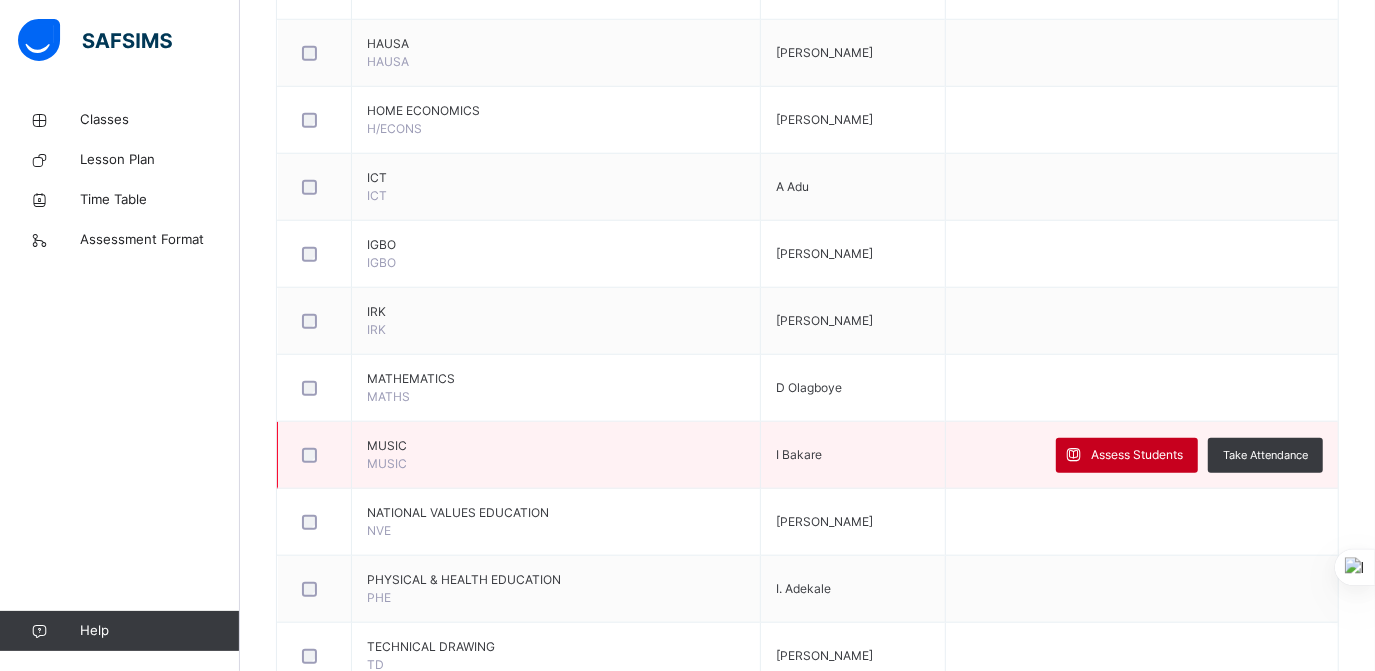 type on "**" 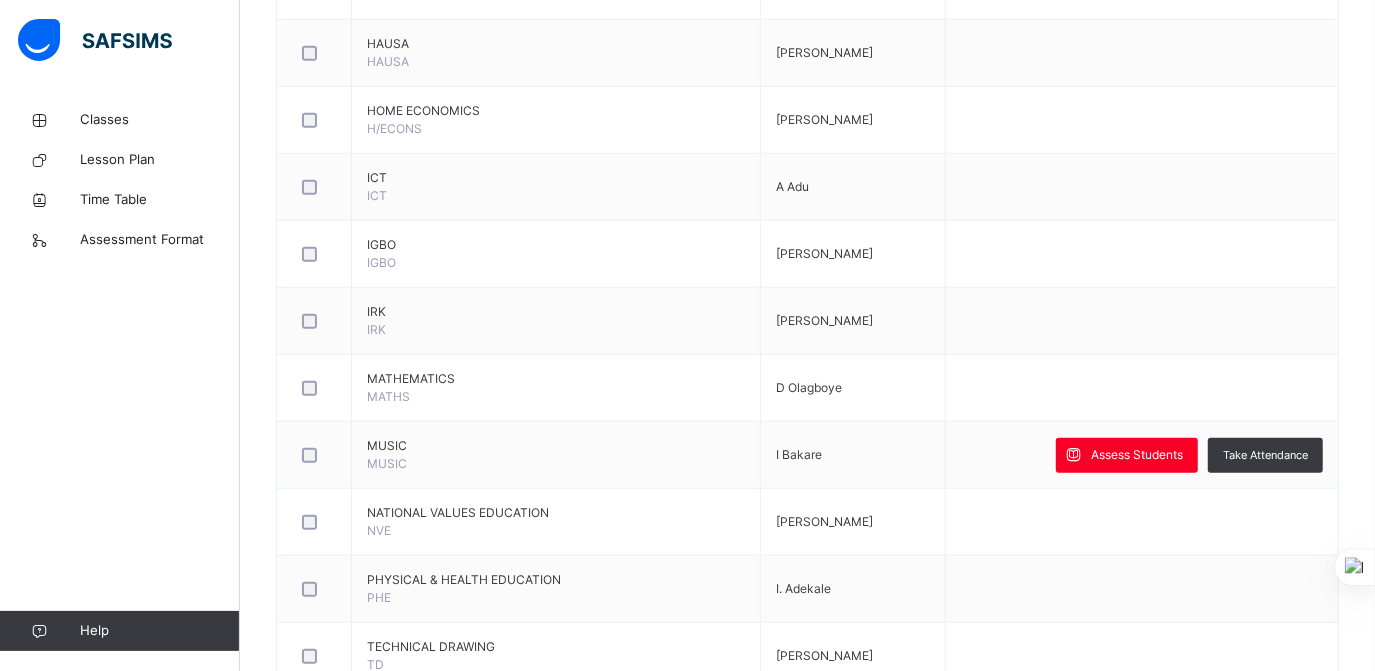 scroll, scrollTop: 0, scrollLeft: 0, axis: both 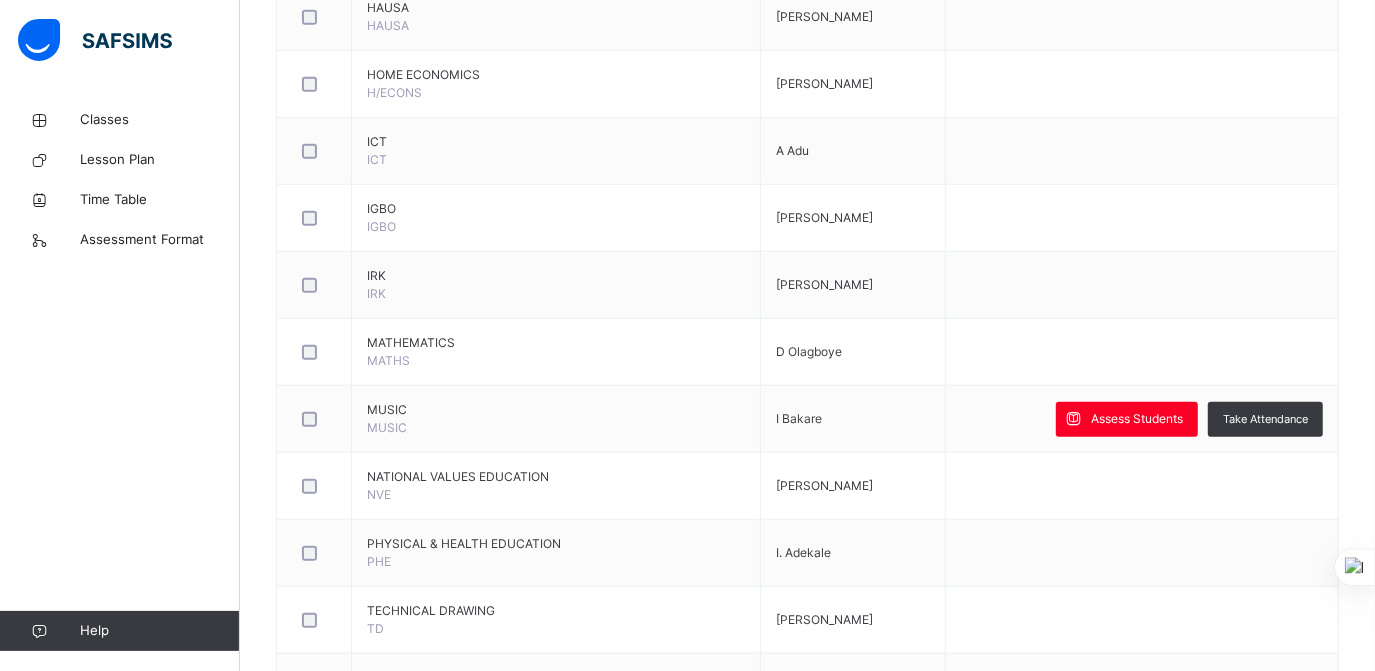 click at bounding box center [1020, 1601] 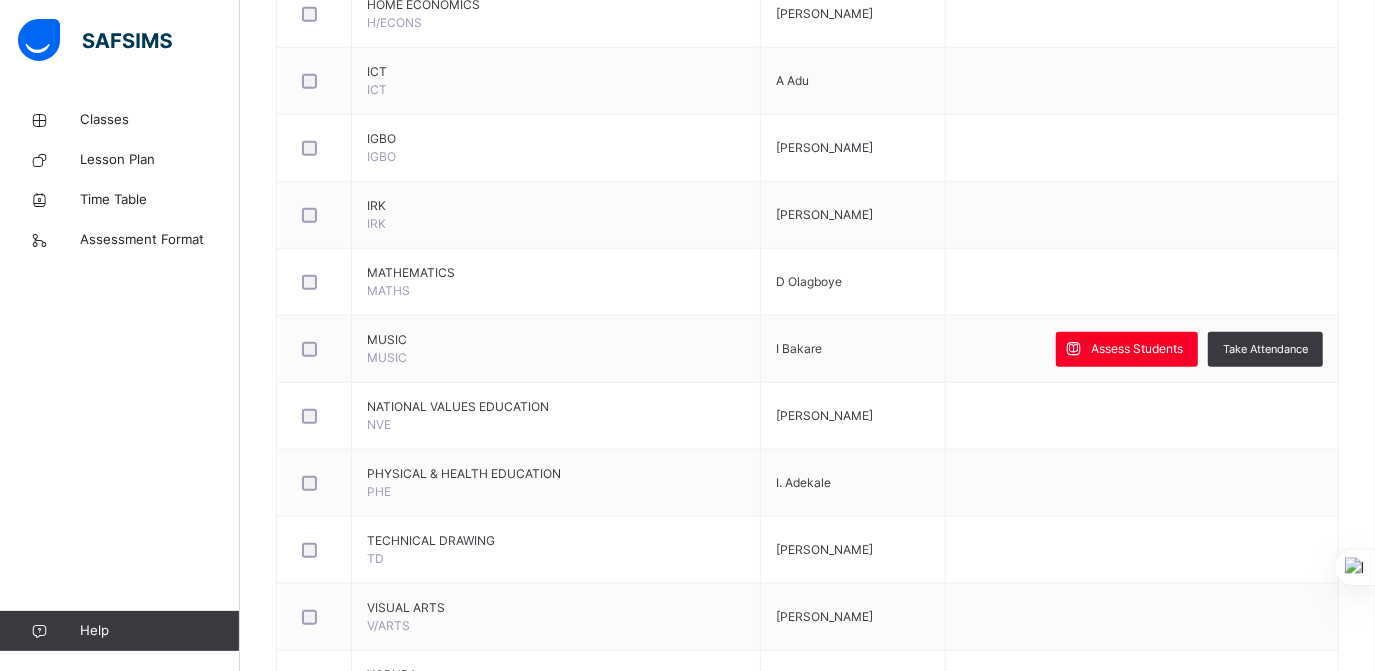 scroll, scrollTop: 1265, scrollLeft: 0, axis: vertical 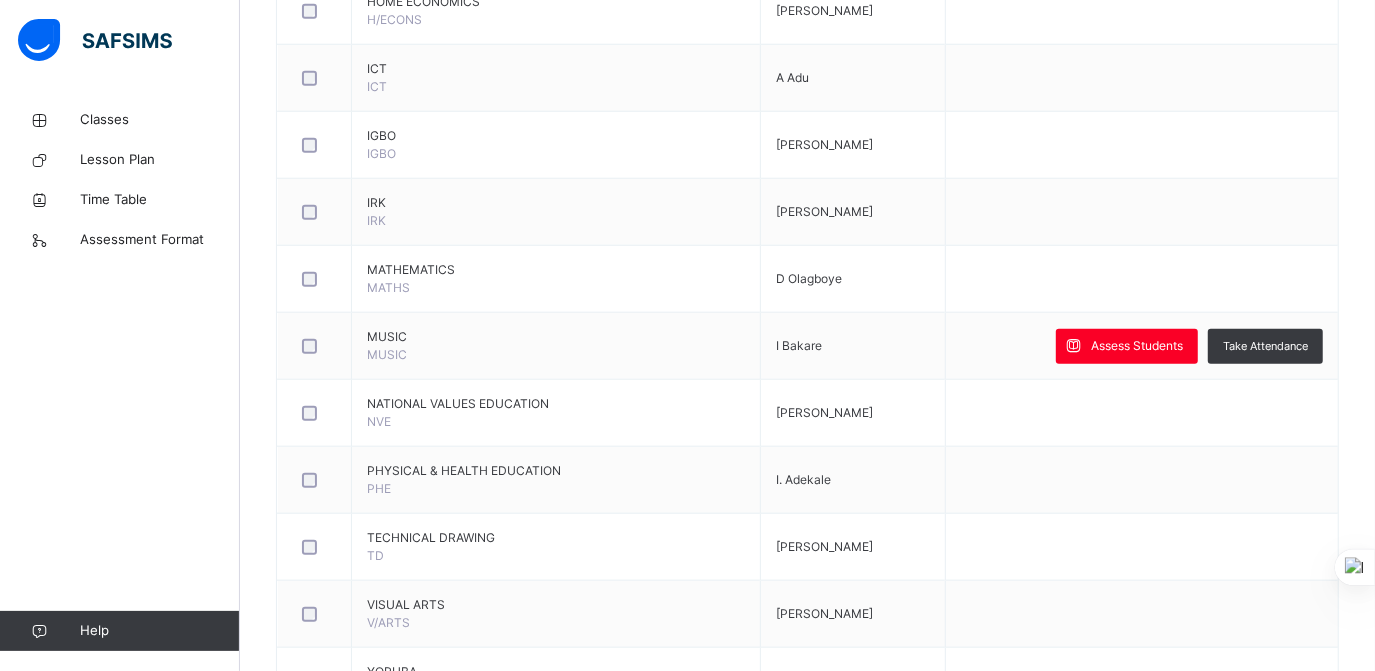 click on "9.50" at bounding box center [880, 1528] 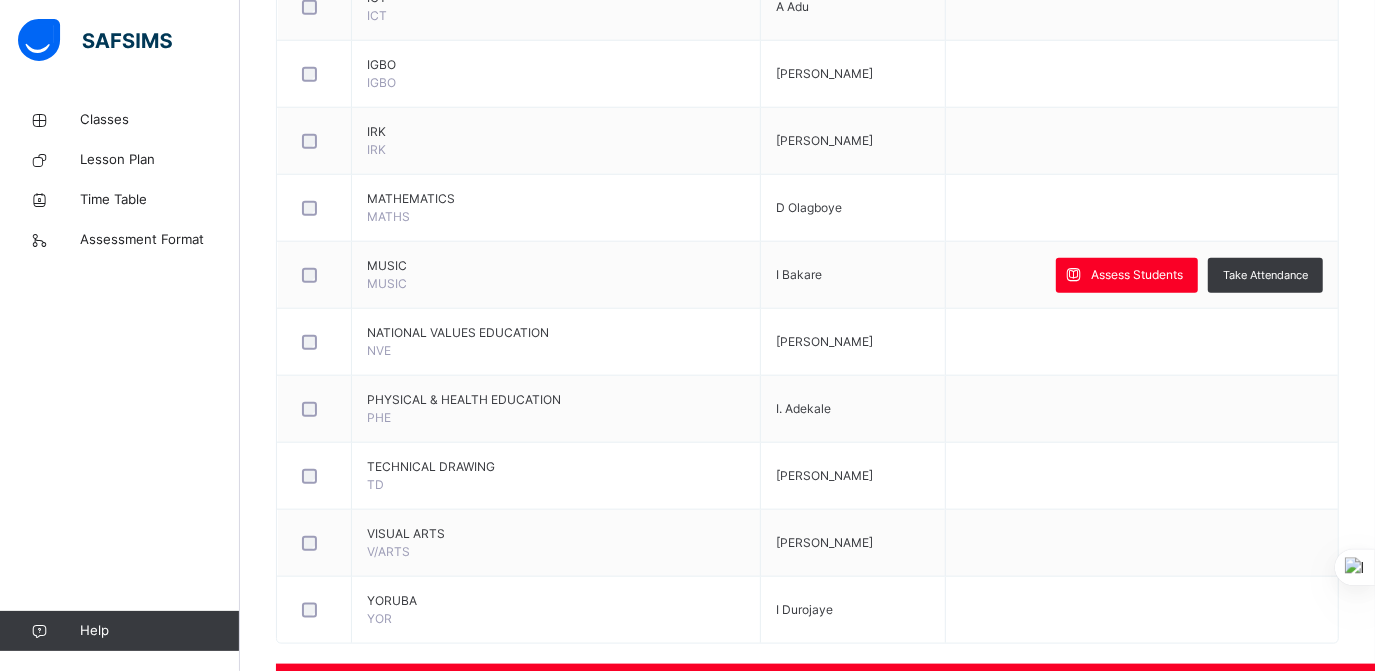 scroll, scrollTop: 1338, scrollLeft: 0, axis: vertical 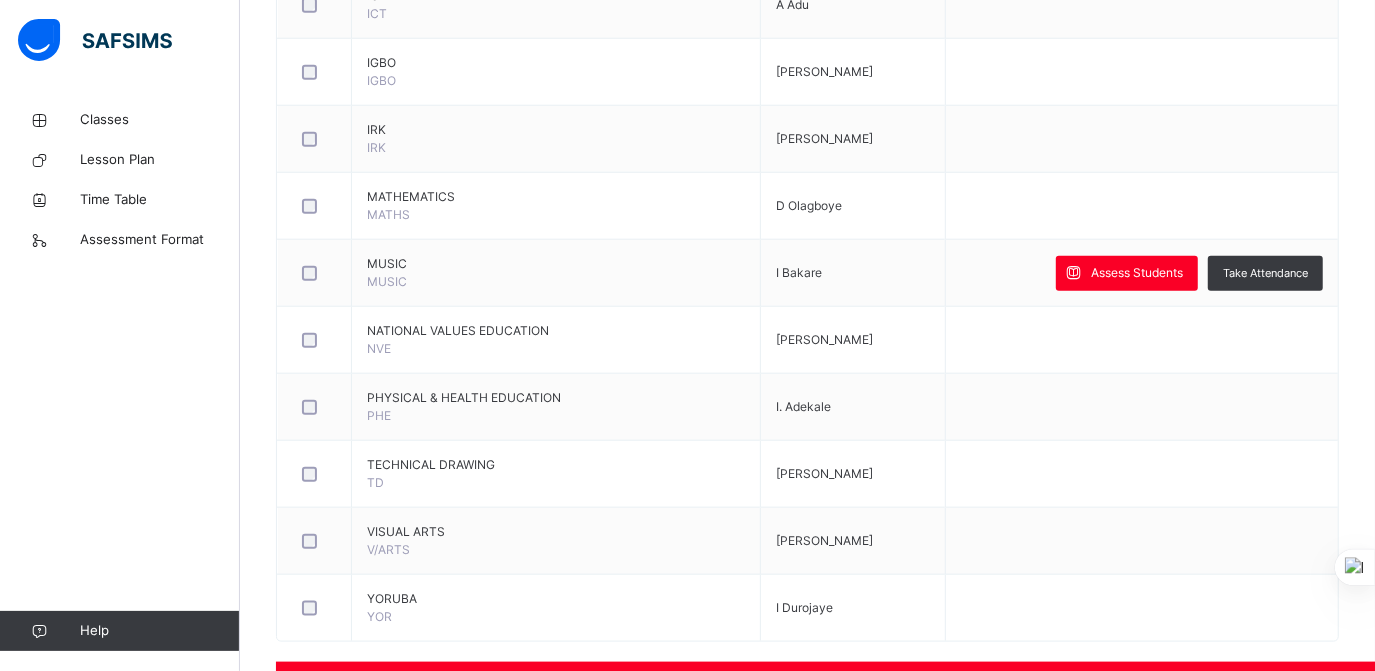 click at bounding box center [810, 1111] 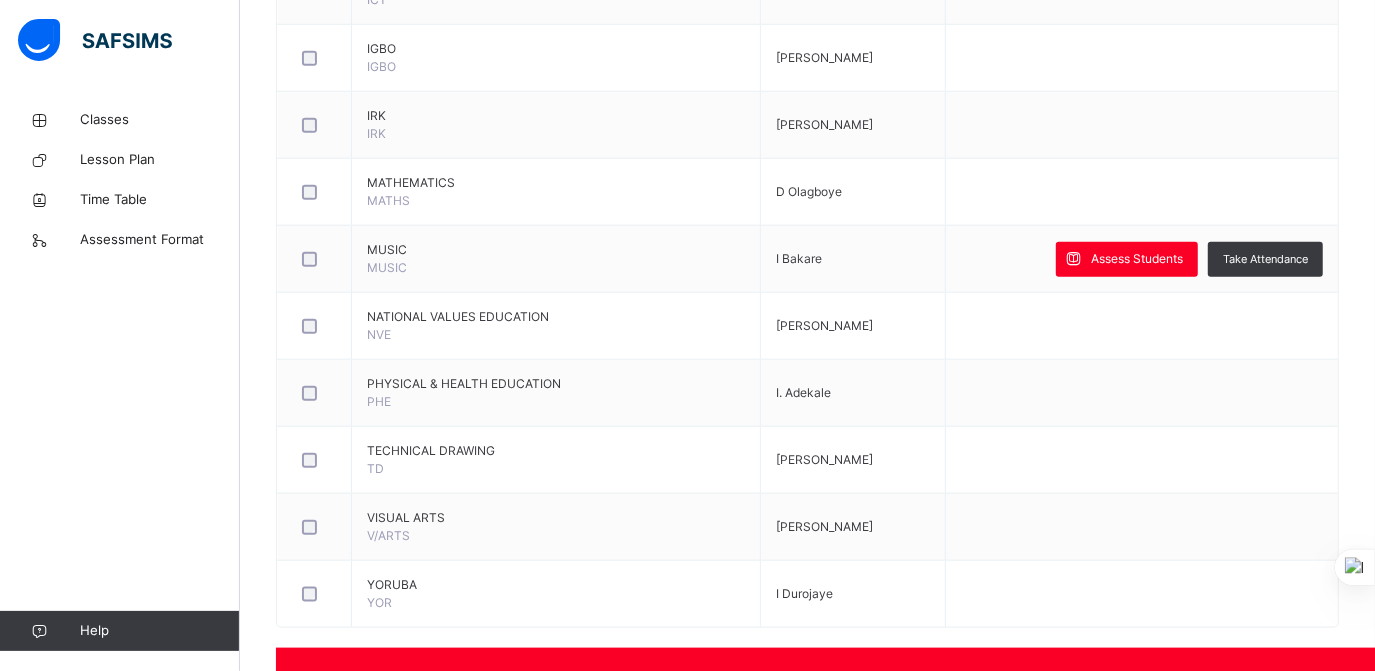 click on "8.25" at bounding box center [1090, 1441] 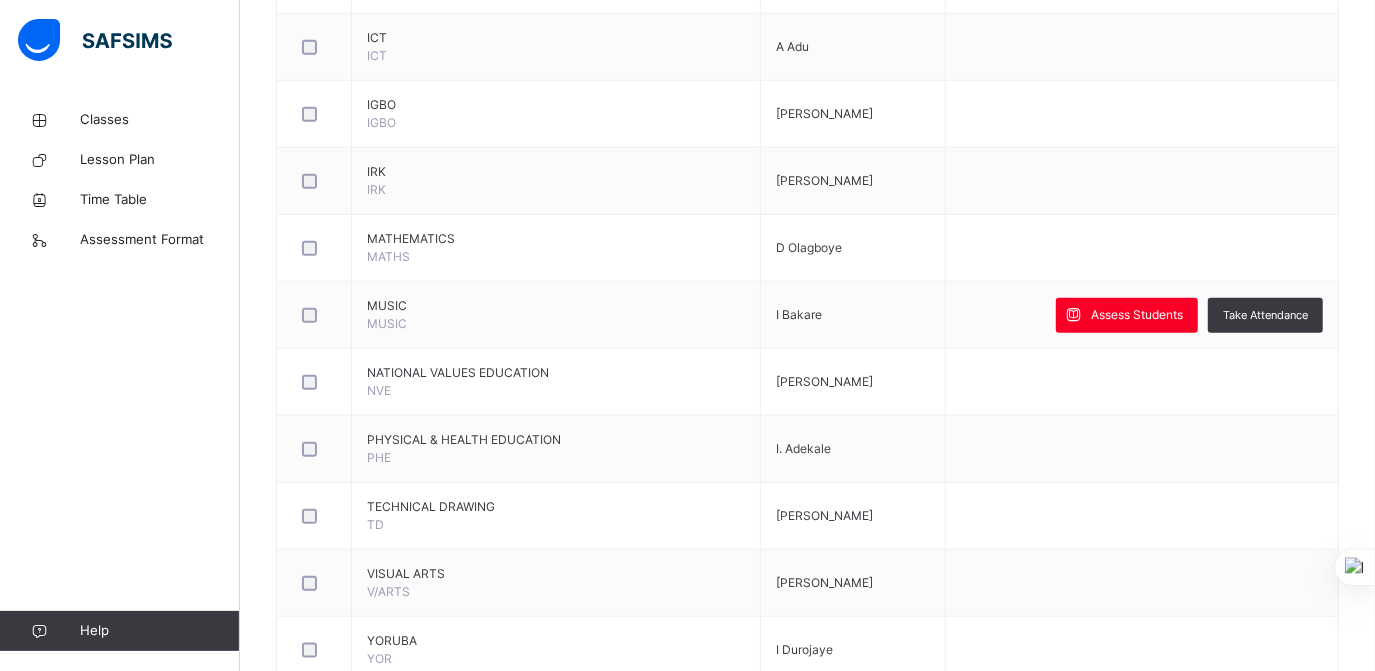 scroll, scrollTop: 0, scrollLeft: 0, axis: both 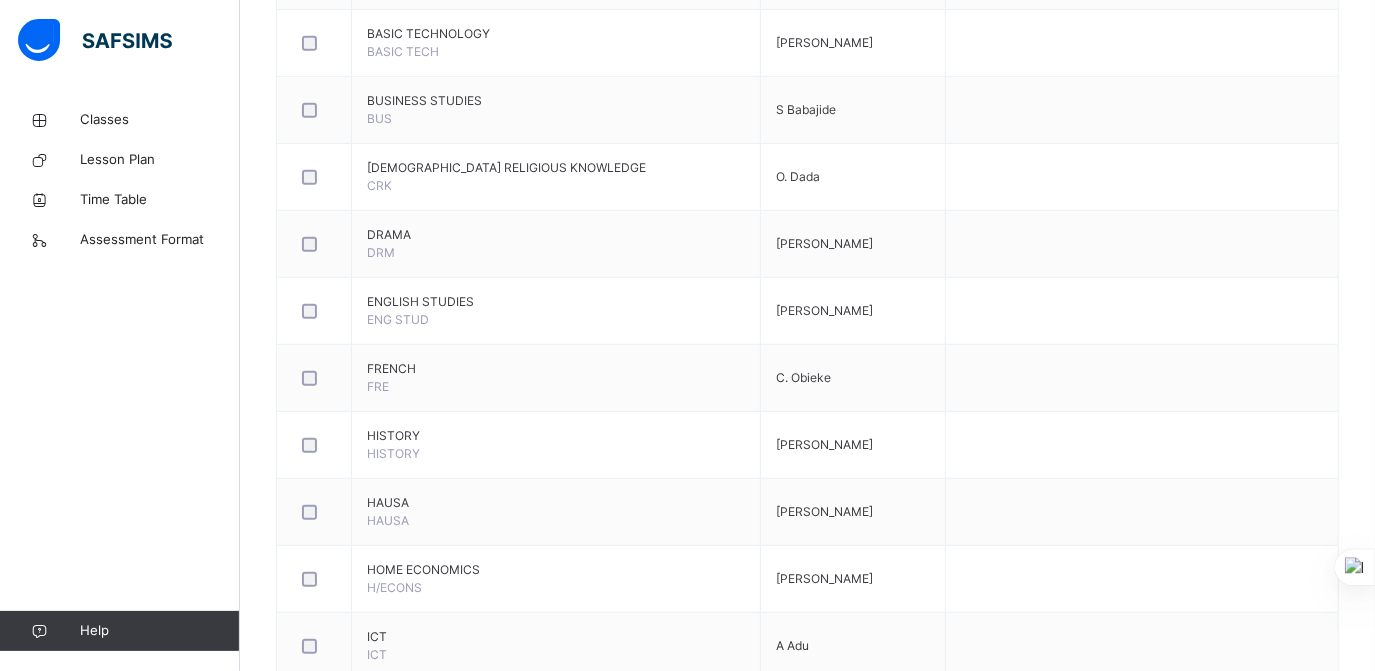 click at bounding box center [1230, 1752] 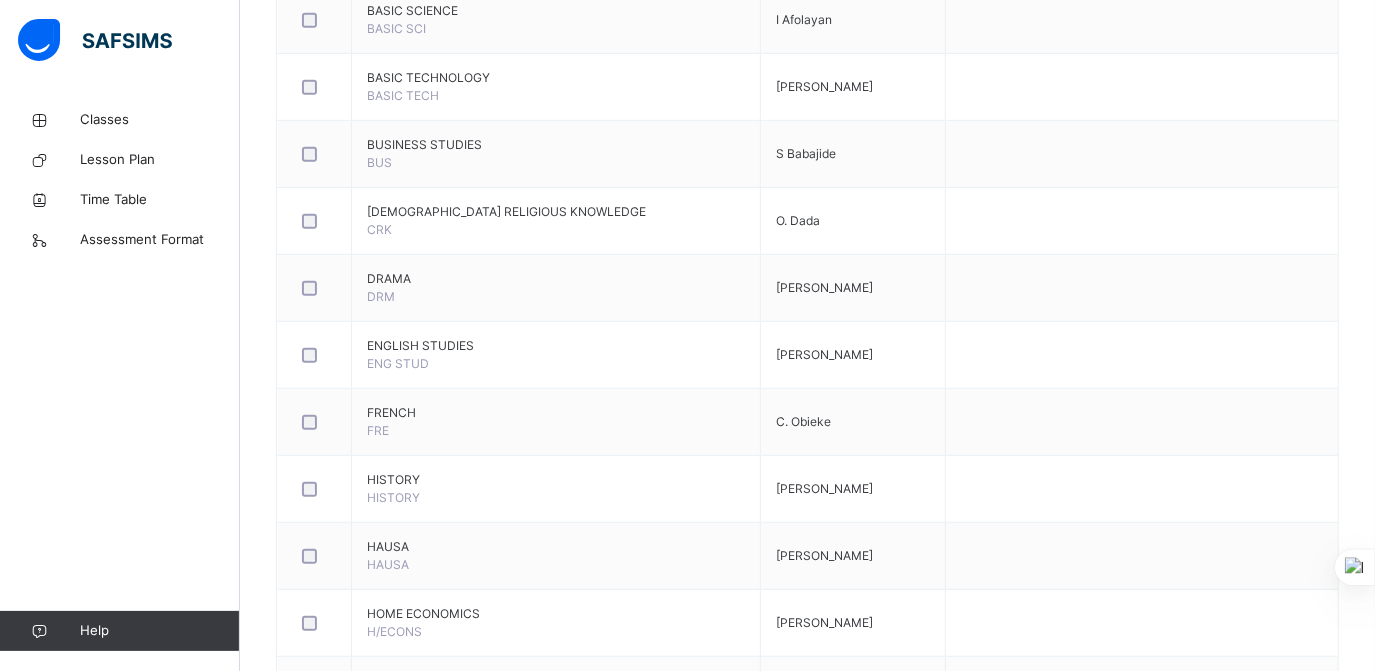 scroll, scrollTop: 624, scrollLeft: 0, axis: vertical 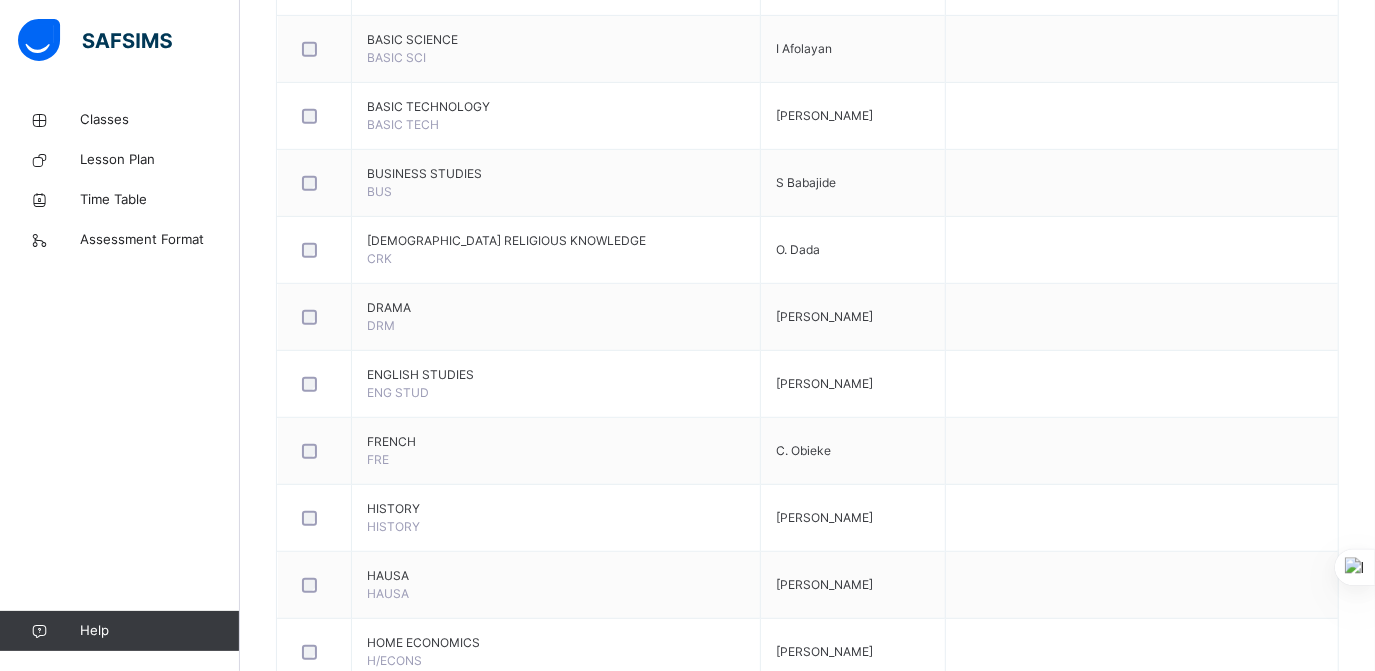 click on "Class Arm Details     Third Term  /  2024-2025   I   Bakare ibukun.bakare@coronaschools.org Classes Lesson Plan Time Table Assessment Format   Help Onboarding Great job! You have finished setting up all essential configurations. Our wizard which has lots of in-built templates will continue to guide you through with the academic configurations. Academic Configuration Steps Continue × Idle Mode Due to inactivity you would be logged out to the system in the next   15mins , click the "Resume" button to keep working or the "Log me out" button to log out of the system. Log me out Resume Back  / YEAR 7 BLUE YEAR 7 BLUE YEAR 7 Third Term 2024-2025 Class Members Subjects Results Timetable Form Teacher Subjects More Options   17  Students in class Download Pdf Report Excel Report Corona Secondary School Agbara Date: 14th Jul 2025, 3:35:26 pm Class Members Class:  YEAR 7 BLUE Total no. of Students:  17 Term:  Third Term Session:  2024-2025 S/NO Admission No. Last Name First Name Other Name 1 CST08492 ANONYE Adaeze 2" at bounding box center [687, 806] 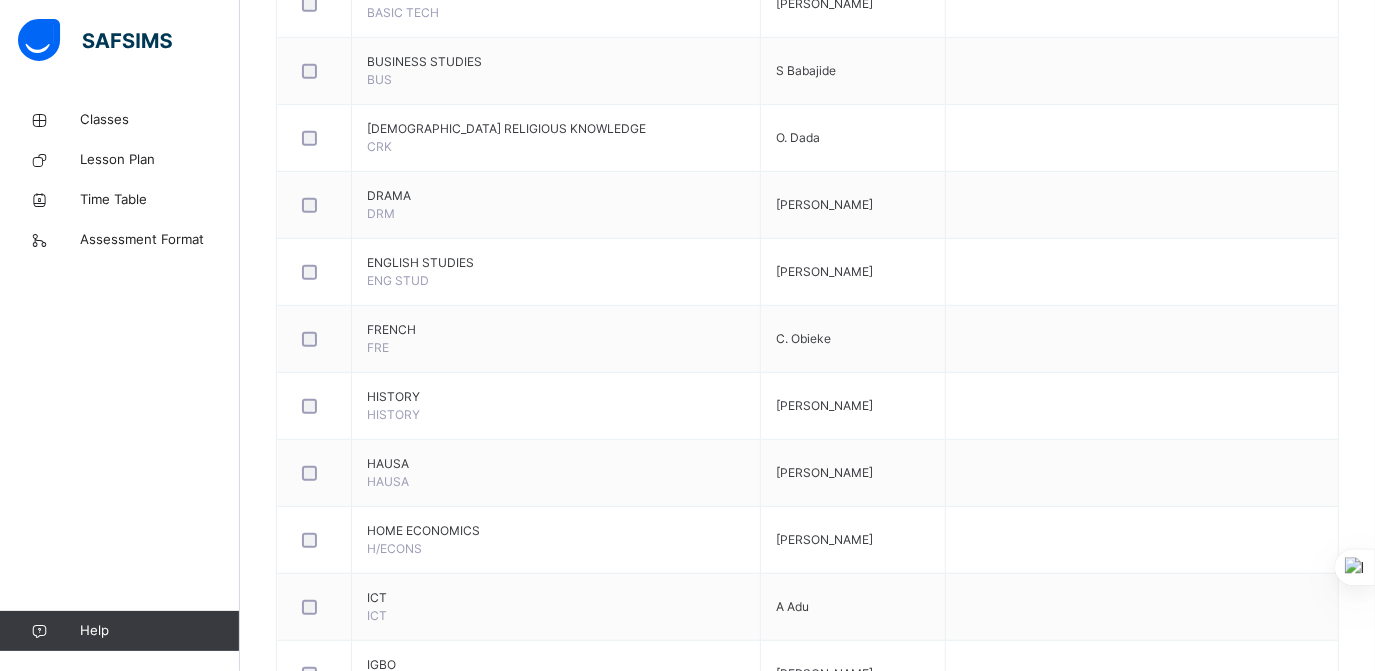 scroll, scrollTop: 770, scrollLeft: 0, axis: vertical 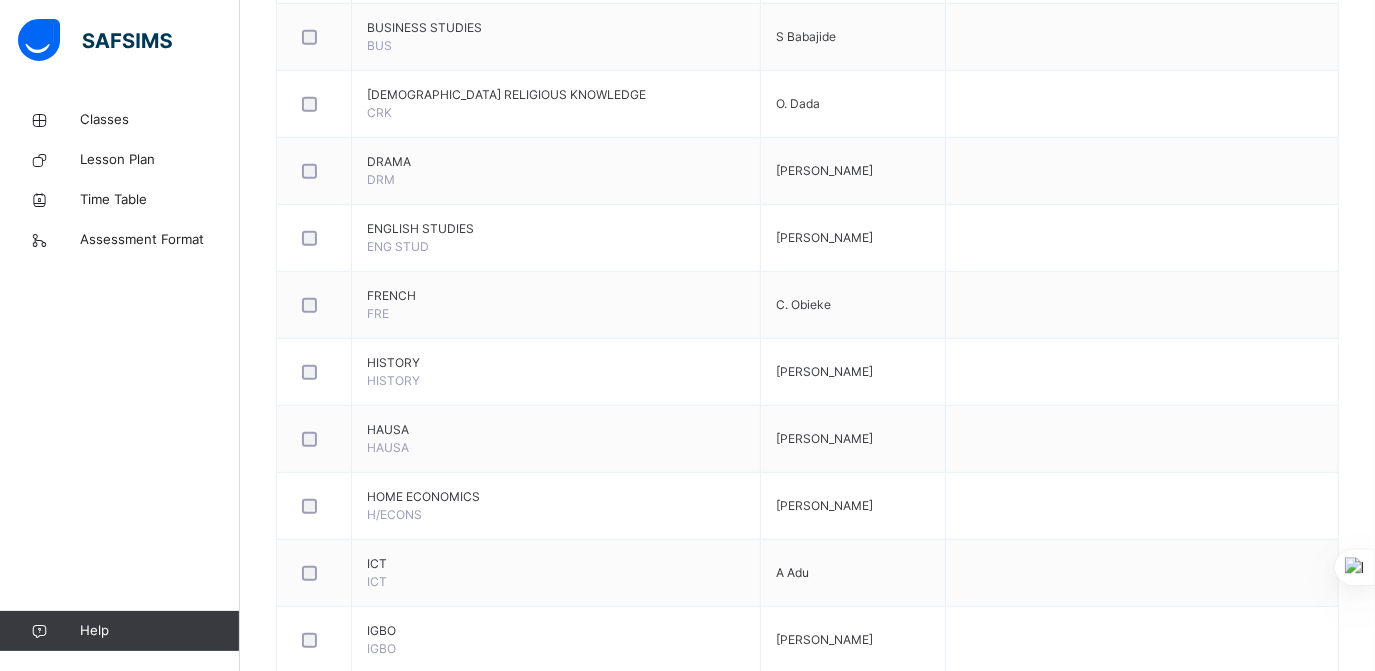 click on "Save Entries" at bounding box center [1560, 1474] 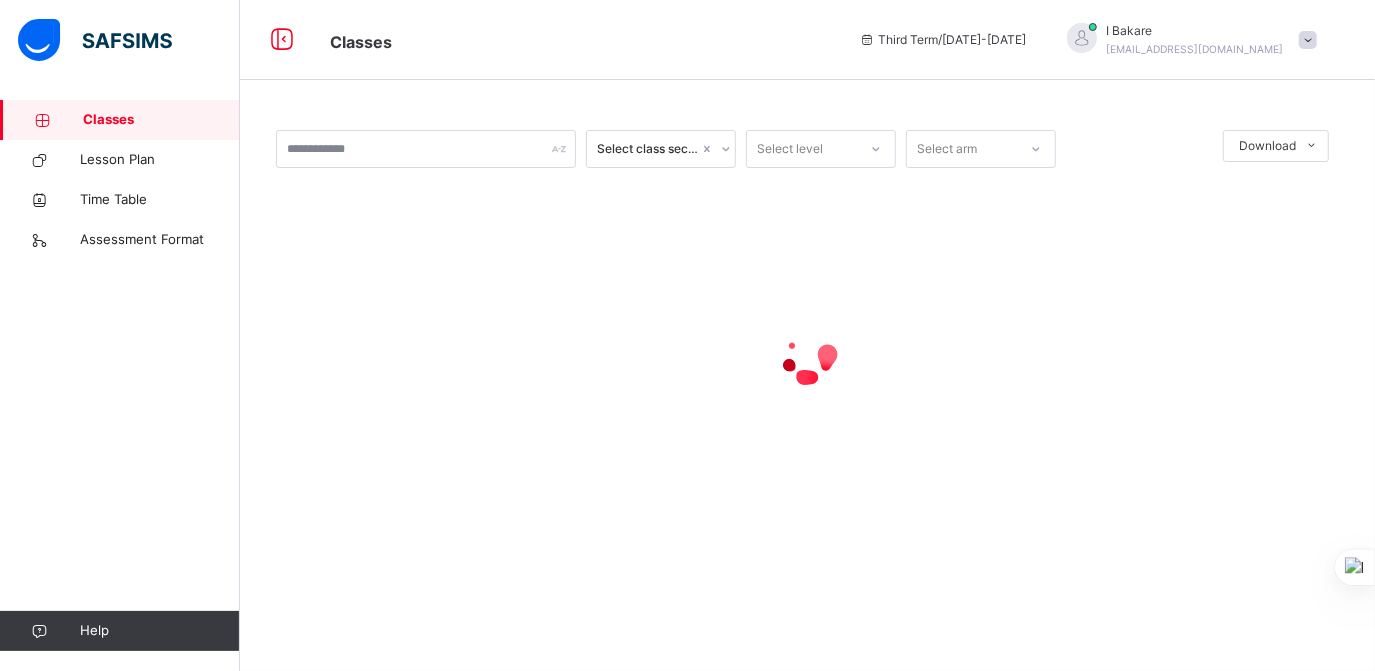 scroll, scrollTop: 0, scrollLeft: 0, axis: both 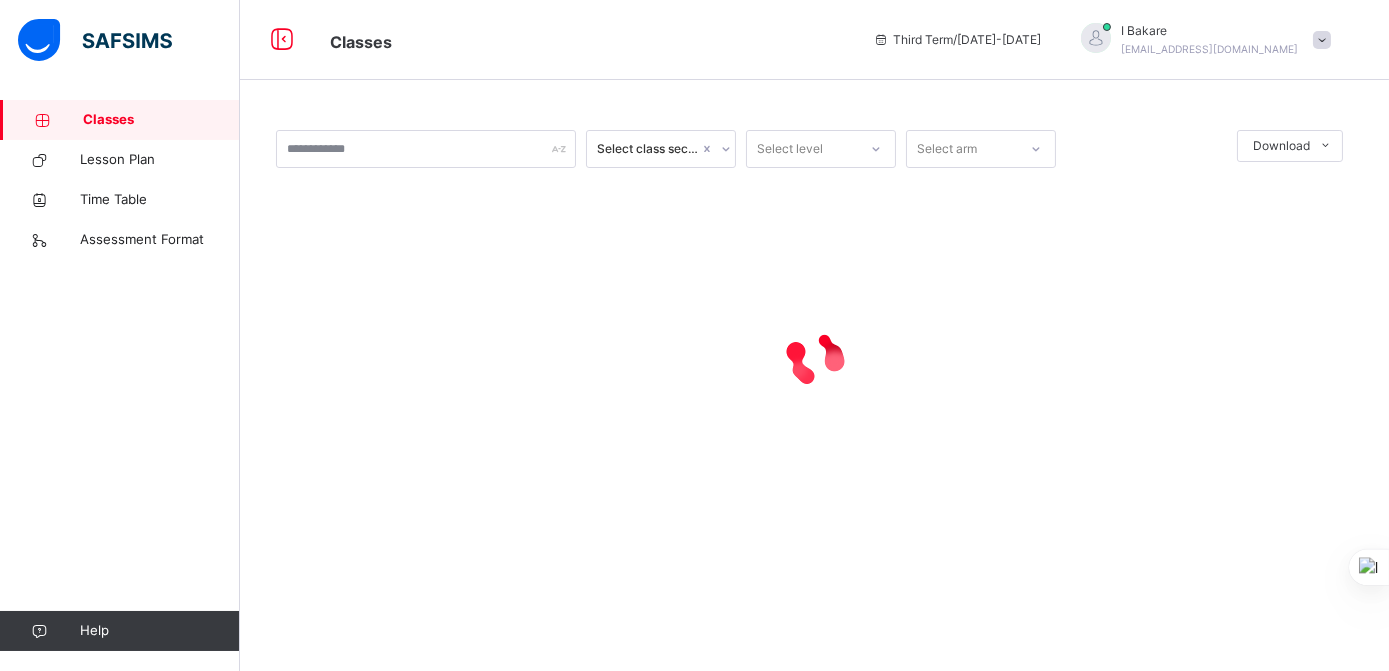 click on "Classes" at bounding box center [161, 120] 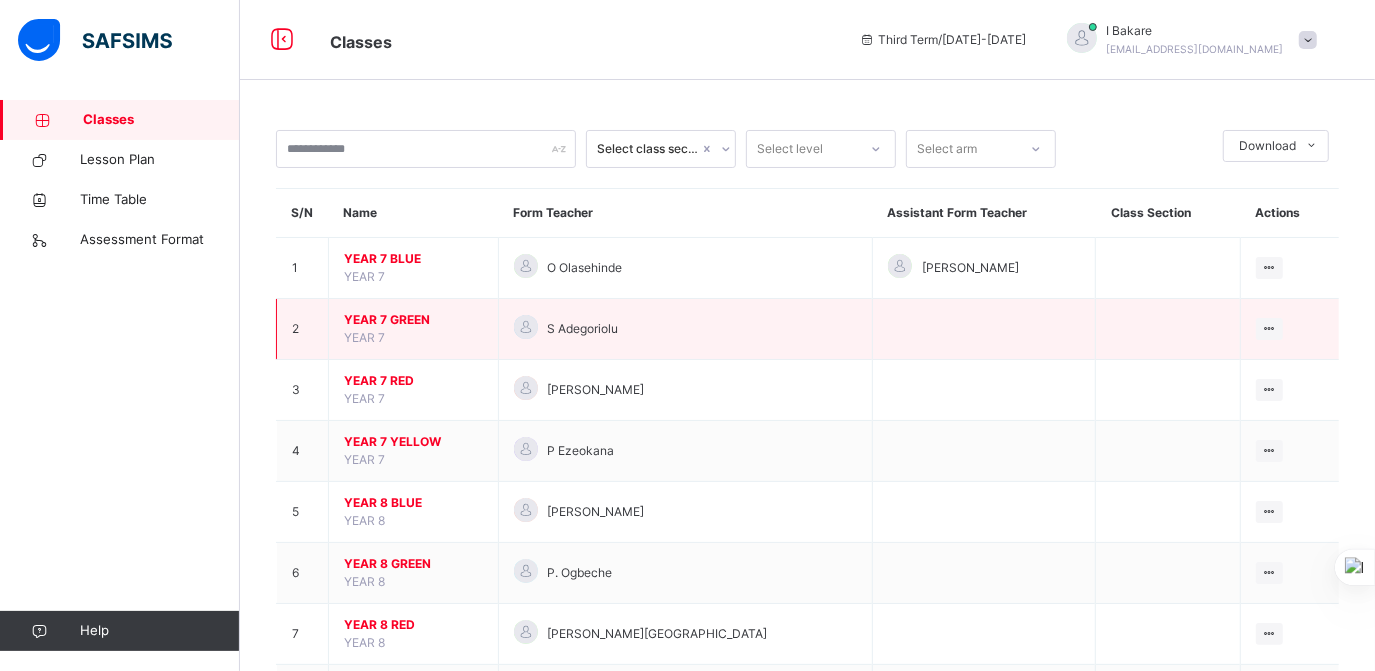click on "YEAR 7   GREEN" at bounding box center [413, 320] 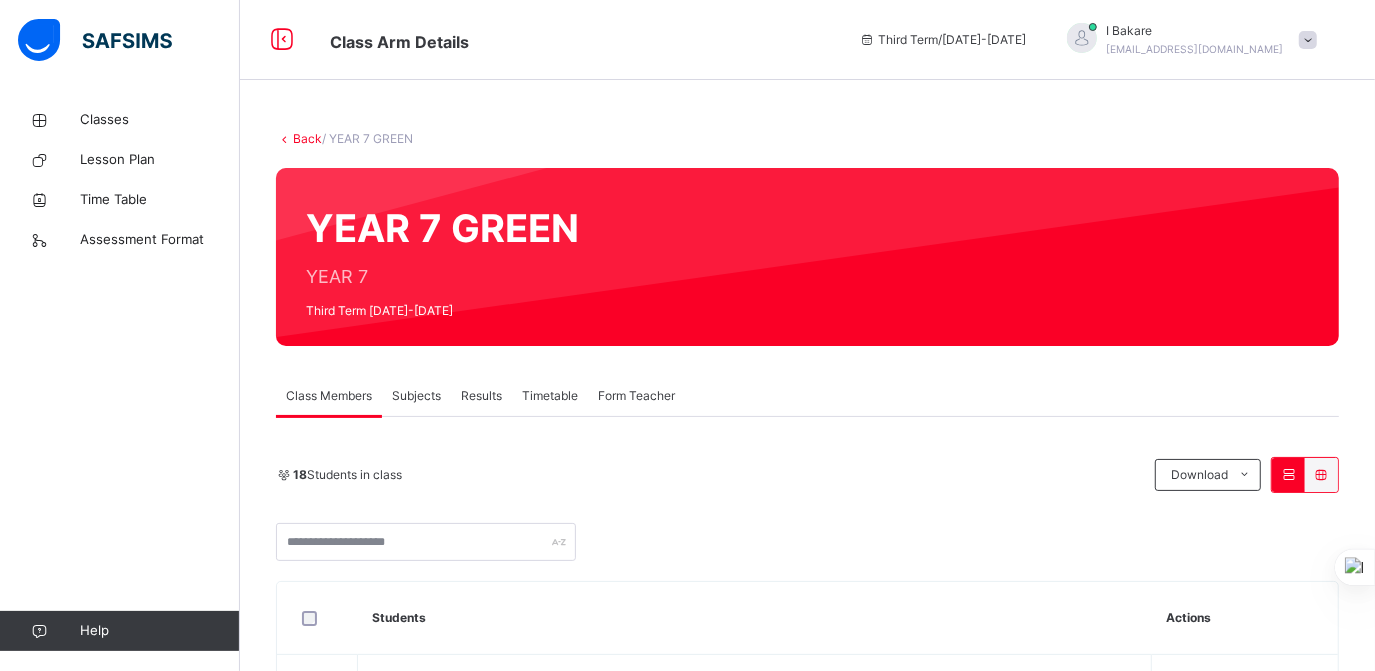 click on "Subjects" at bounding box center [416, 396] 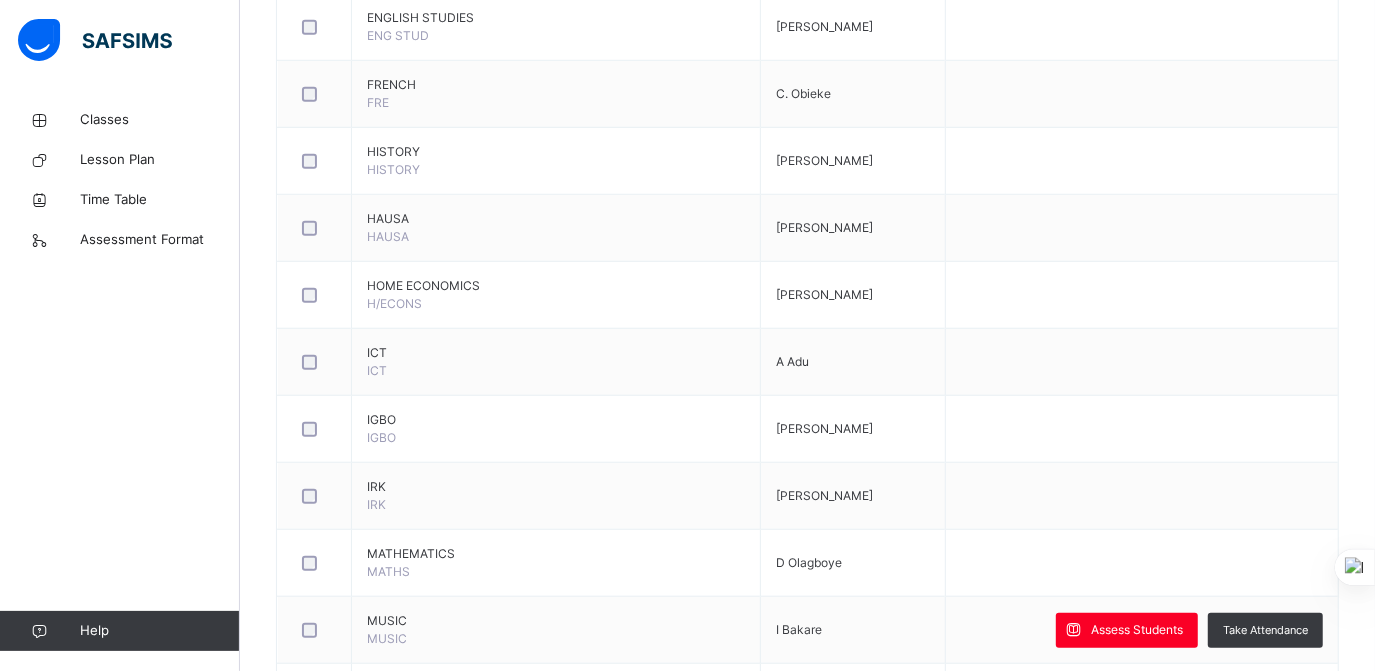 scroll, scrollTop: 1007, scrollLeft: 0, axis: vertical 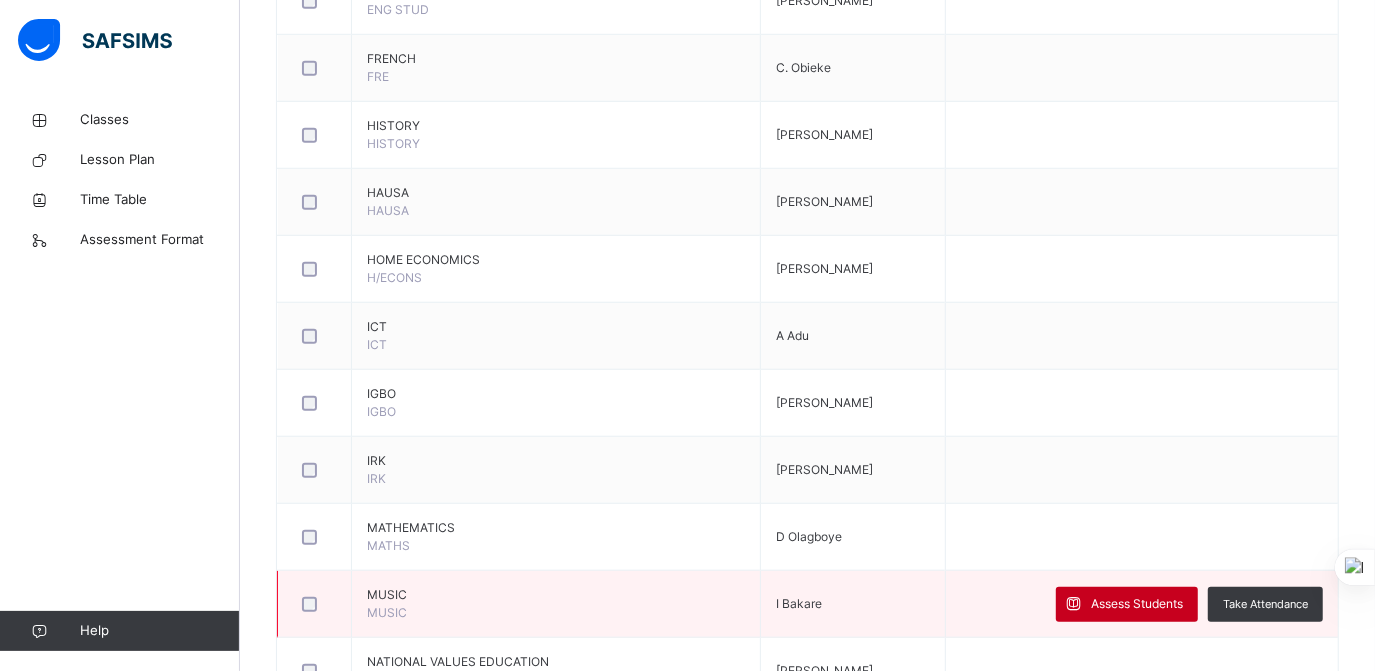 click on "Assess Students" at bounding box center [1137, 604] 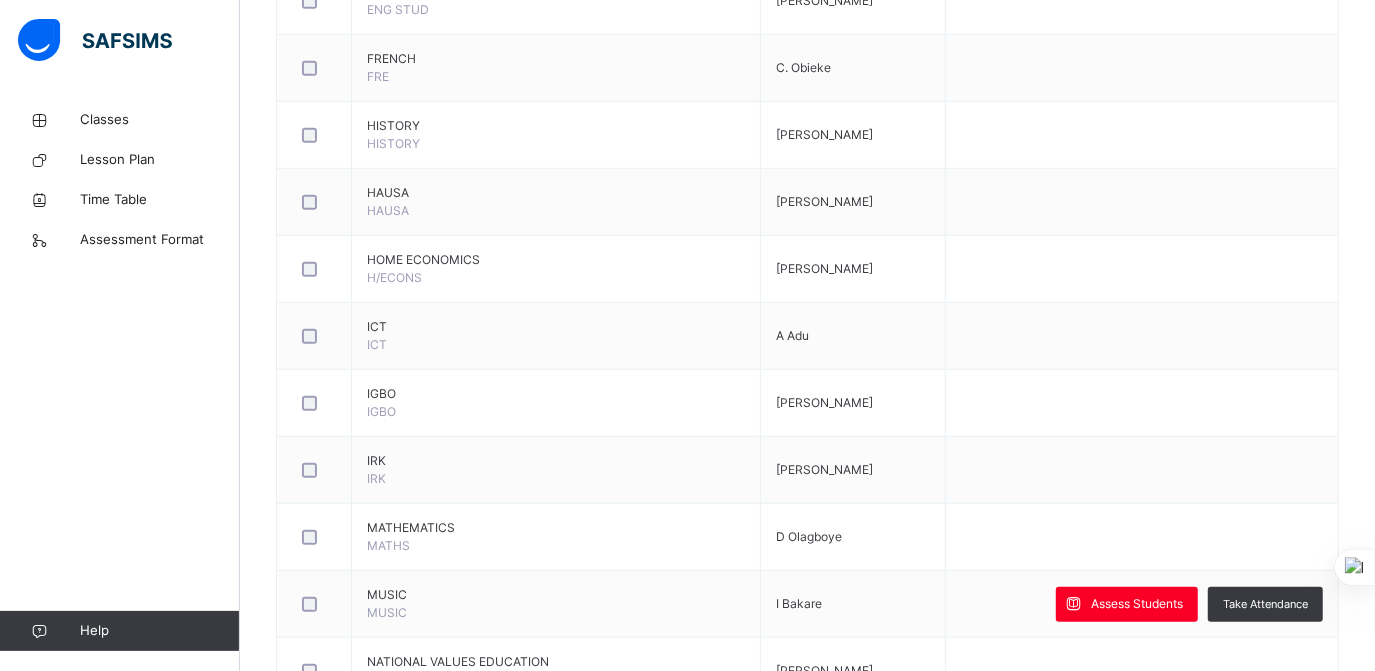 scroll, scrollTop: 238, scrollLeft: 0, axis: vertical 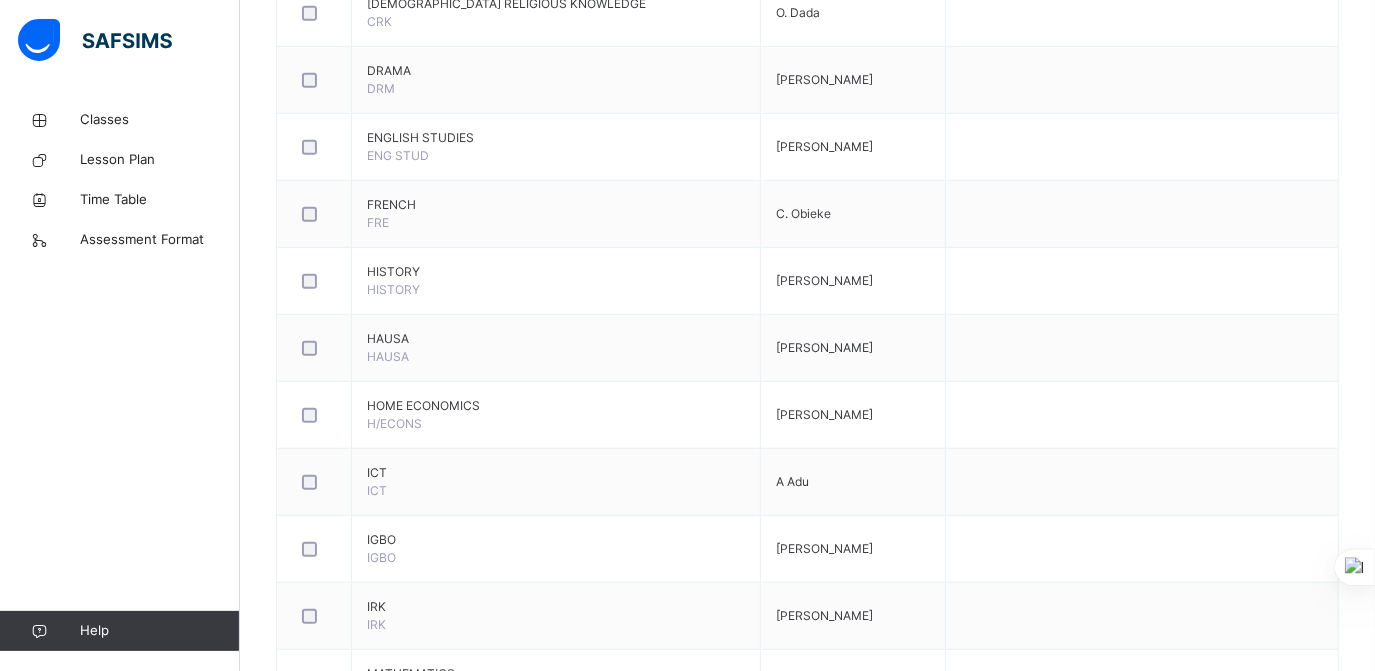 click on "4.75" at bounding box center (1098, 1923) 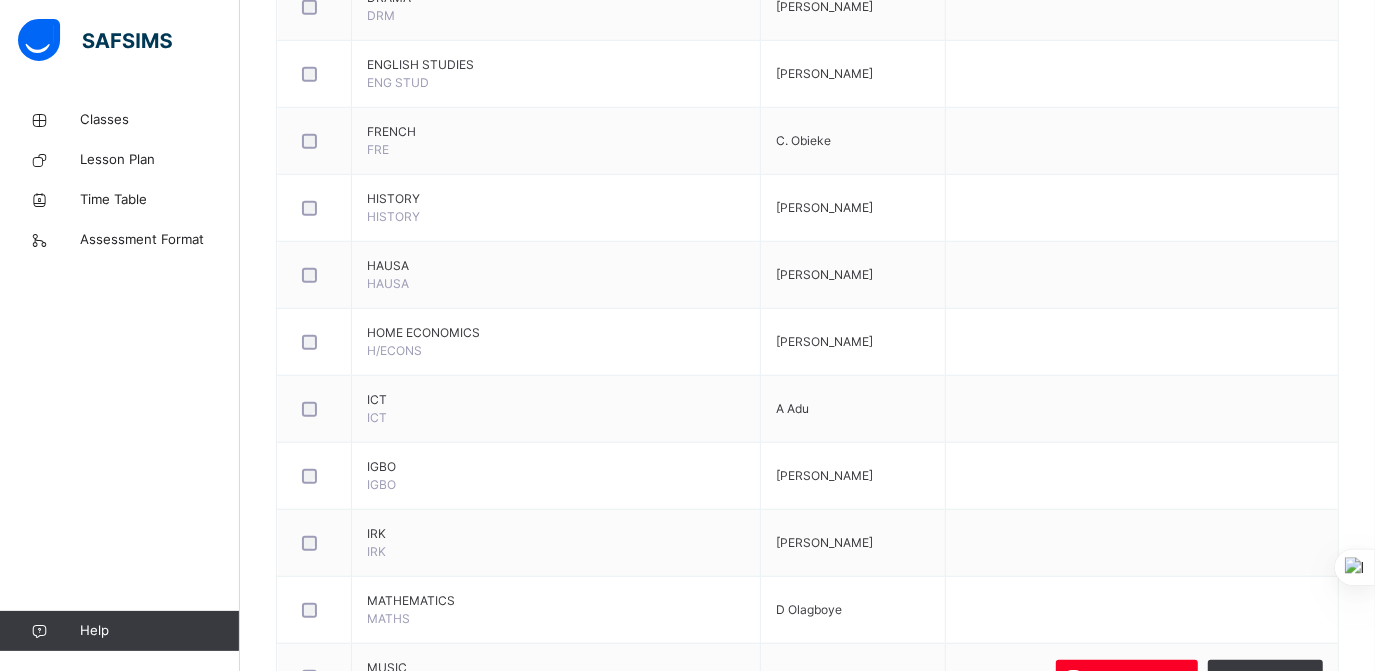 scroll, scrollTop: 970, scrollLeft: 0, axis: vertical 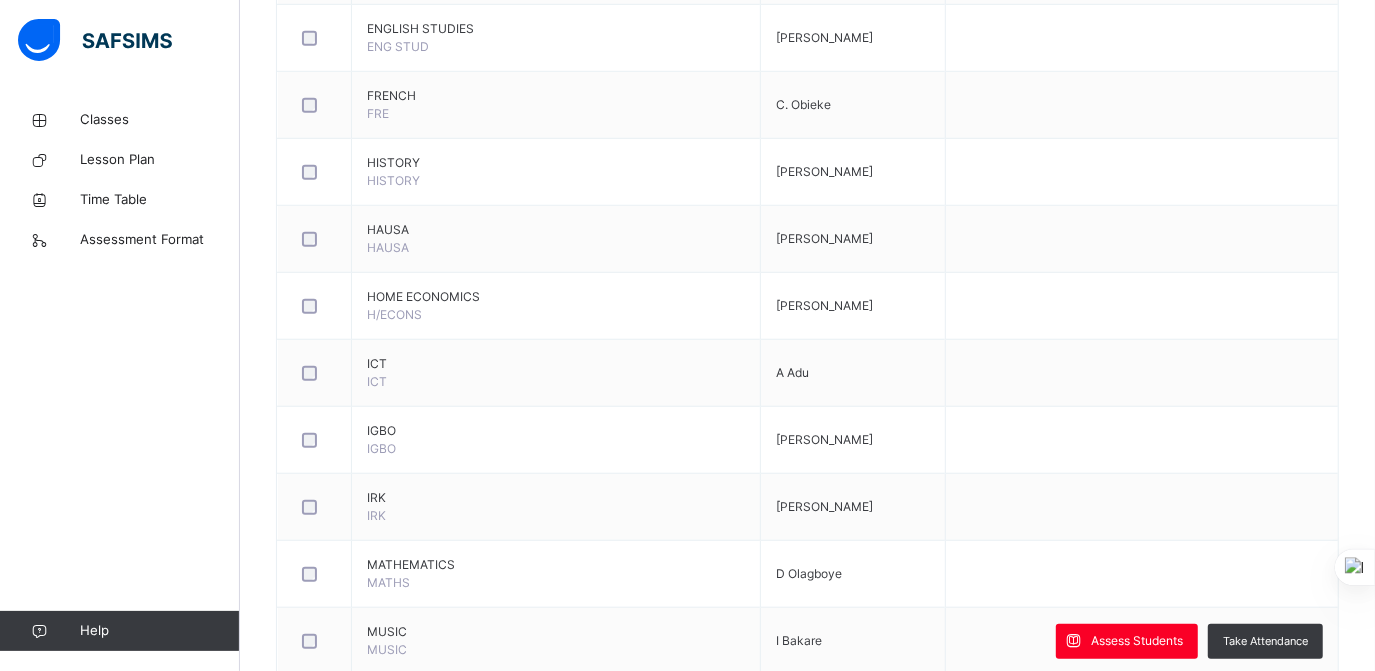 click at bounding box center (817, 1640) 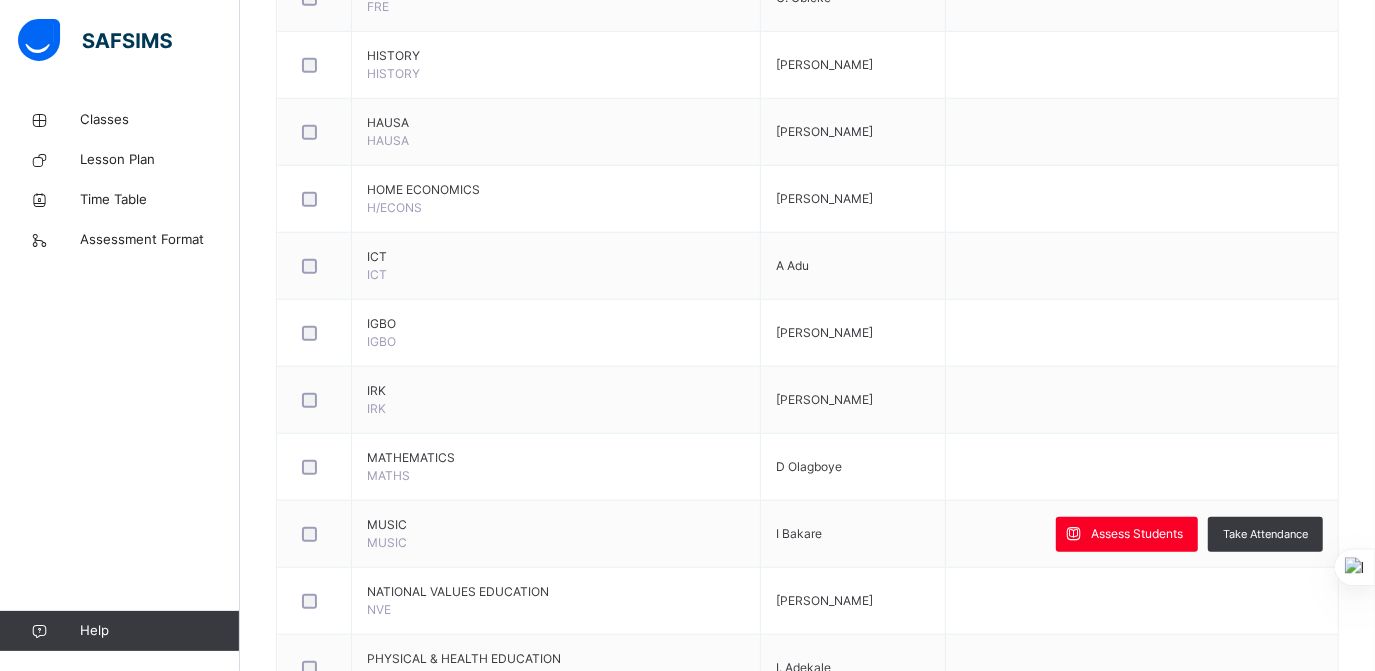 scroll, scrollTop: 1080, scrollLeft: 0, axis: vertical 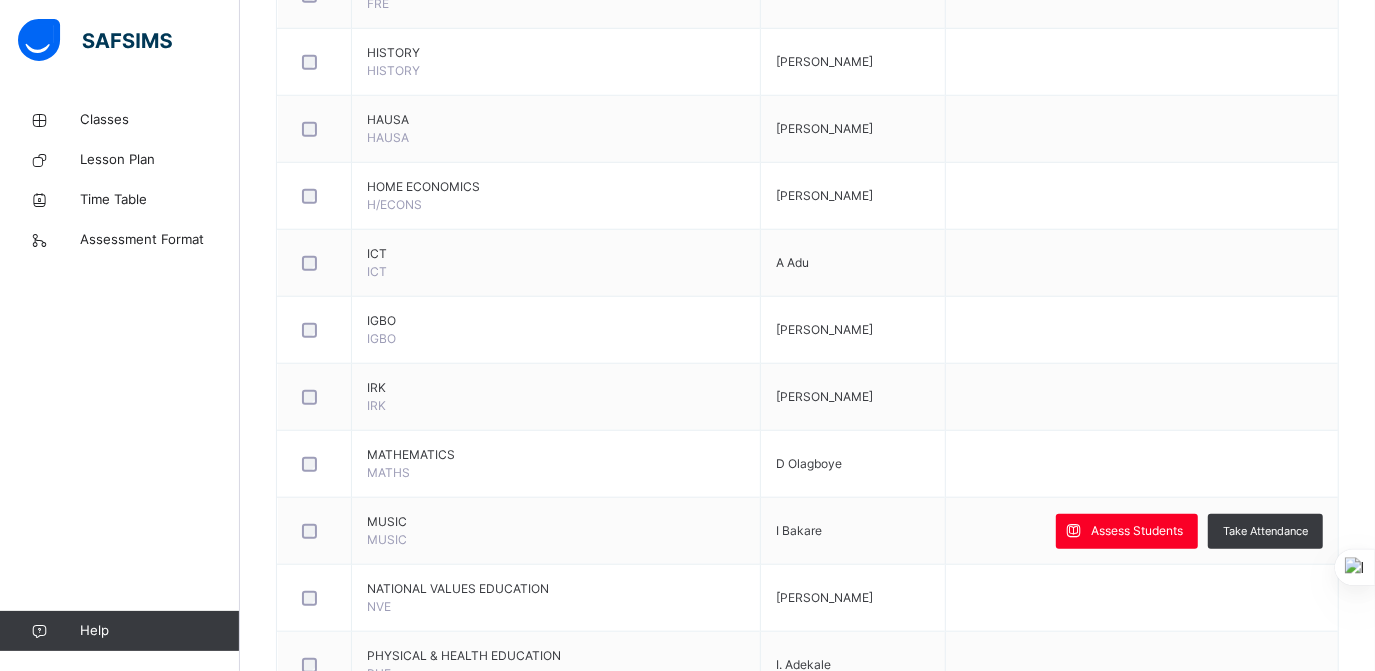 click at bounding box center [817, 1720] 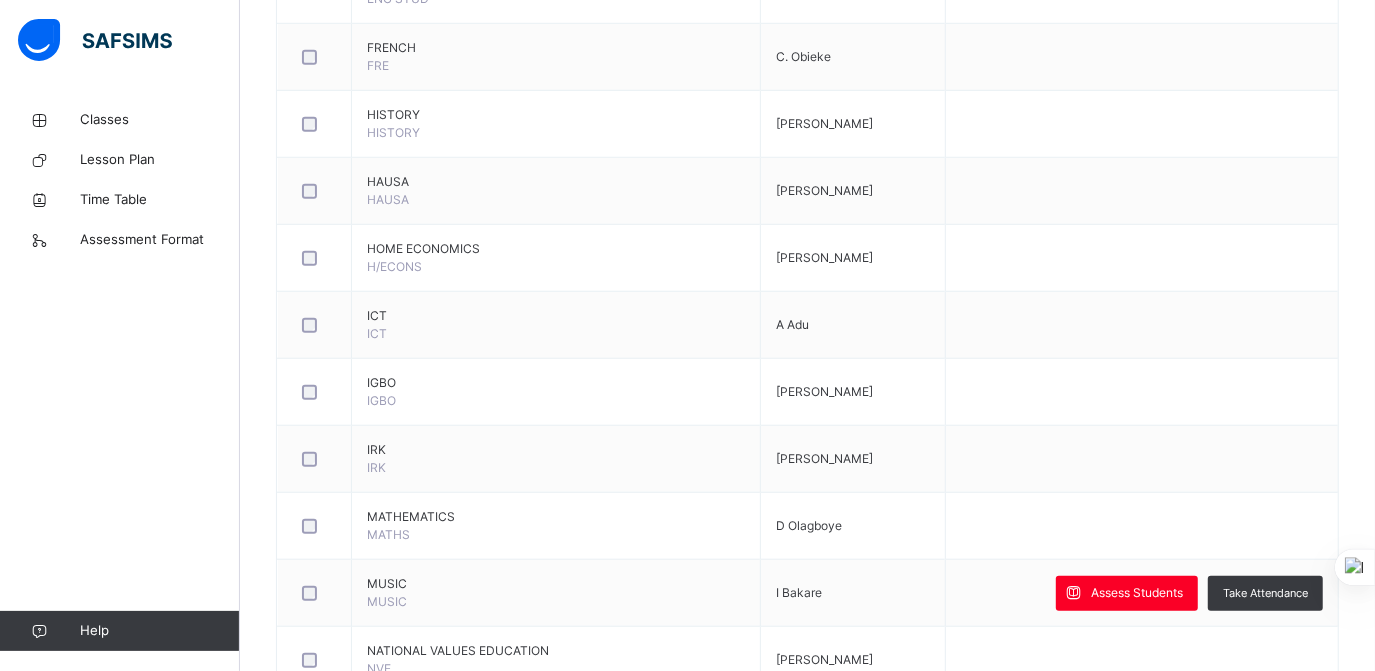 scroll, scrollTop: 0, scrollLeft: 0, axis: both 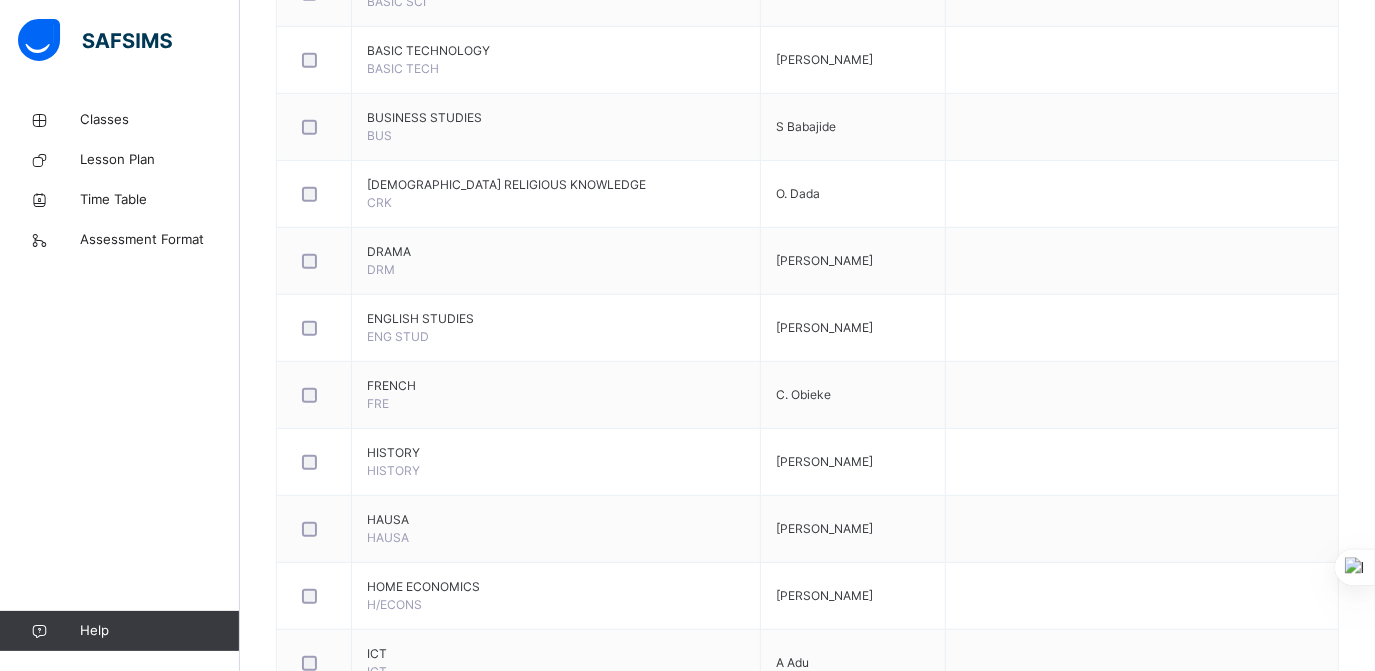 click at bounding box center [1027, 1769] 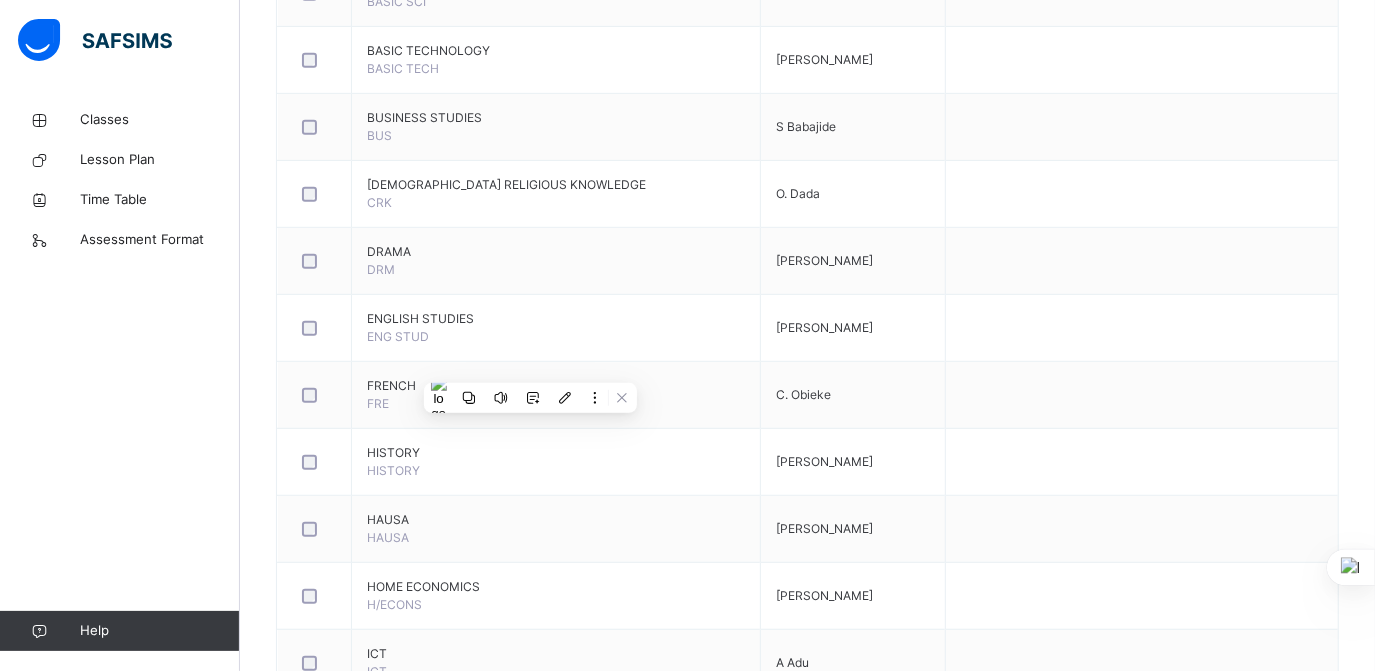 click on "**" at bounding box center (817, 1836) 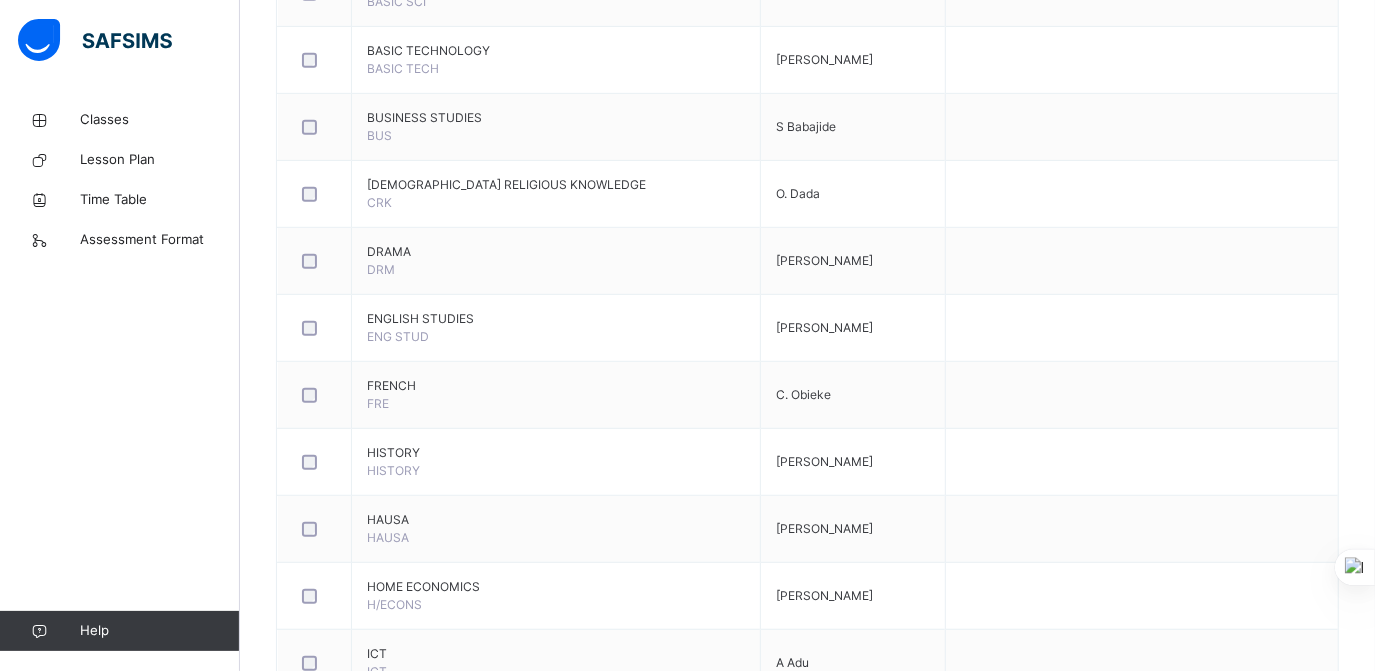 click at bounding box center (1027, 1769) 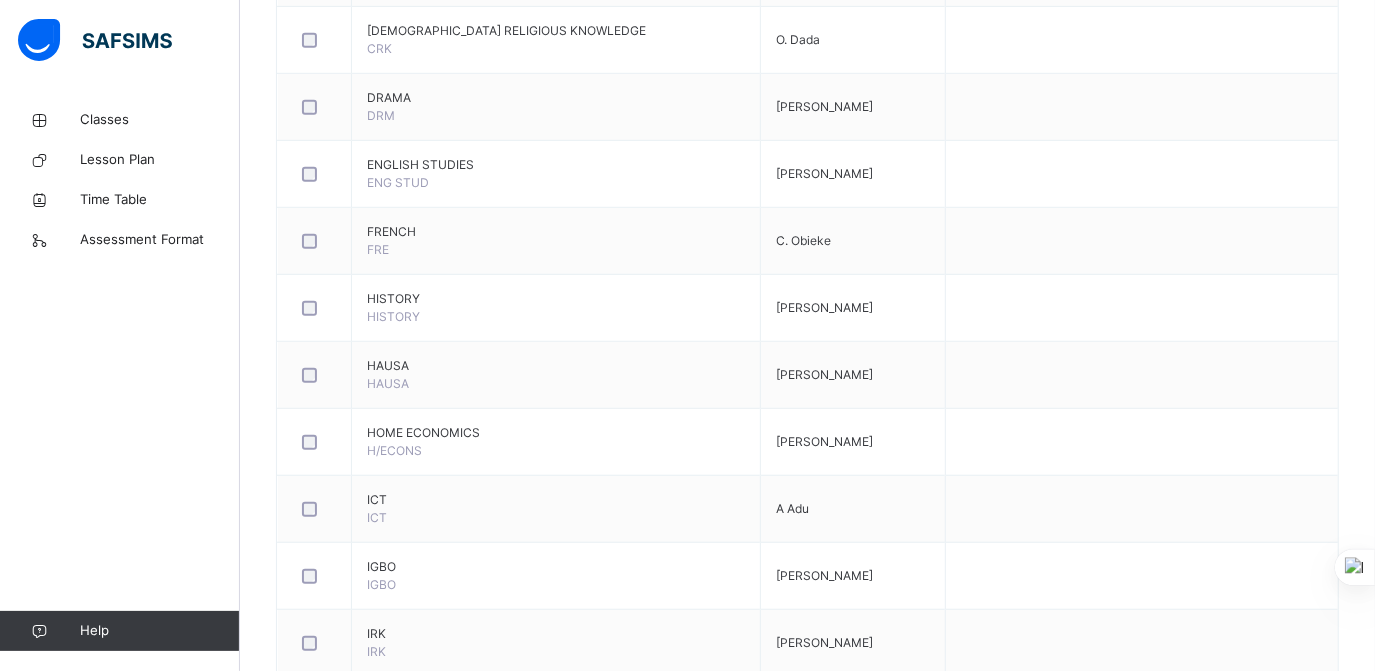 scroll, scrollTop: 861, scrollLeft: 0, axis: vertical 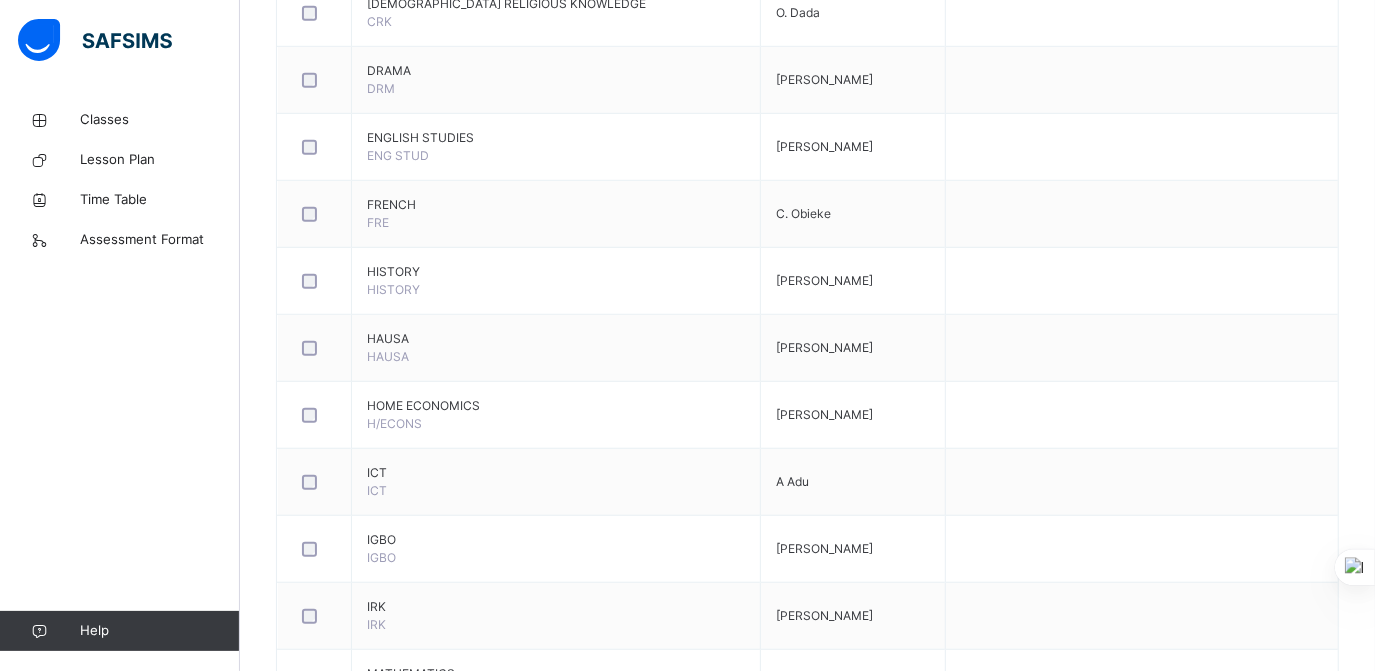 click on "**" at bounding box center (817, 1588) 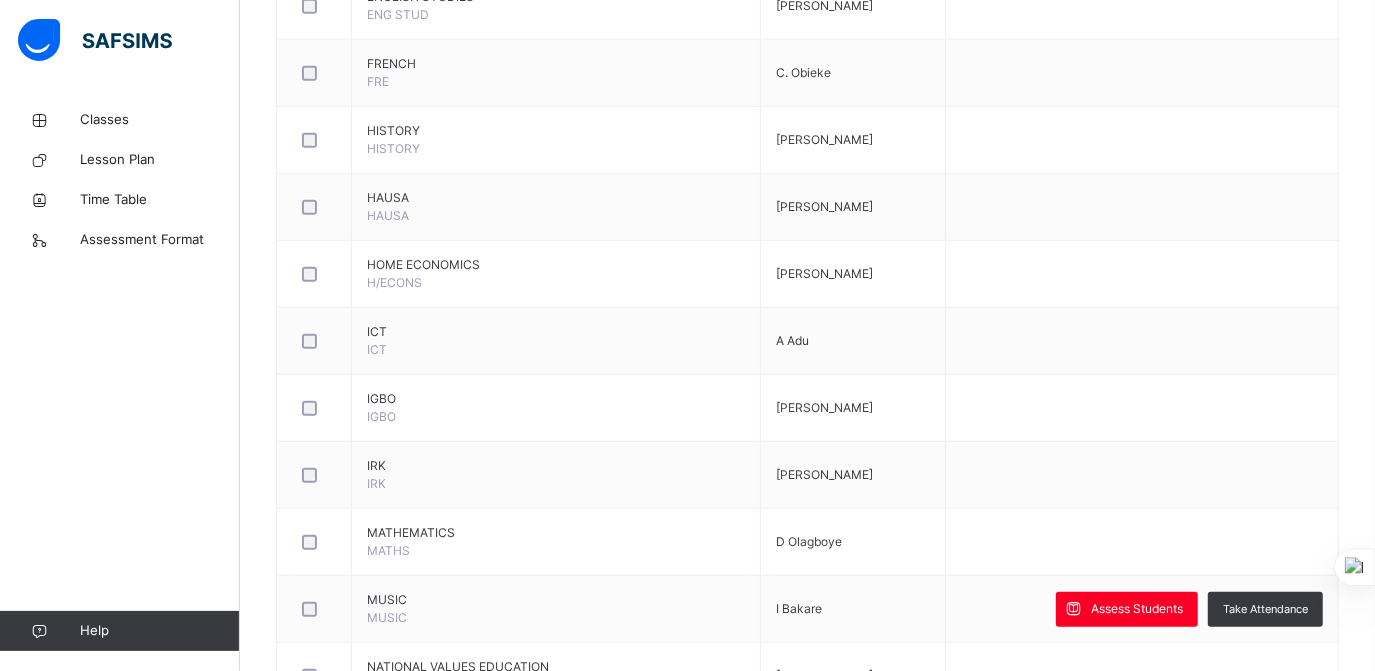 scroll, scrollTop: 1007, scrollLeft: 0, axis: vertical 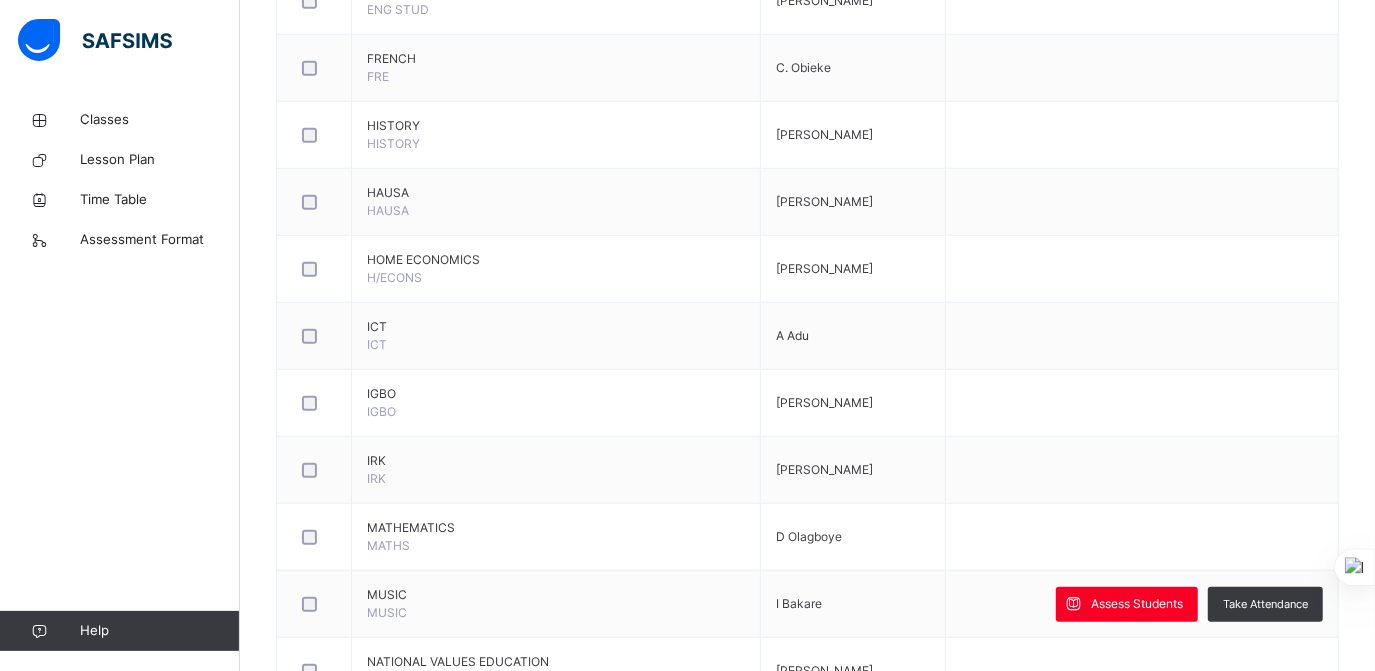 click on "**" at bounding box center [817, 1659] 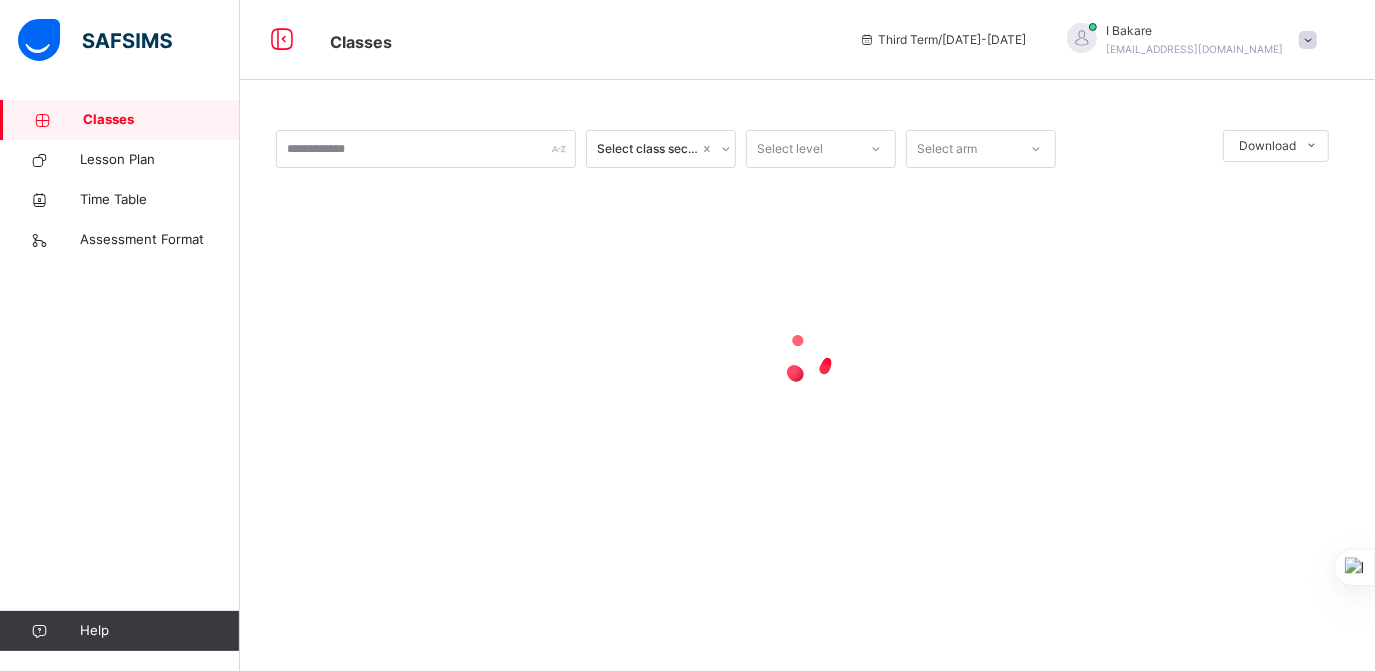 scroll, scrollTop: 0, scrollLeft: 0, axis: both 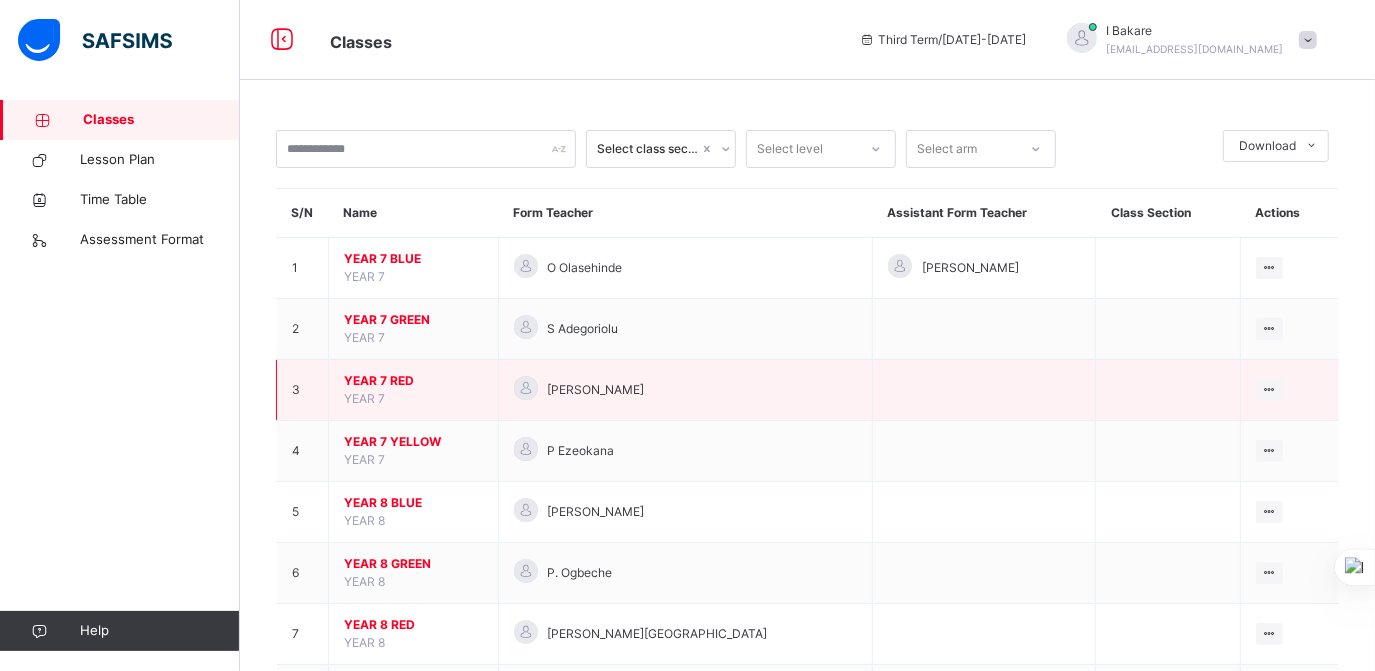 click on "YEAR 7   RED" at bounding box center (413, 381) 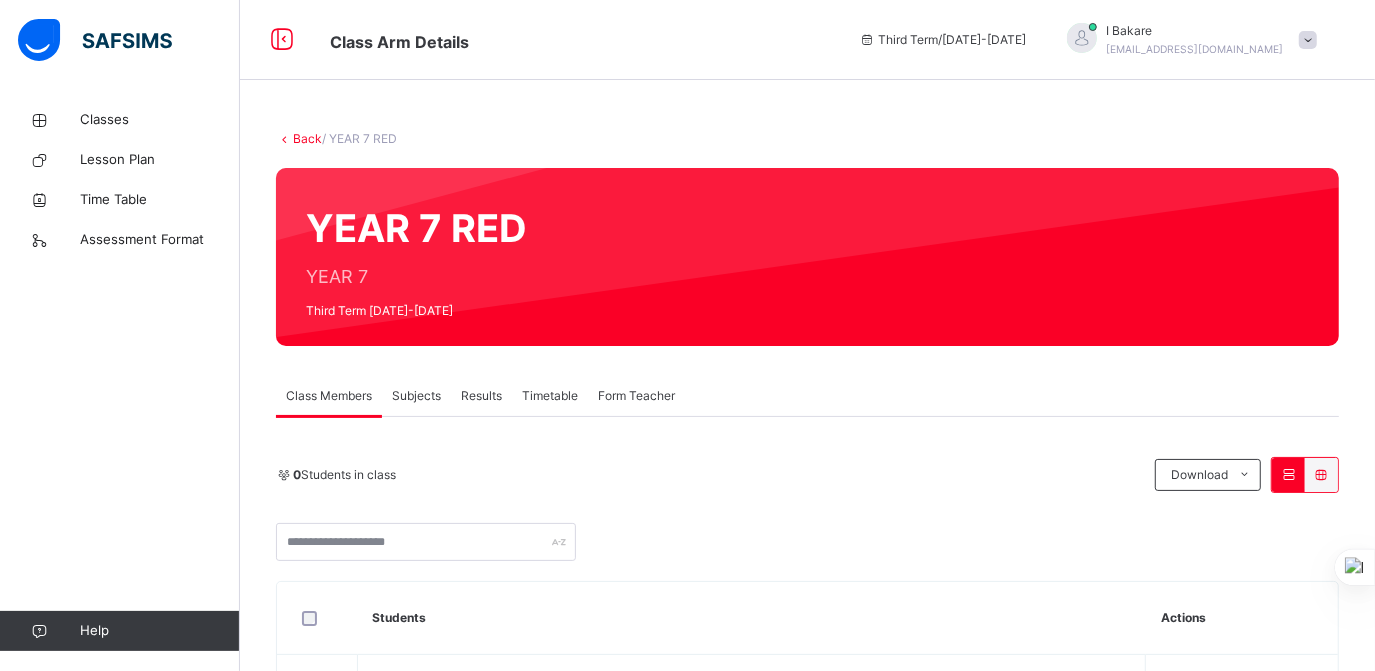 click on "Subjects" at bounding box center (416, 396) 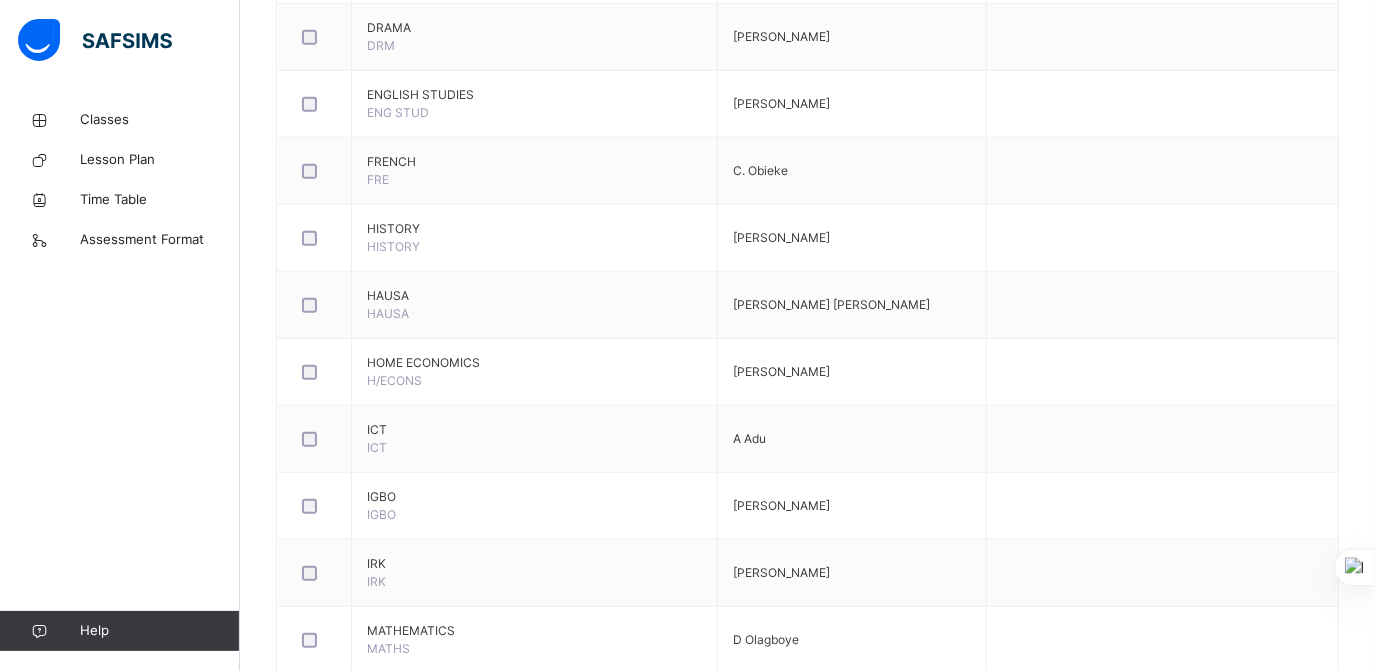 scroll, scrollTop: 957, scrollLeft: 0, axis: vertical 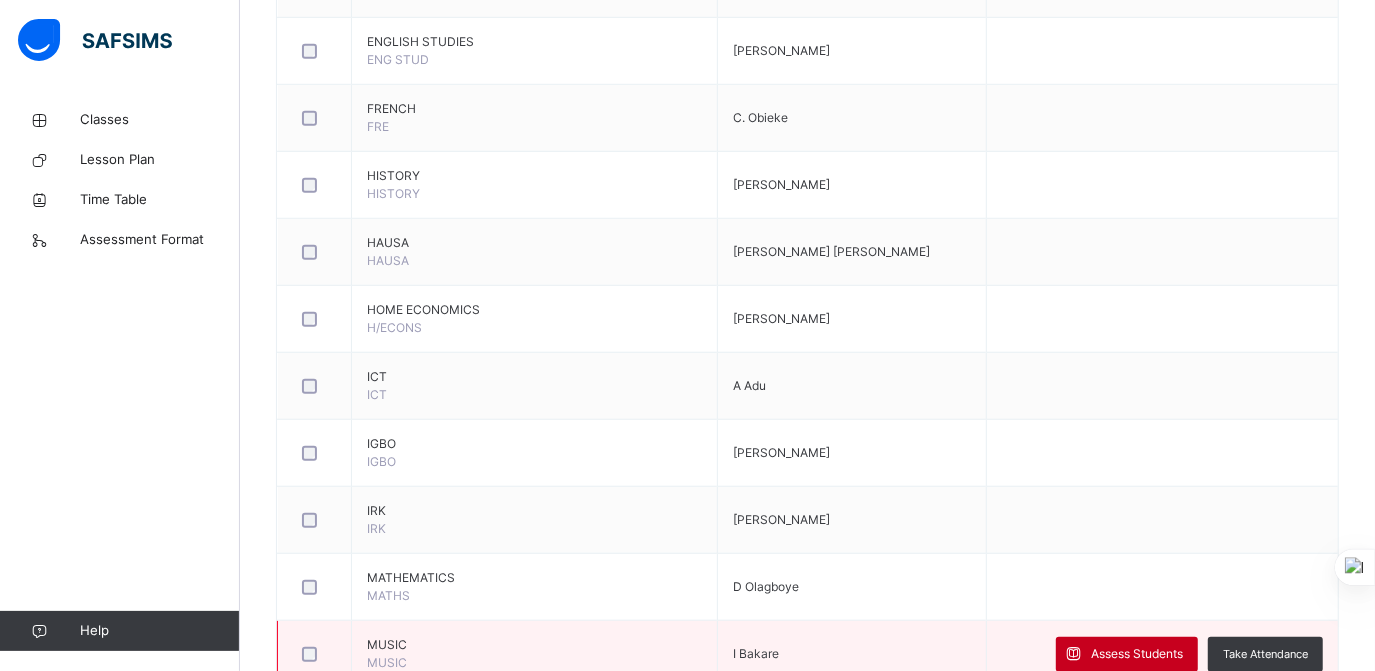 click on "Assess Students" at bounding box center (1137, 654) 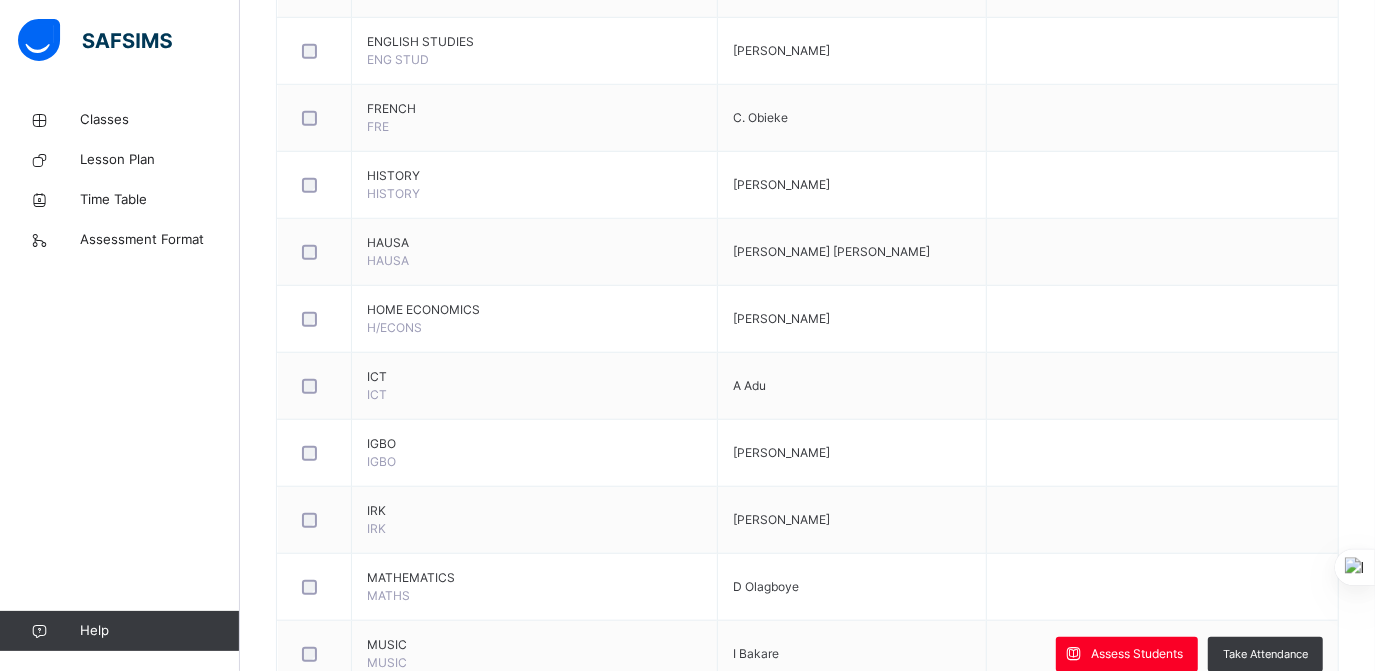 scroll, scrollTop: 0, scrollLeft: 0, axis: both 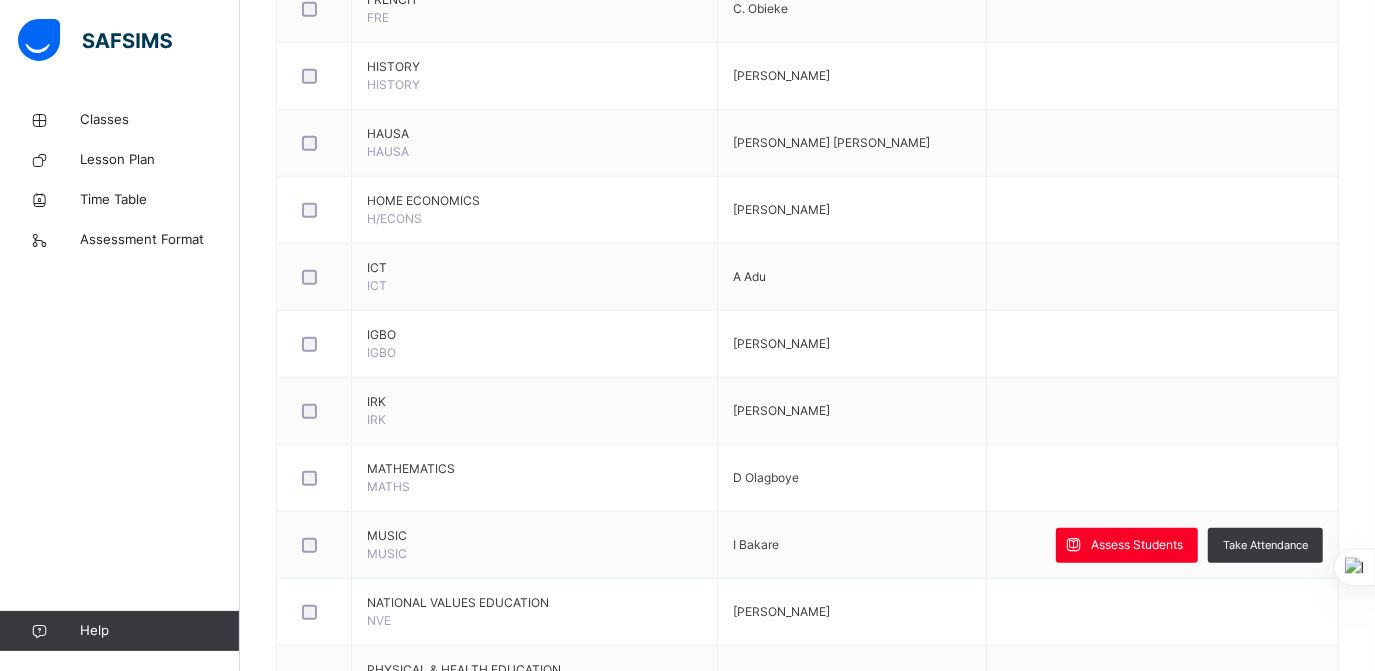 click at bounding box center (812, 1734) 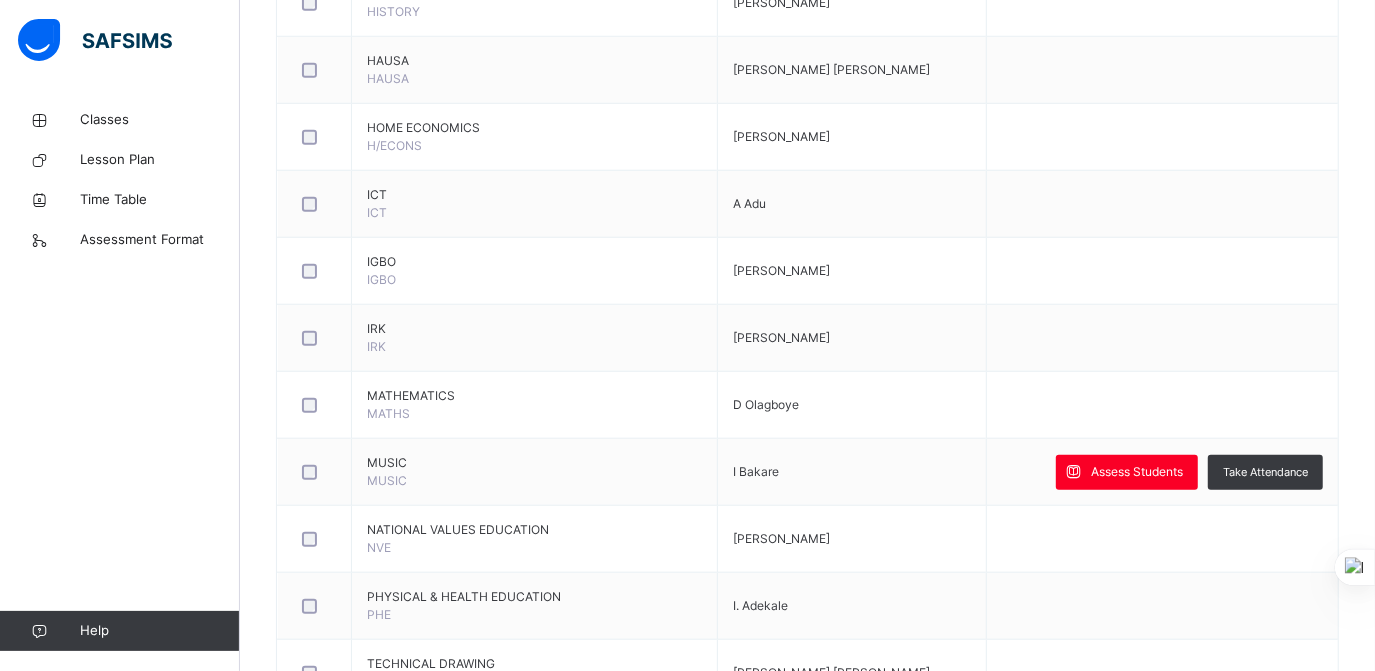 scroll, scrollTop: 1176, scrollLeft: 0, axis: vertical 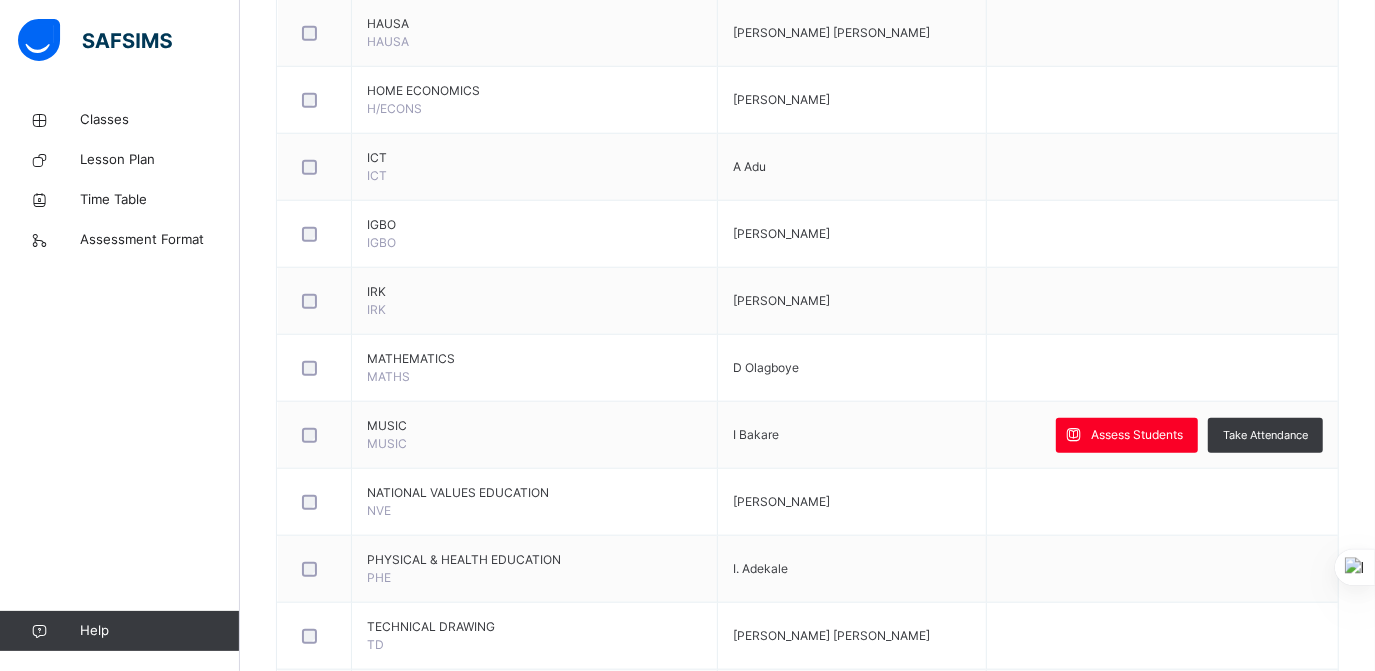 click on "18.50" at bounding box center [1302, 1624] 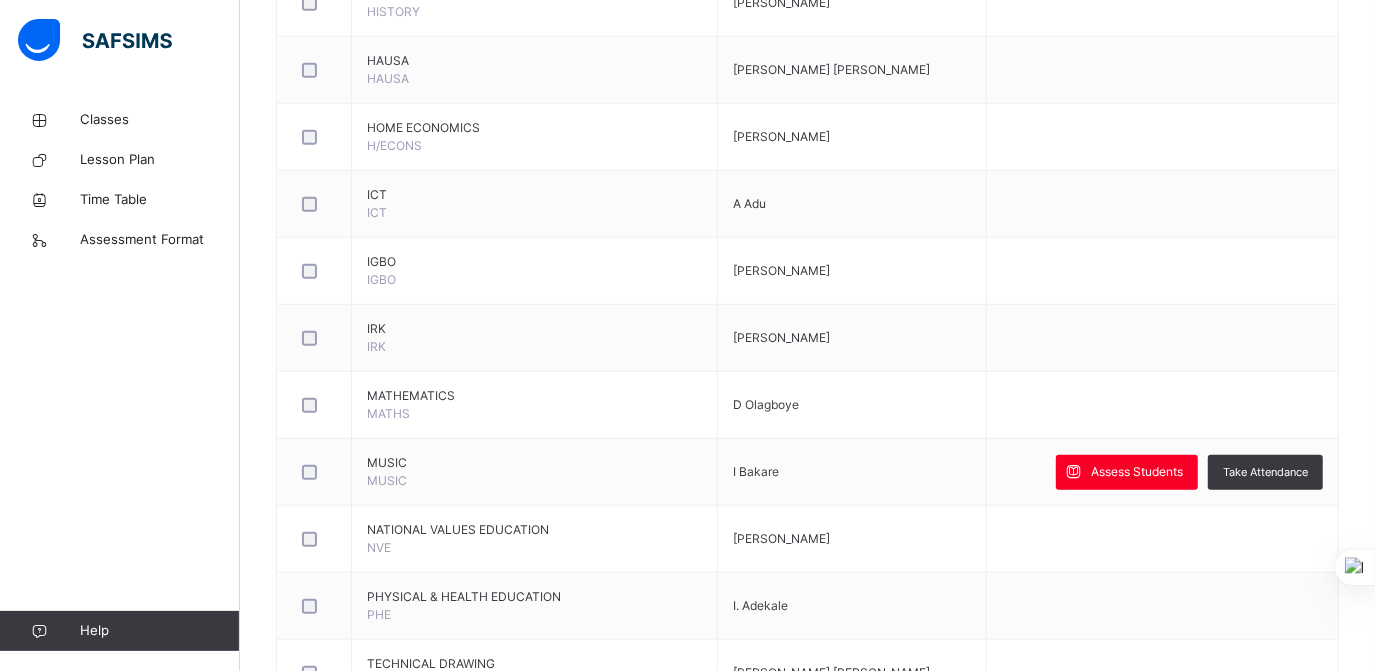 scroll, scrollTop: 991, scrollLeft: 0, axis: vertical 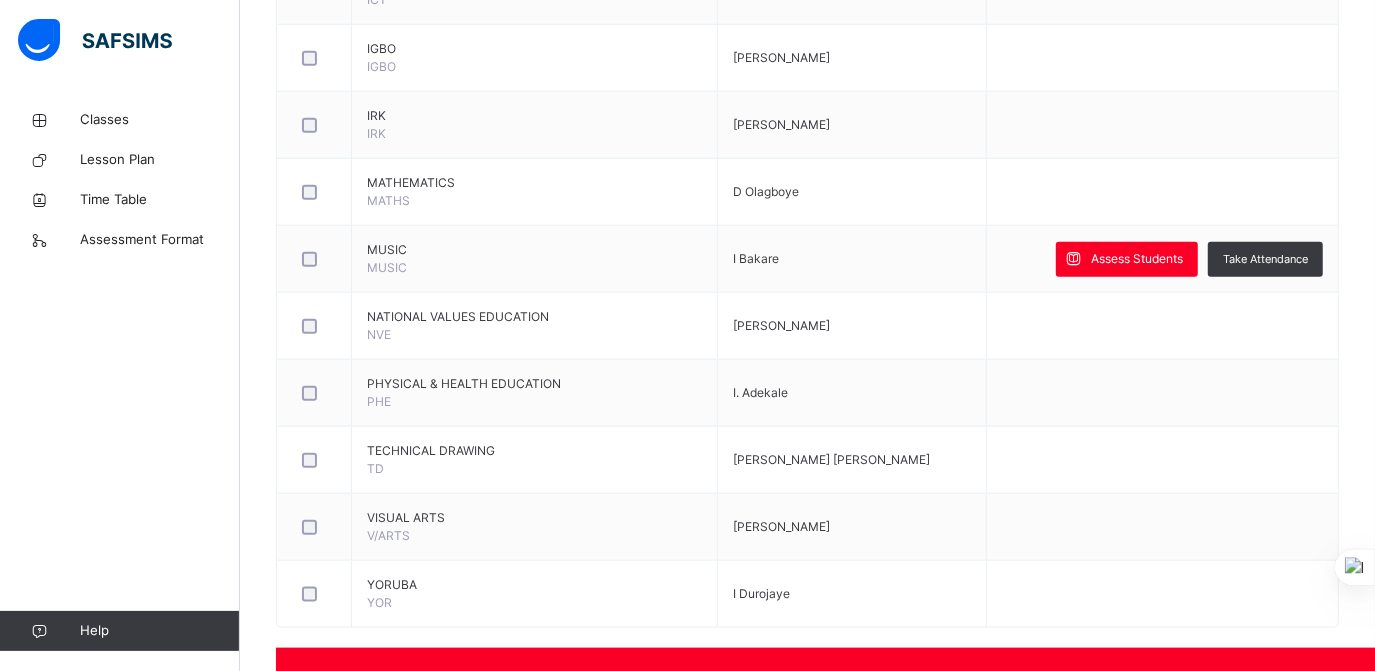 click on "19.50" at bounding box center (1302, 1381) 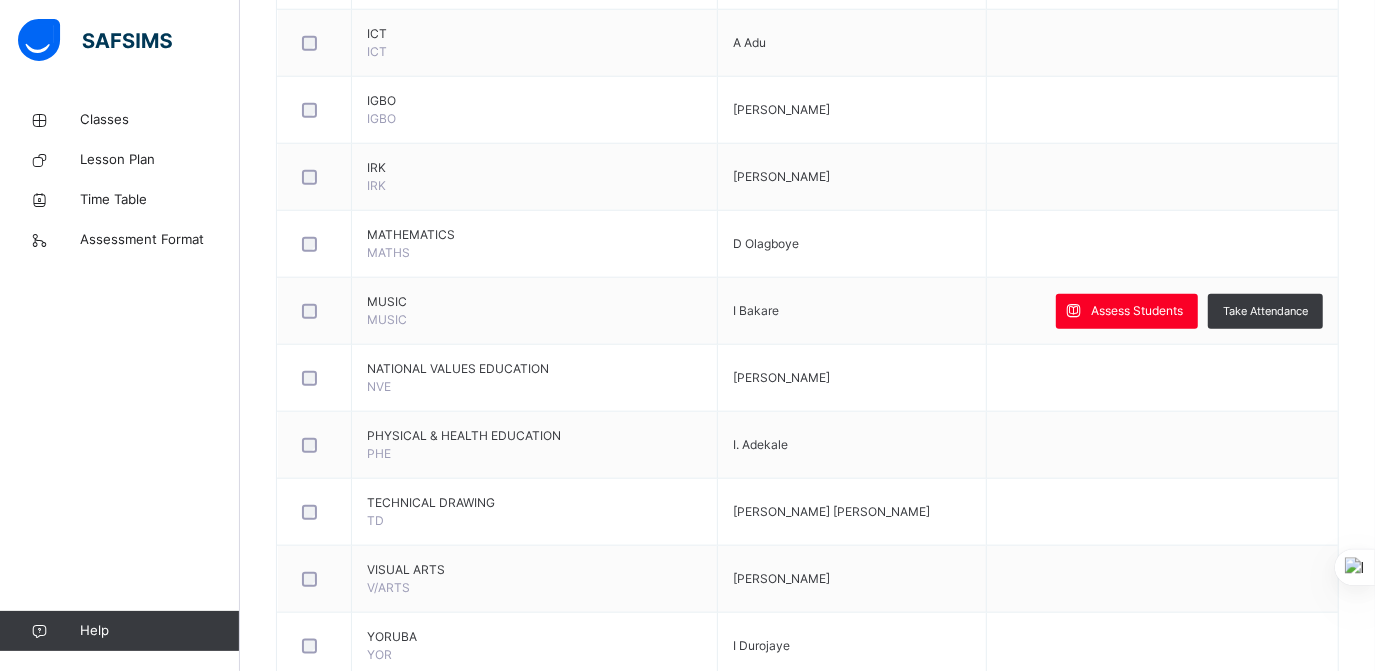scroll, scrollTop: 0, scrollLeft: 0, axis: both 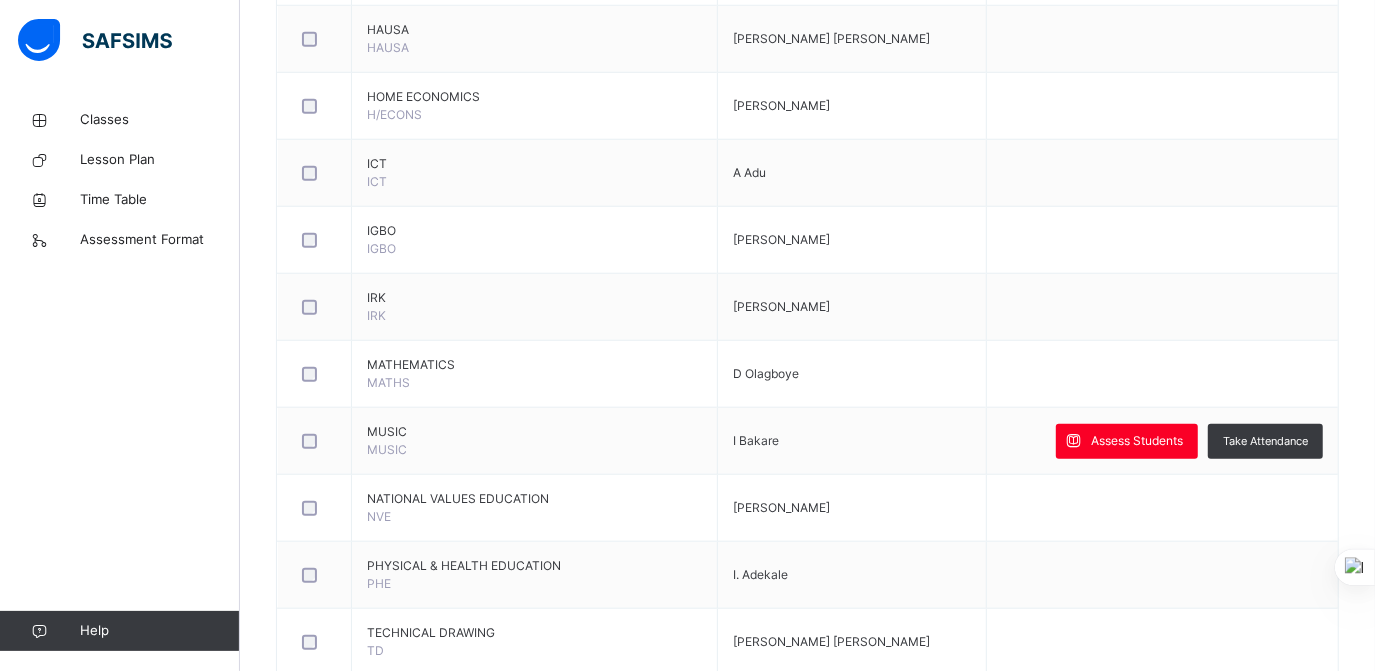 click at bounding box center [1022, 1279] 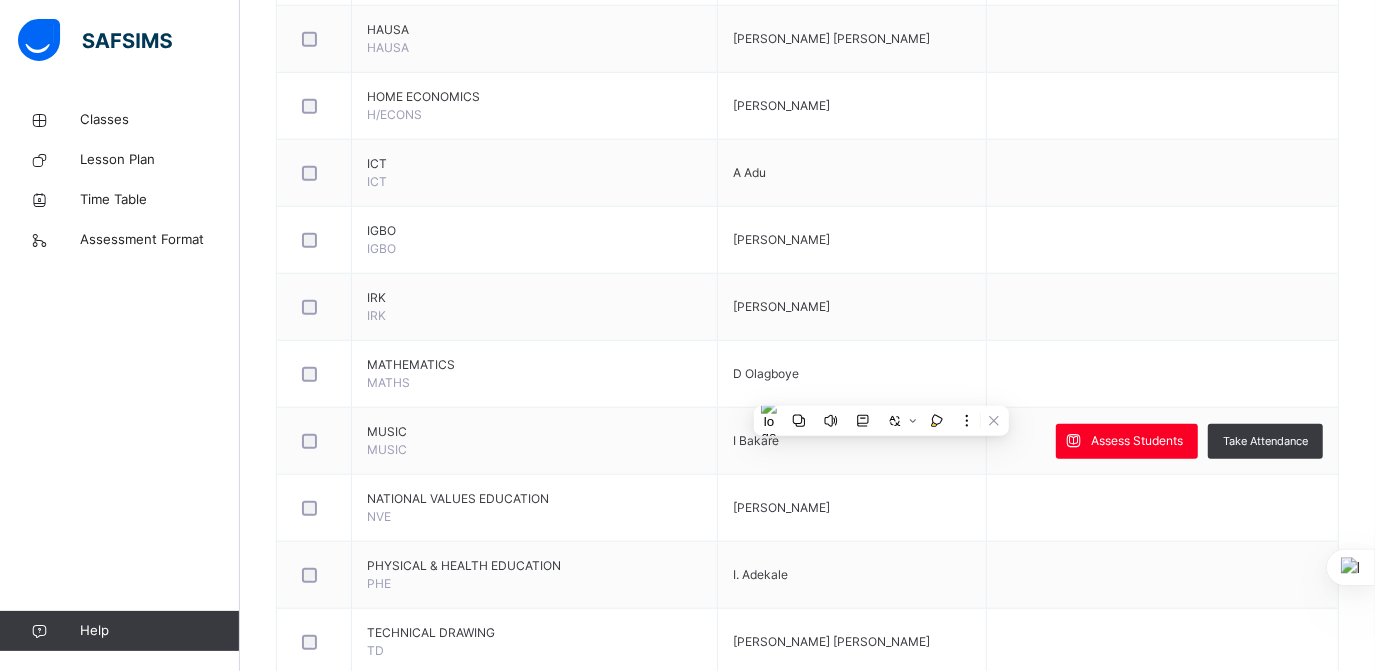 click on "**" at bounding box center [1022, 1279] 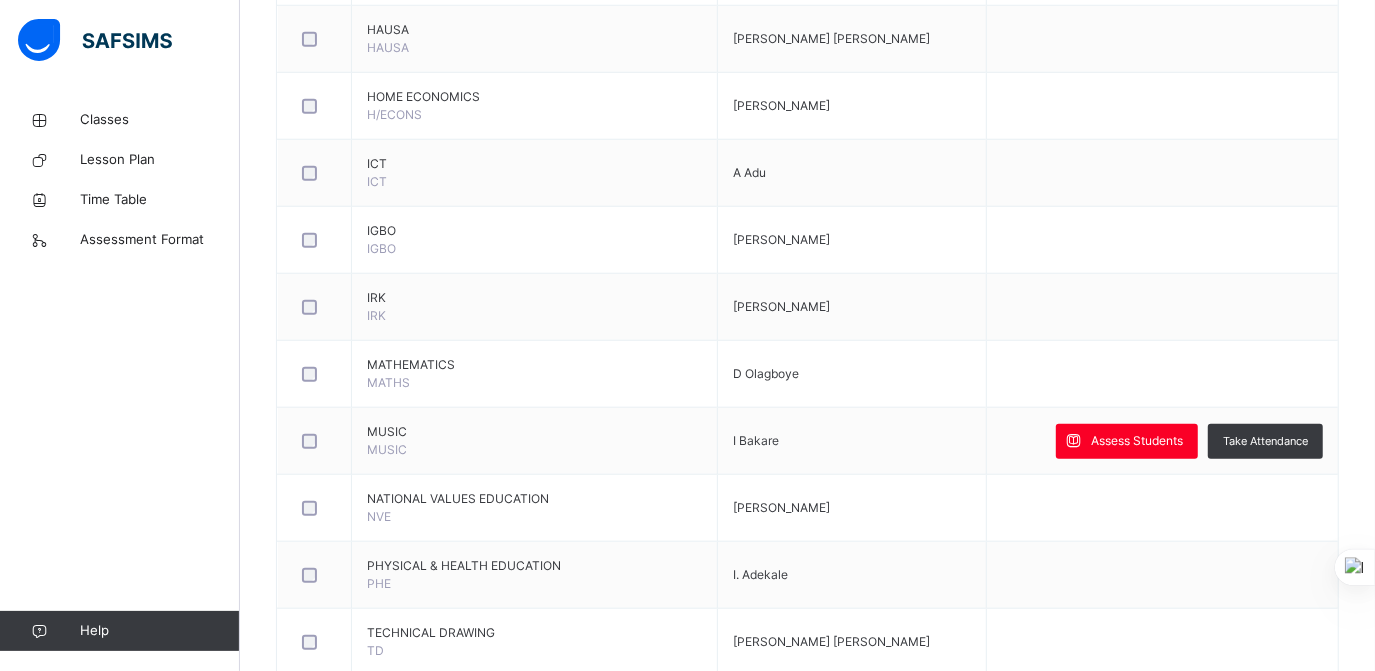 click on "**" at bounding box center (1022, 1346) 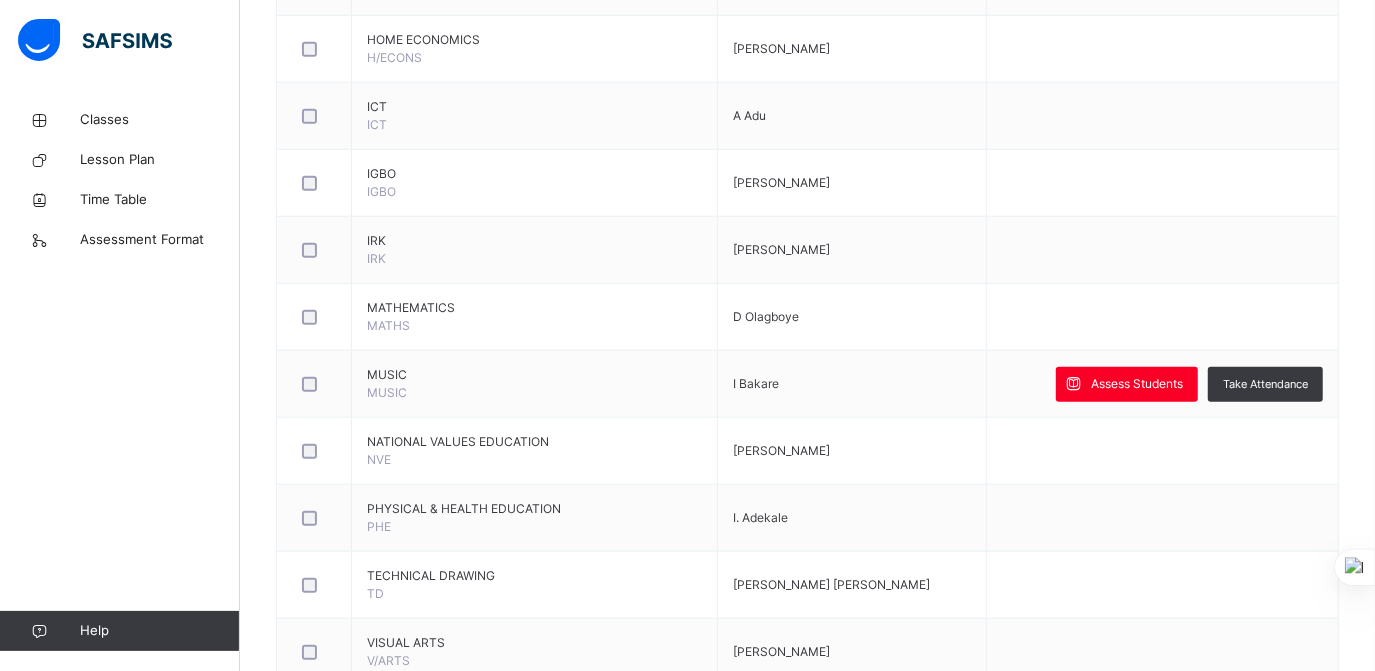 scroll, scrollTop: 1242, scrollLeft: 0, axis: vertical 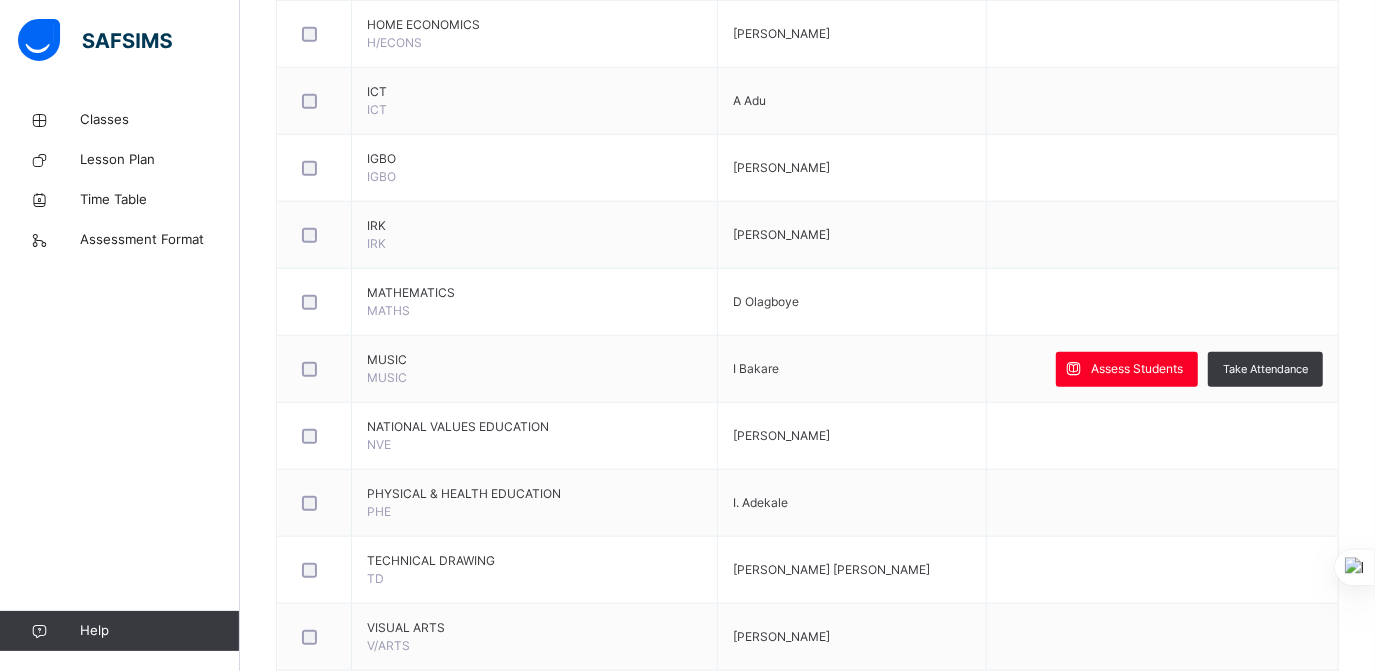 click at bounding box center (1022, 1491) 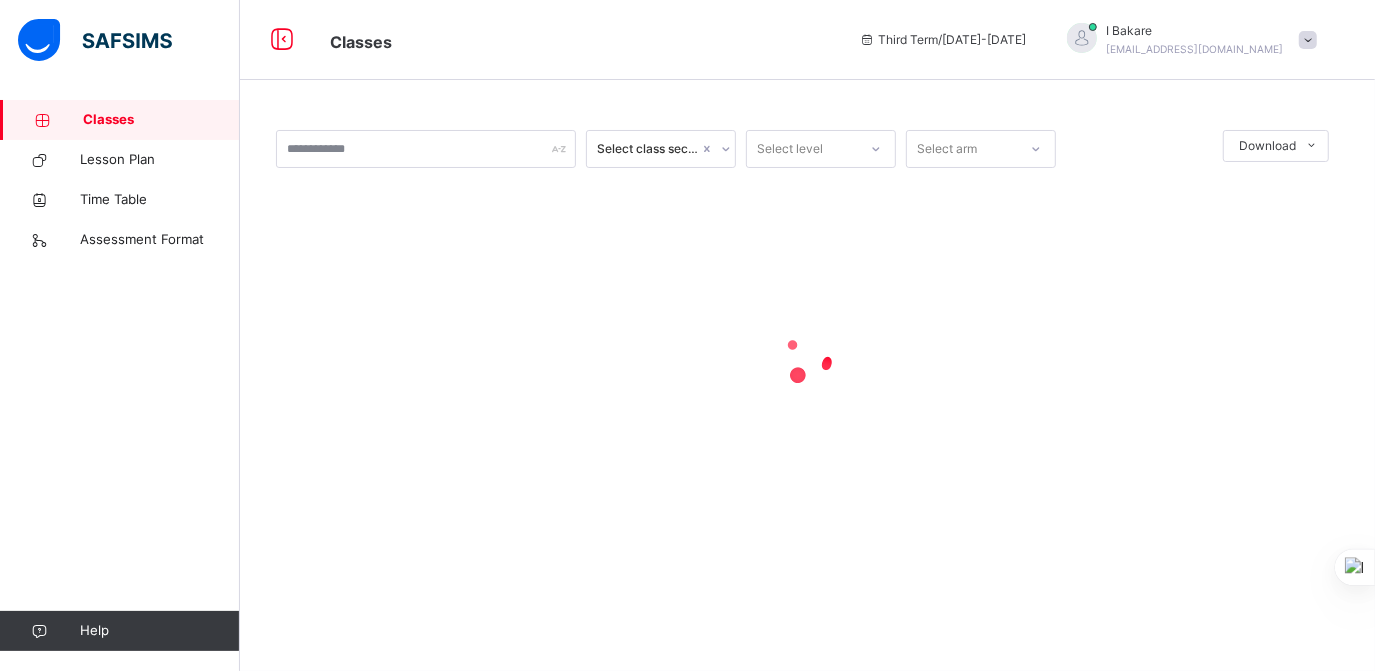 scroll, scrollTop: 0, scrollLeft: 0, axis: both 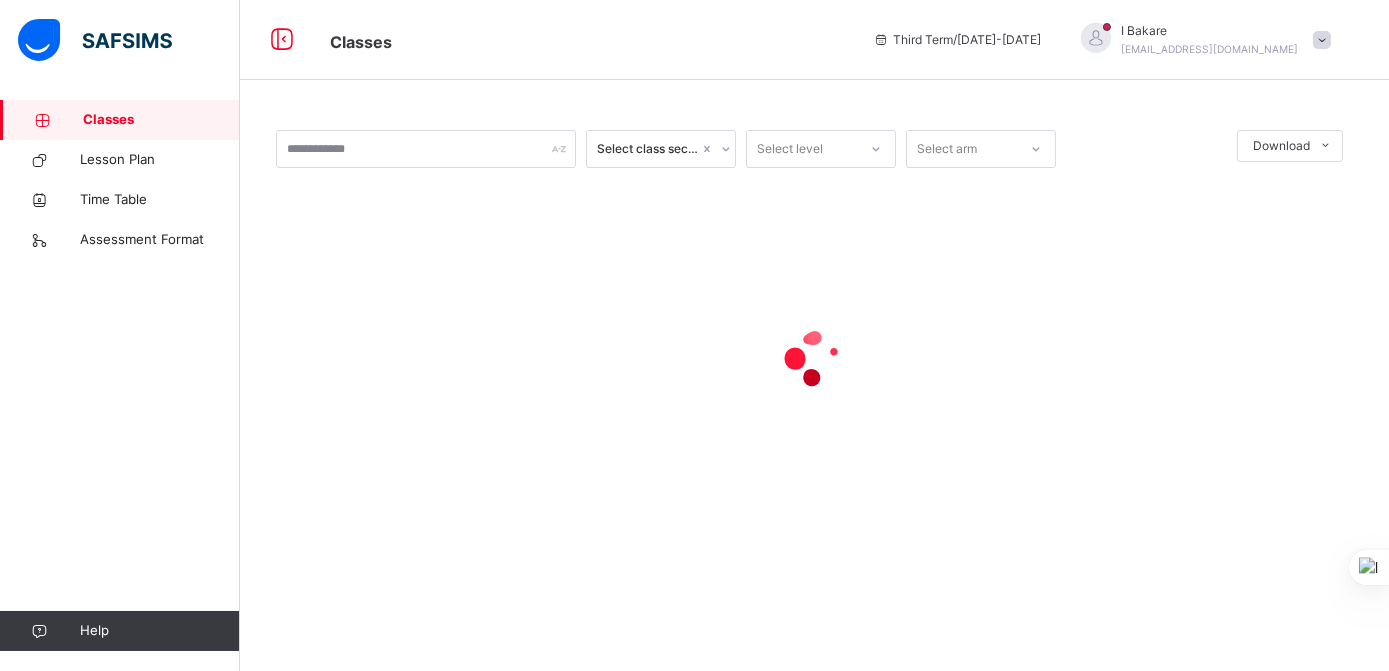 click on "Classes" at bounding box center [161, 120] 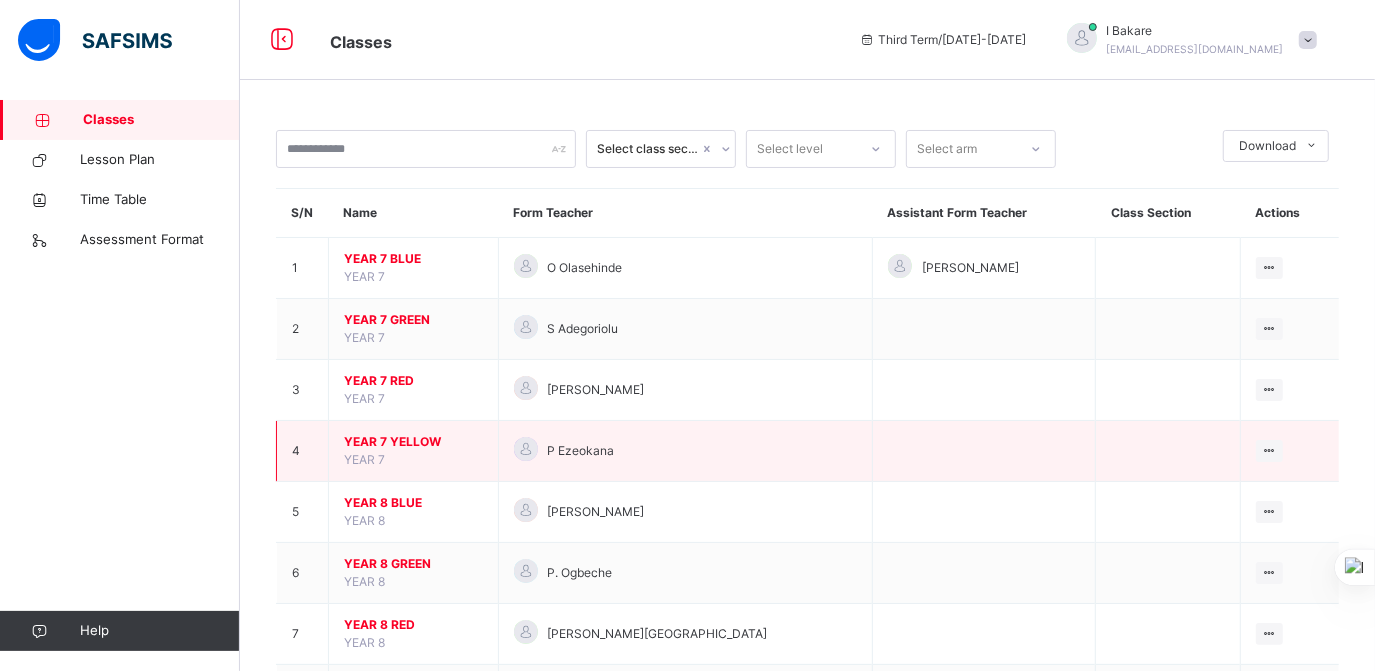click on "YEAR 7   YELLOW" at bounding box center [413, 442] 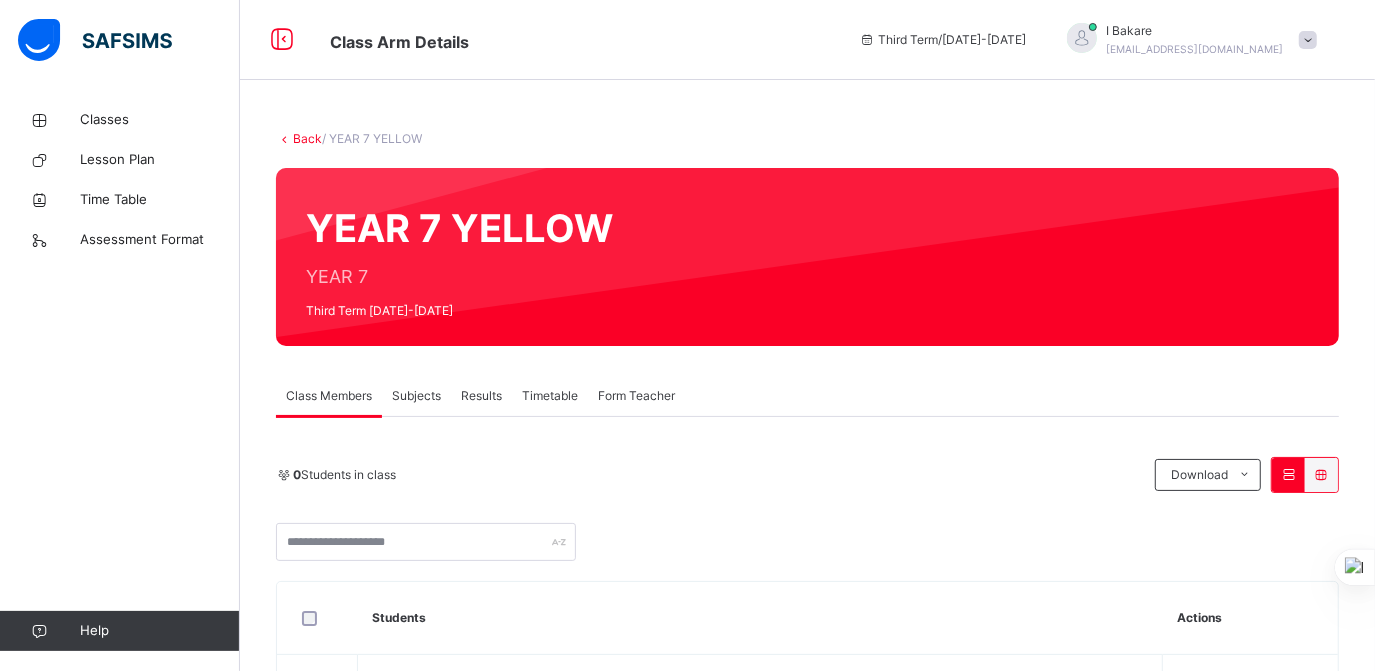 click on "Subjects" at bounding box center (416, 396) 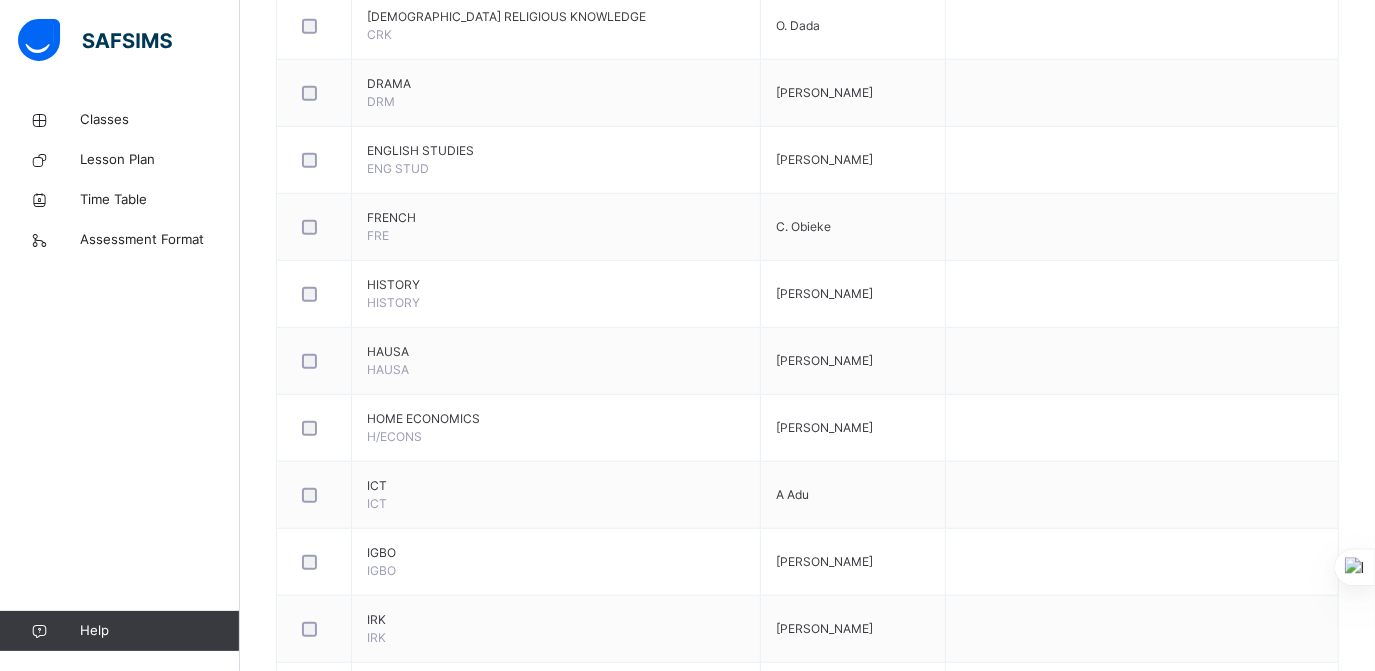 scroll, scrollTop: 909, scrollLeft: 0, axis: vertical 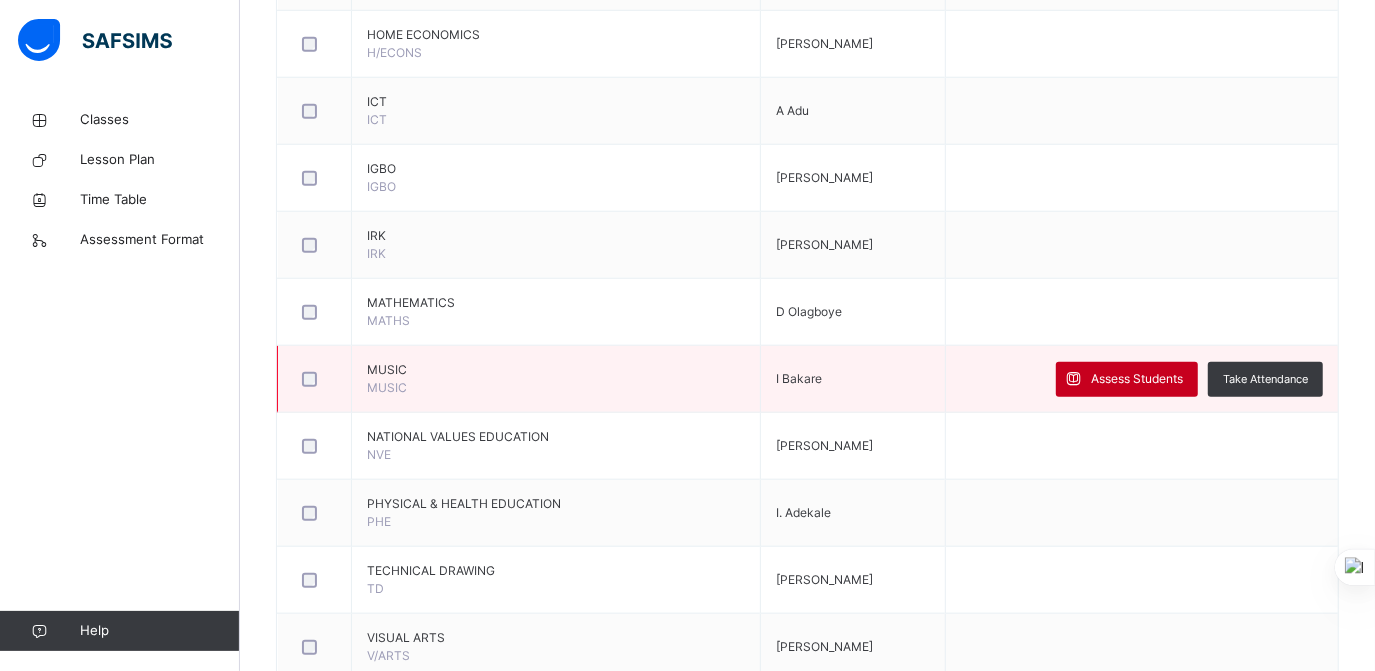 click on "Assess Students" at bounding box center [1137, 379] 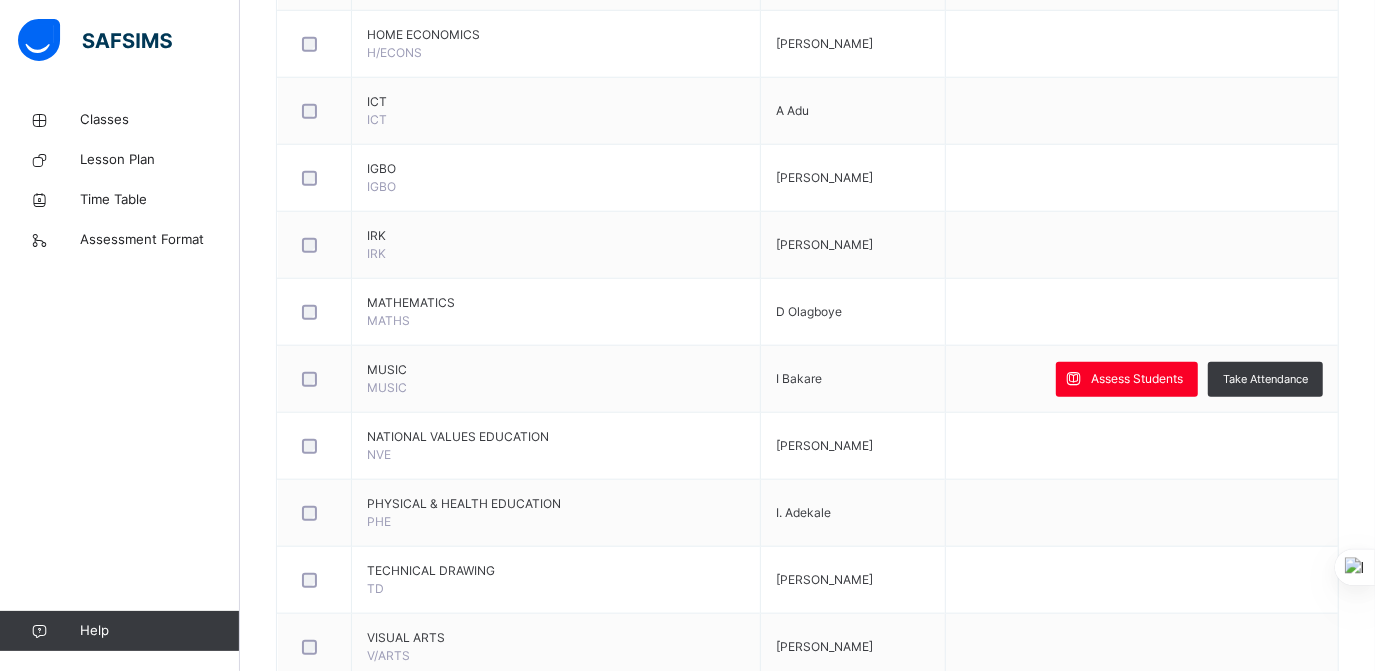 scroll, scrollTop: 238, scrollLeft: 0, axis: vertical 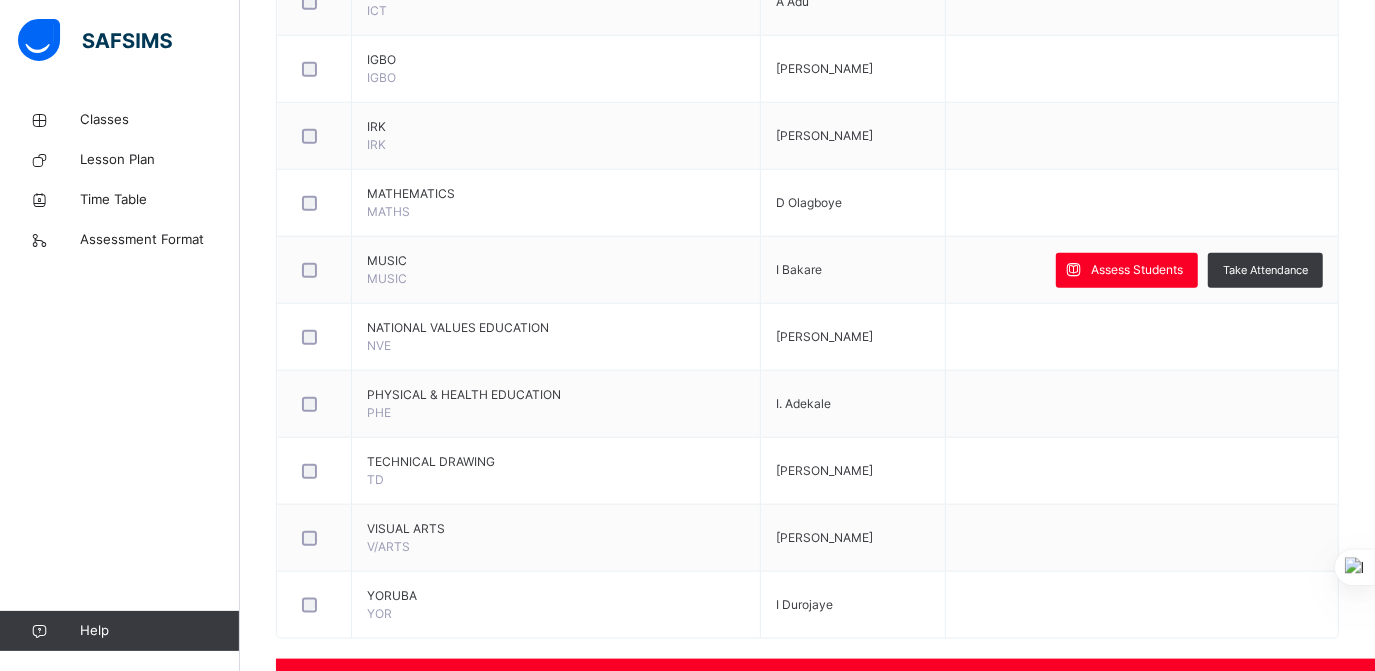 click at bounding box center [816, 1392] 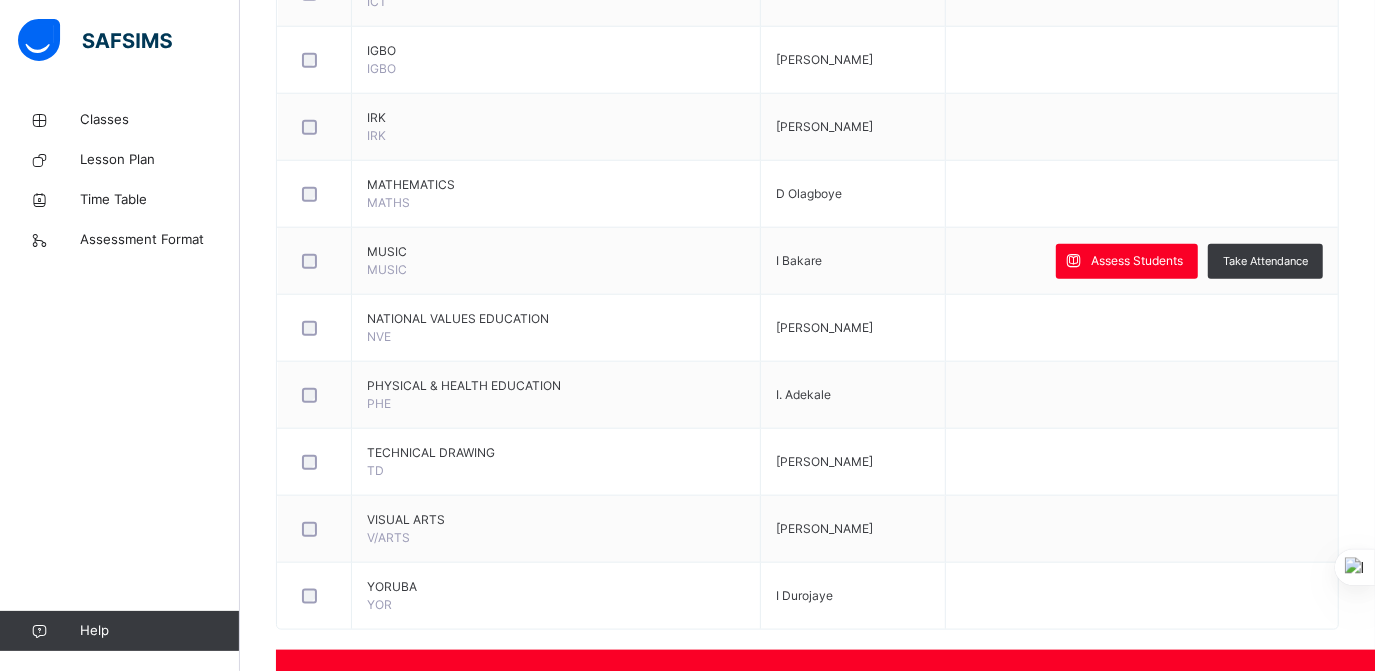 scroll, scrollTop: 1352, scrollLeft: 0, axis: vertical 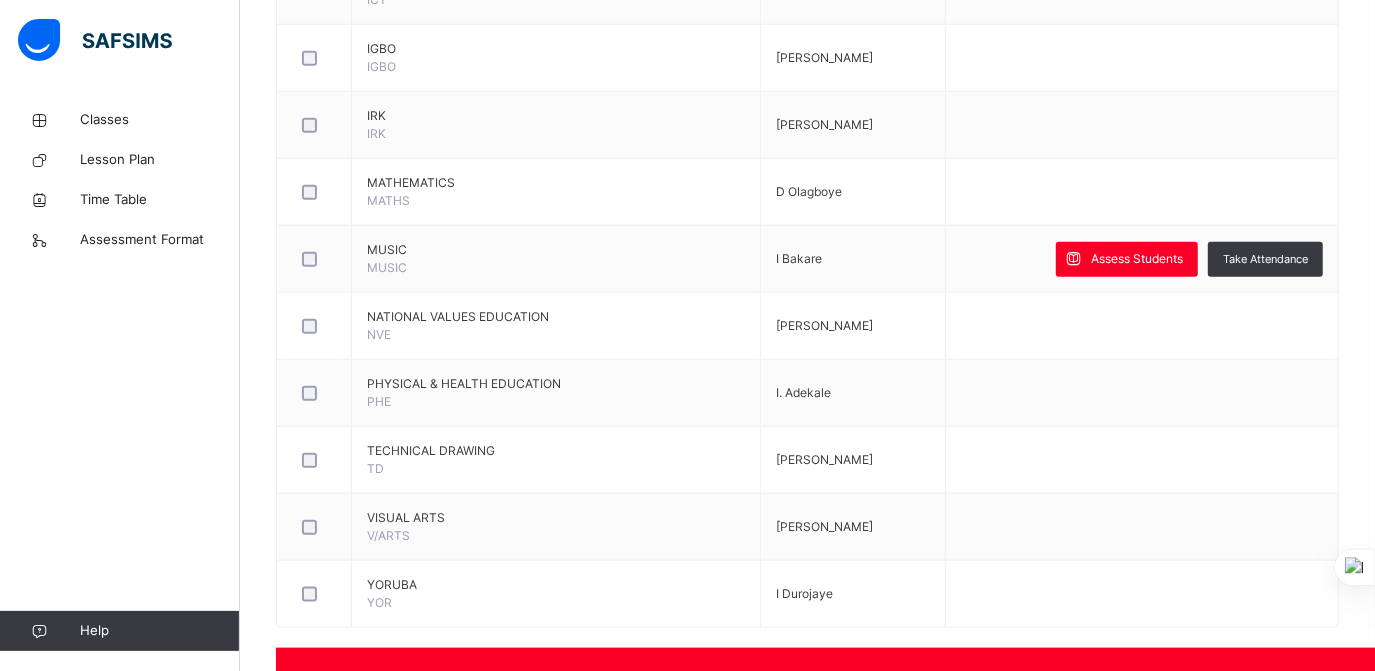 click at bounding box center (1236, 1448) 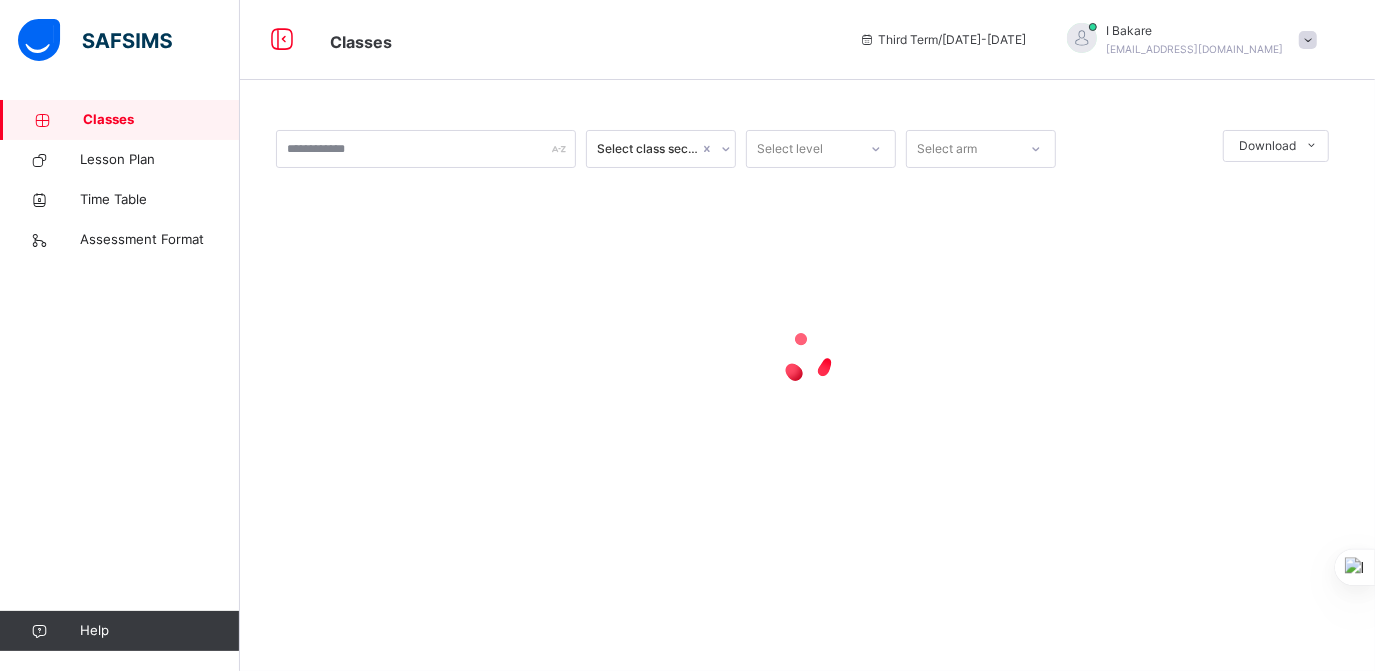 scroll, scrollTop: 0, scrollLeft: 0, axis: both 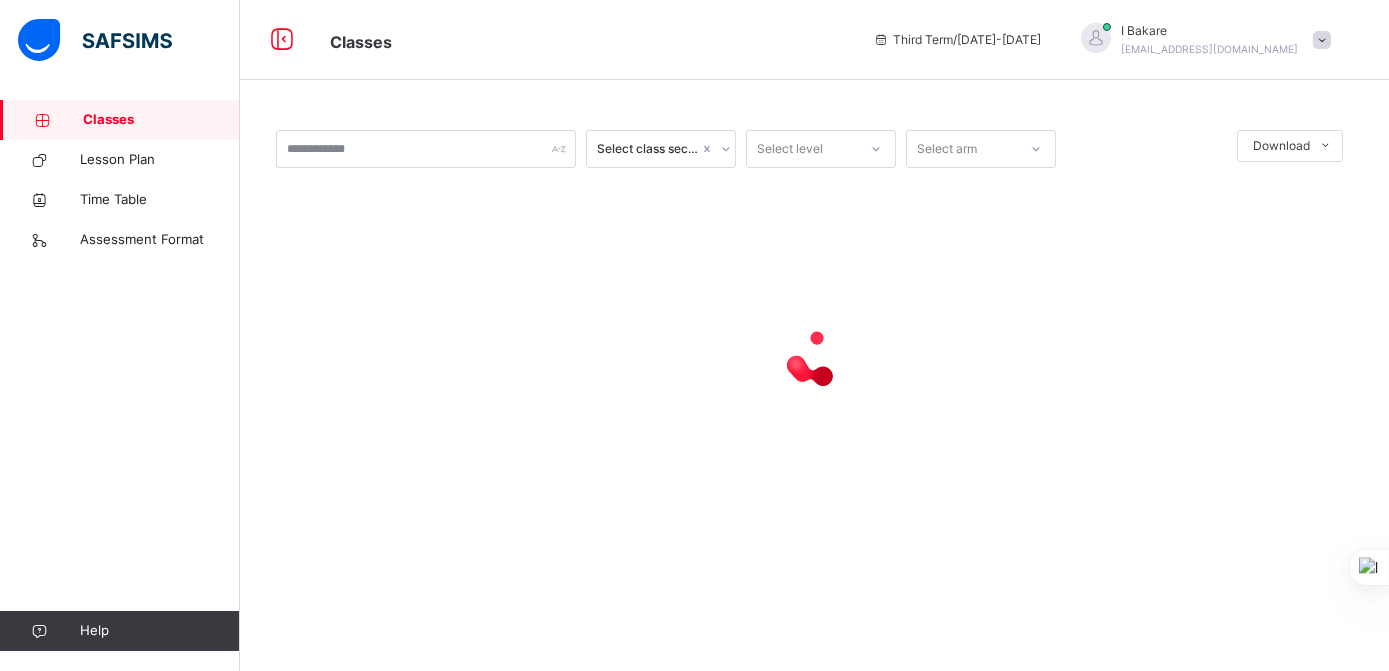 click on "Classes" at bounding box center [120, 120] 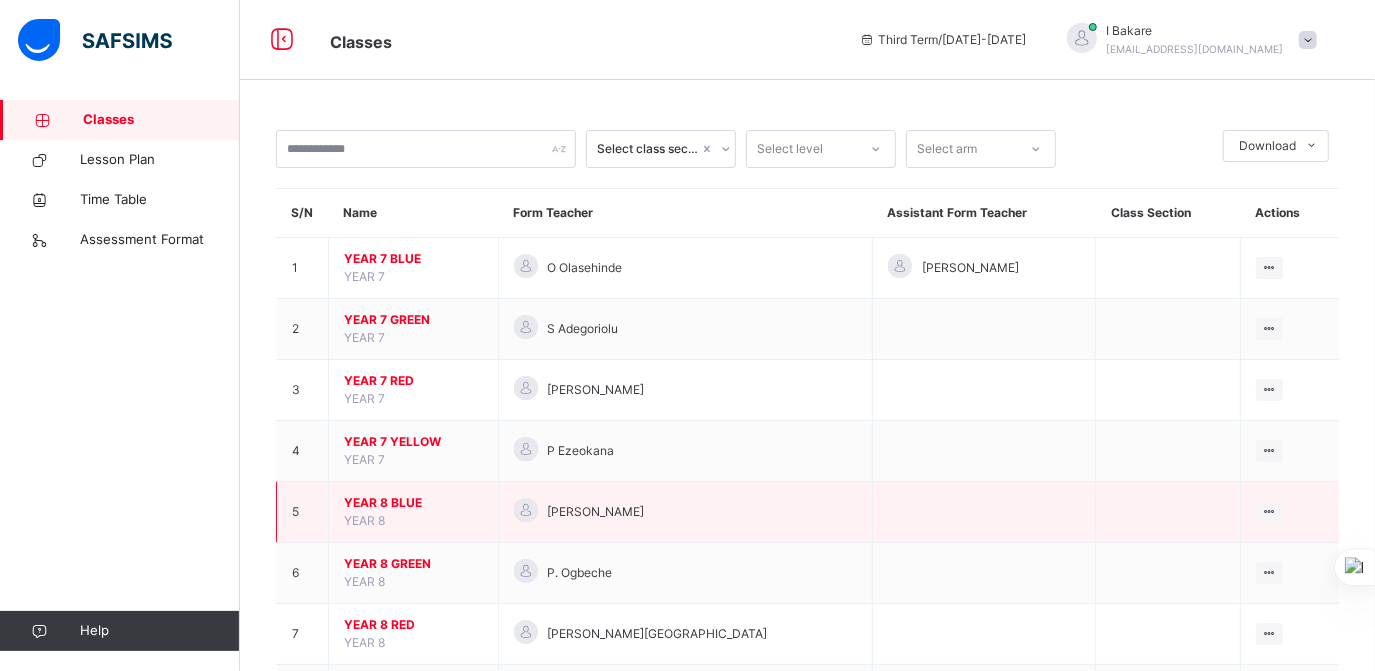 click on "YEAR 8   BLUE" at bounding box center [413, 503] 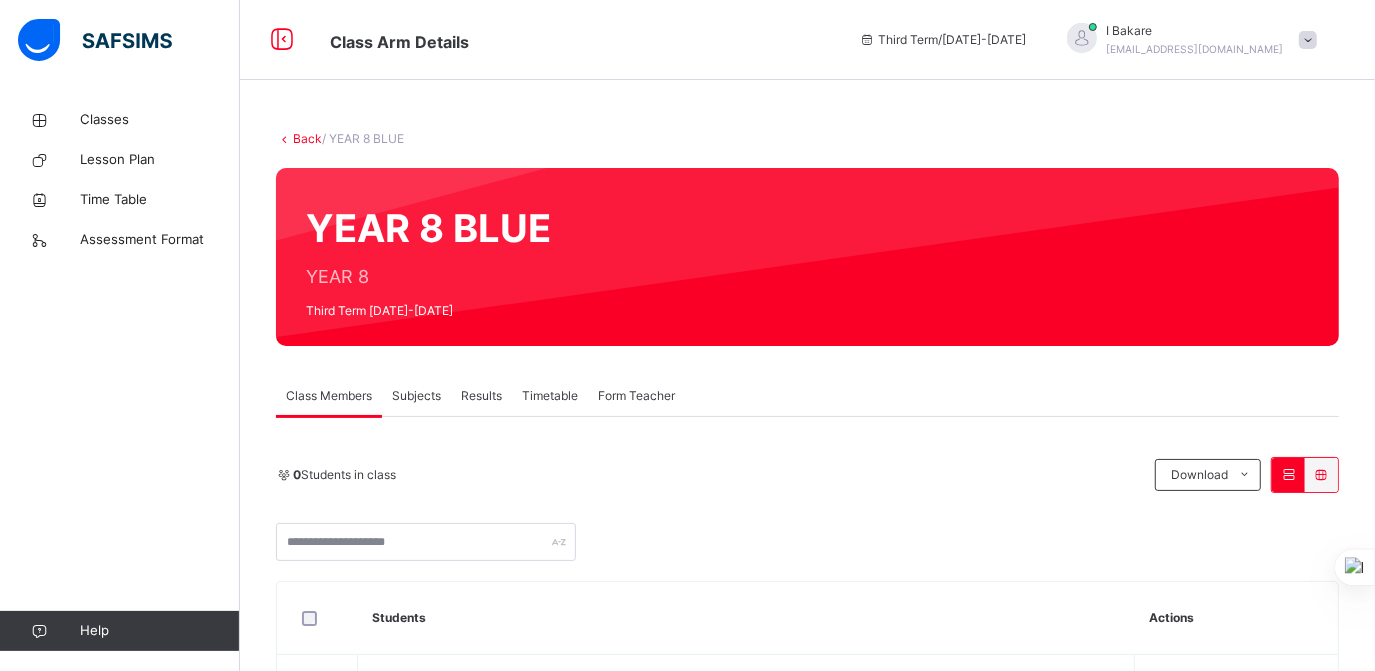 click on "Subjects" at bounding box center [416, 396] 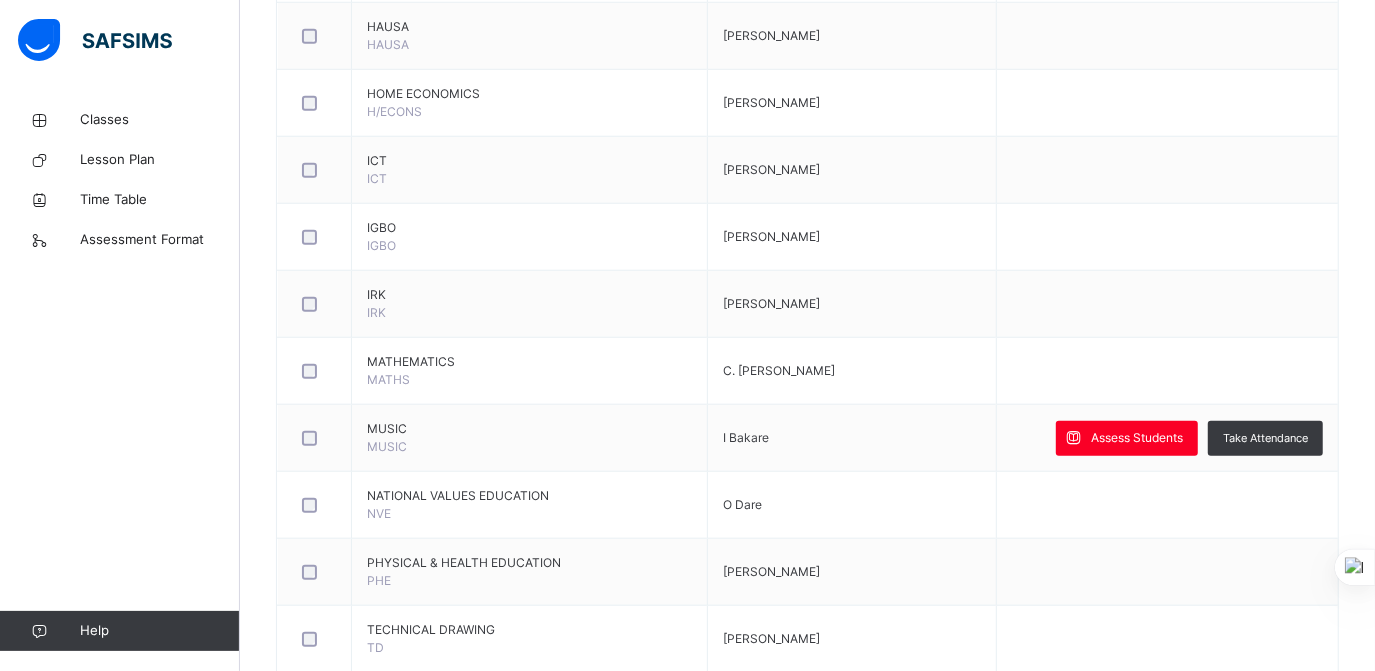 scroll, scrollTop: 1217, scrollLeft: 0, axis: vertical 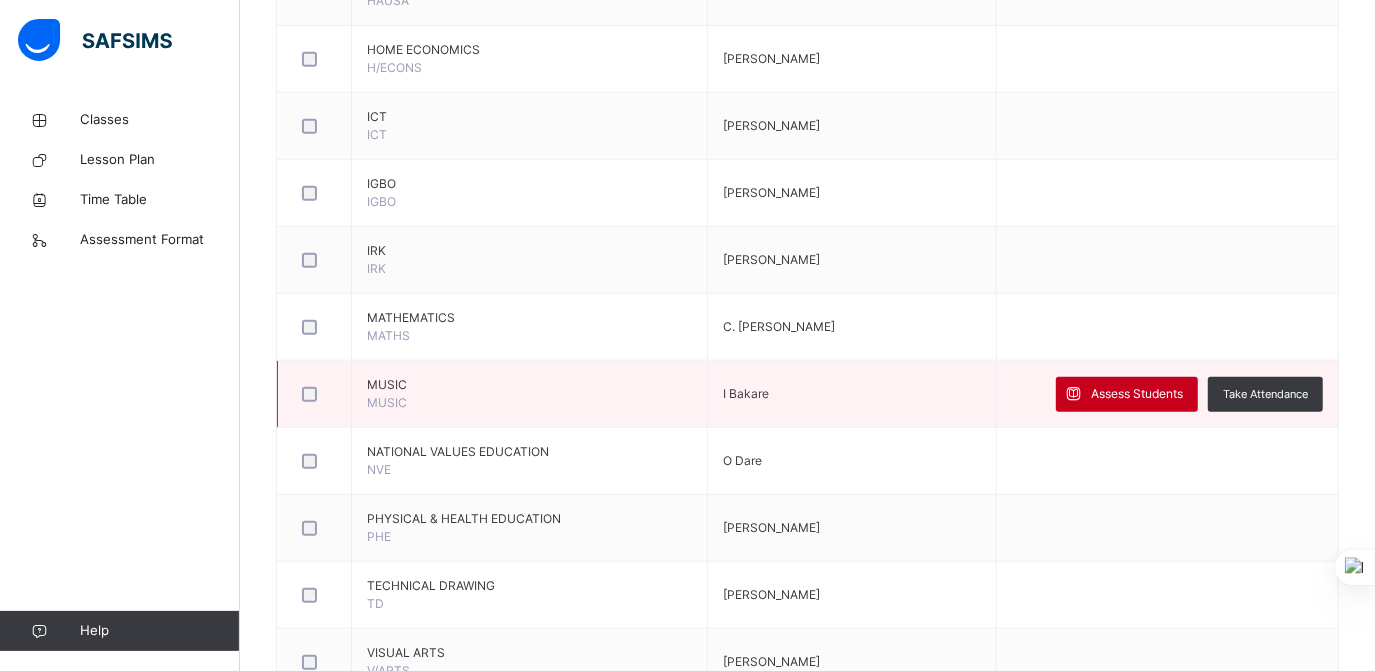 click on "Assess Students" at bounding box center [1137, 394] 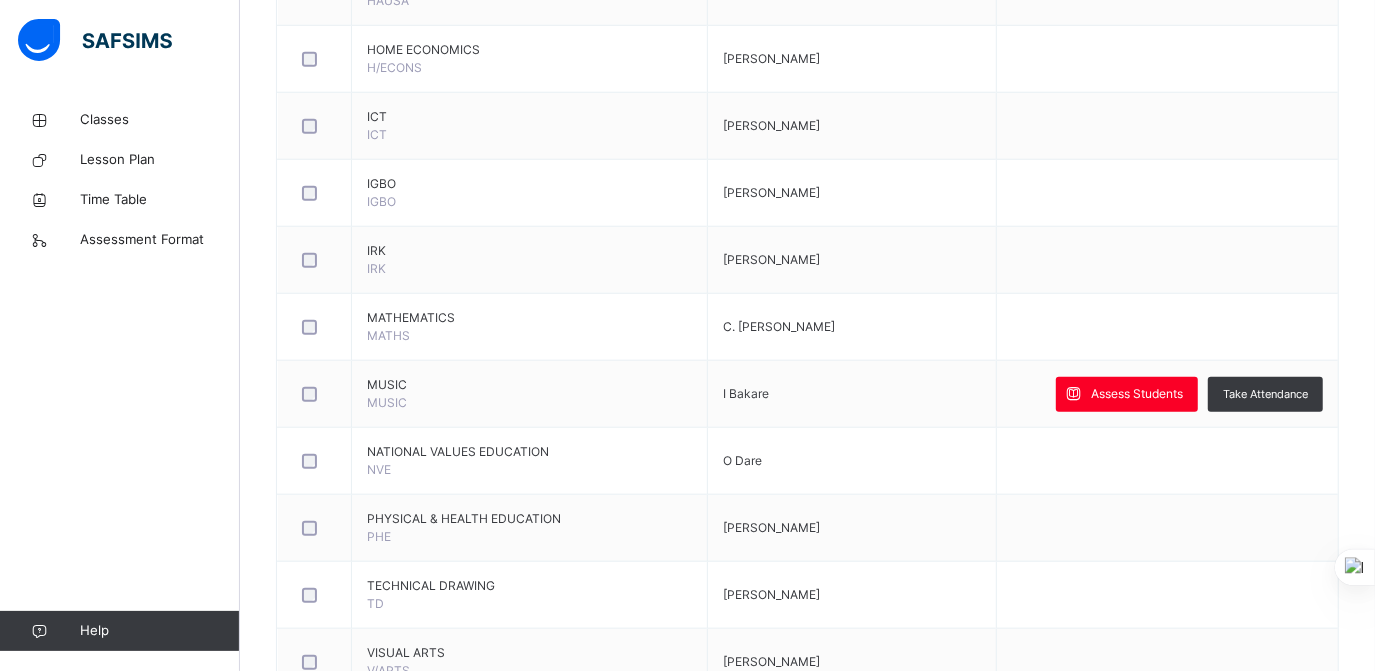 scroll, scrollTop: 0, scrollLeft: 0, axis: both 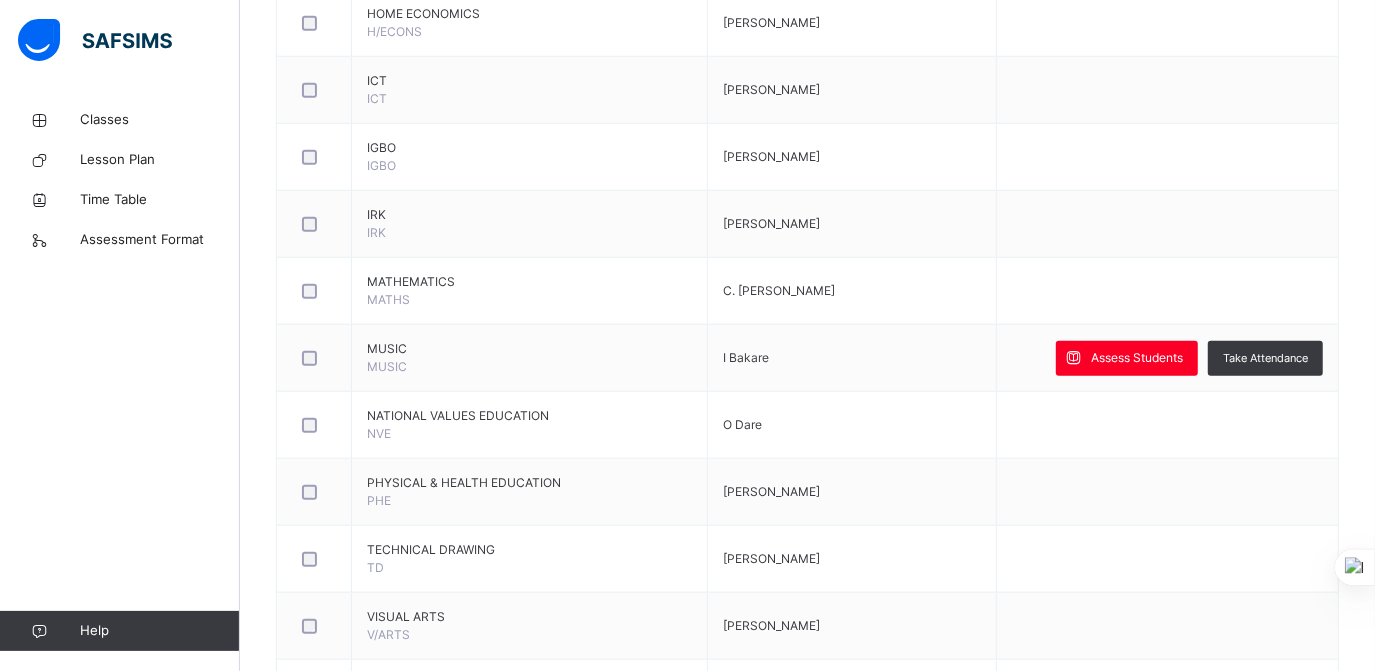 click at bounding box center [810, 1515] 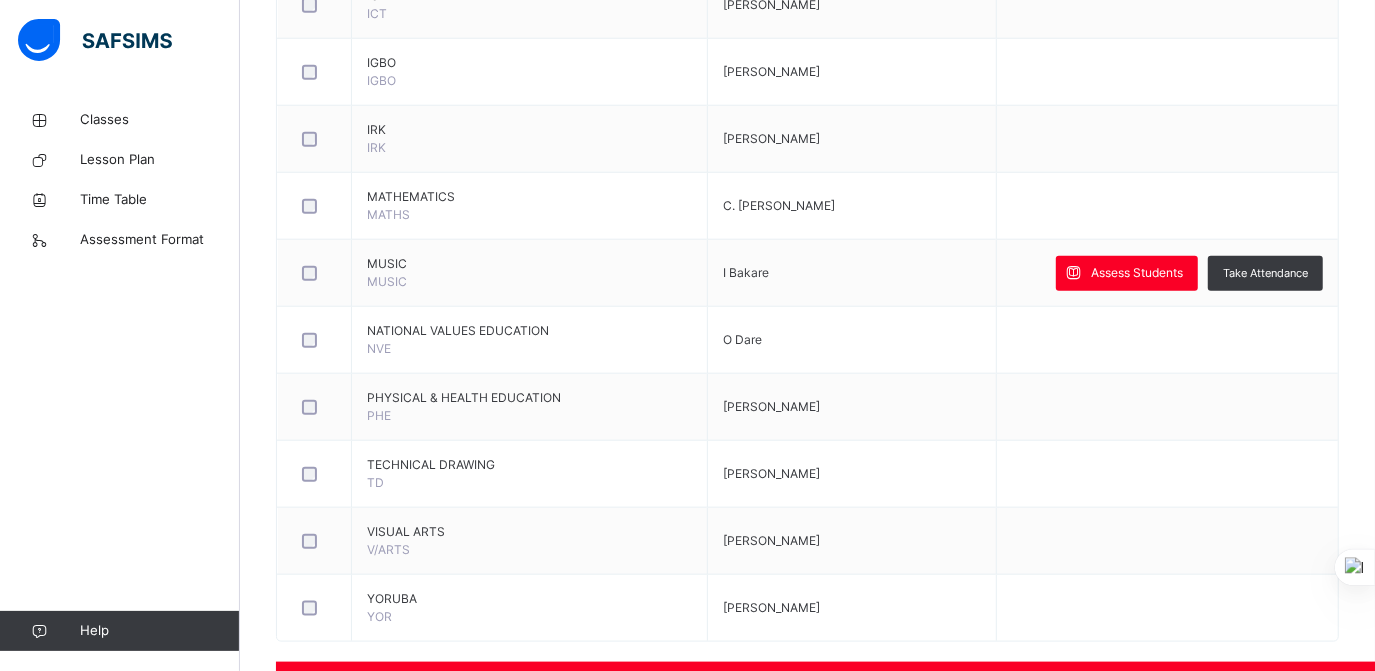scroll, scrollTop: 1352, scrollLeft: 0, axis: vertical 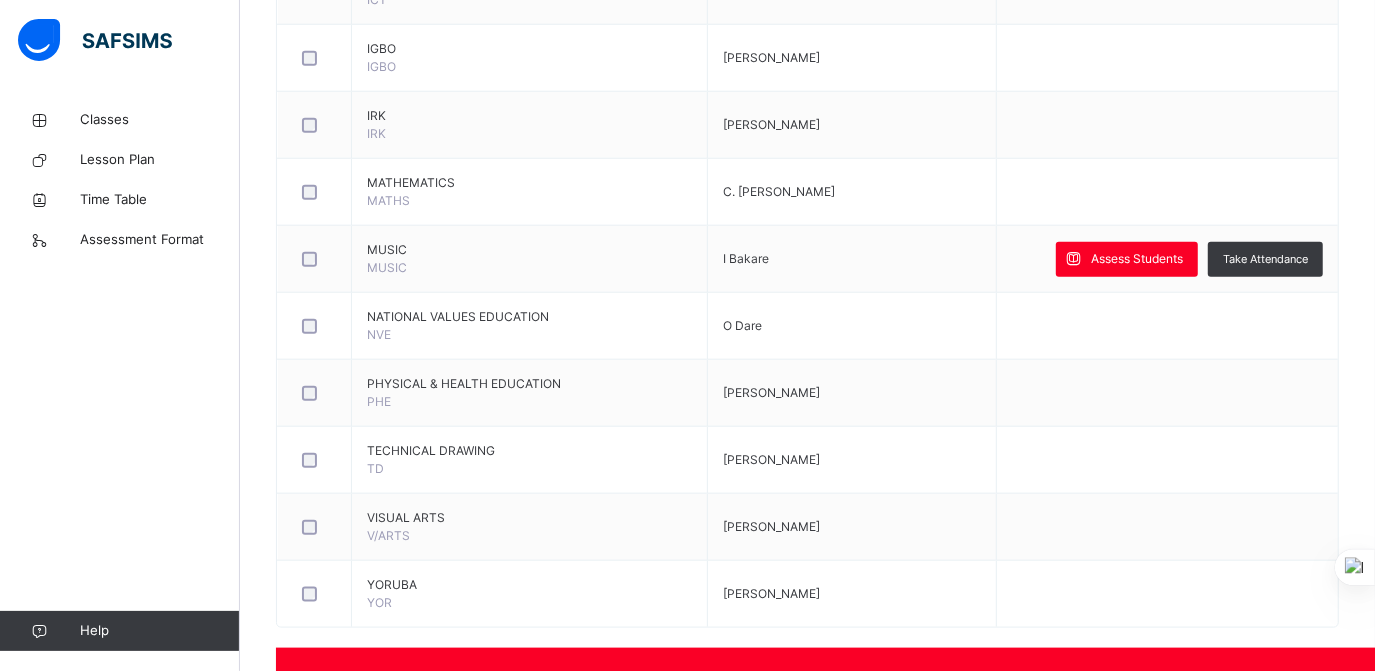 click at bounding box center (1230, 1416) 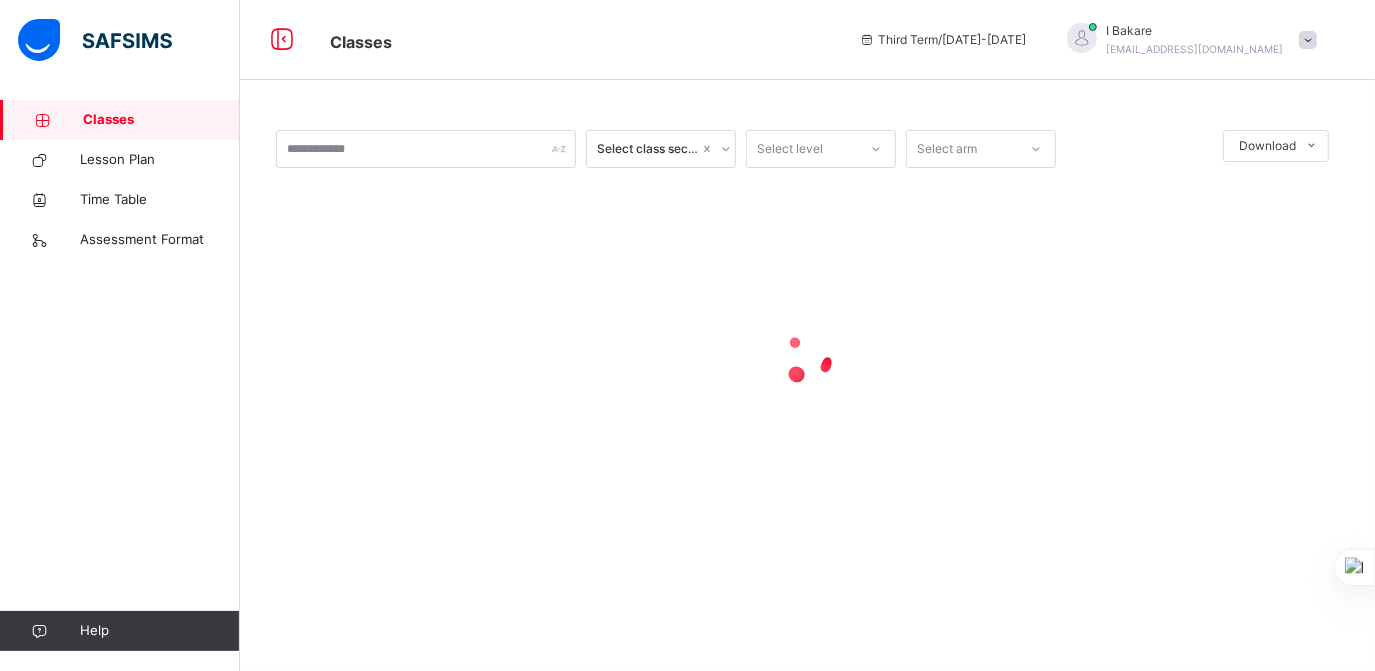 scroll, scrollTop: 0, scrollLeft: 0, axis: both 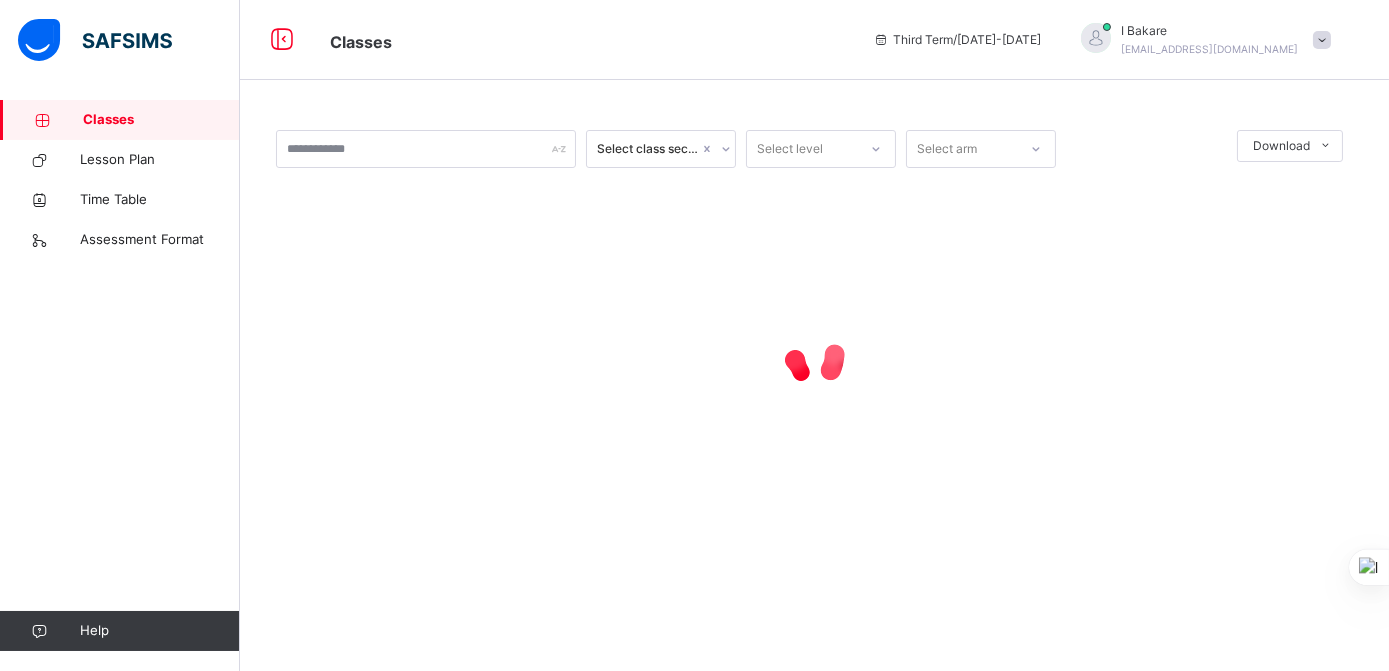 click on "Classes" at bounding box center (161, 120) 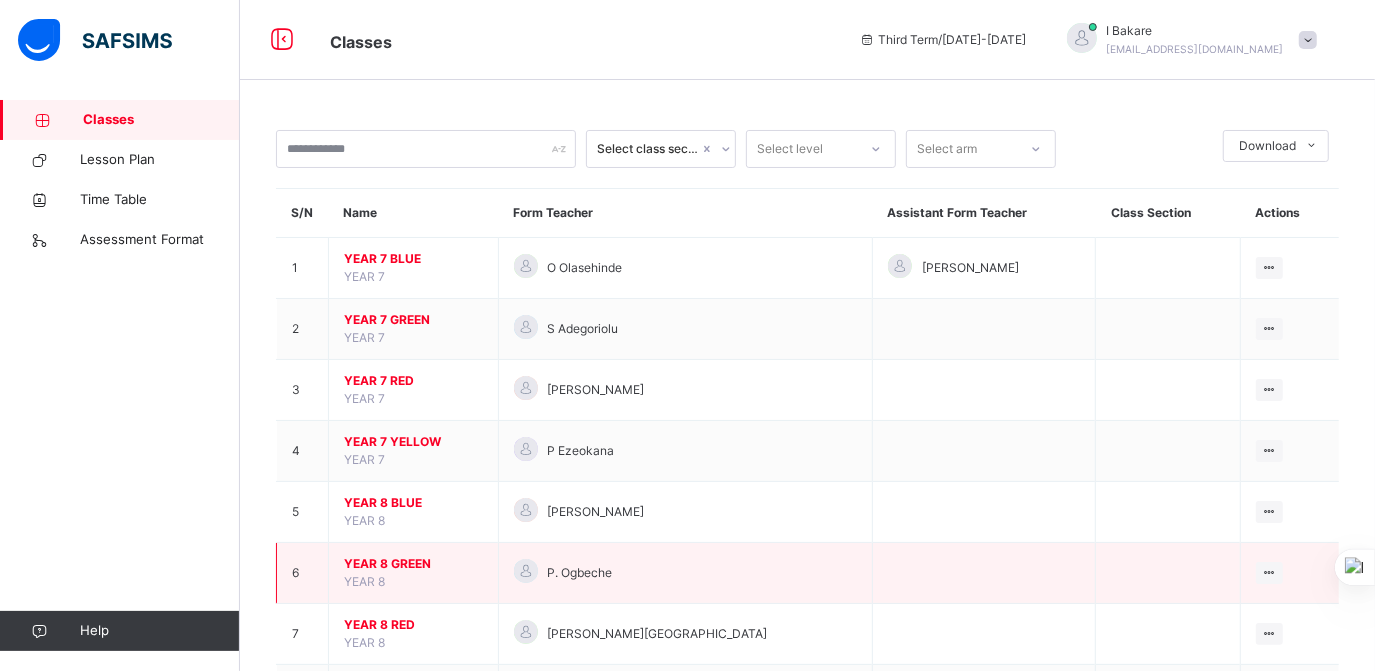 click on "YEAR 8   GREEN   YEAR 8" at bounding box center [414, 573] 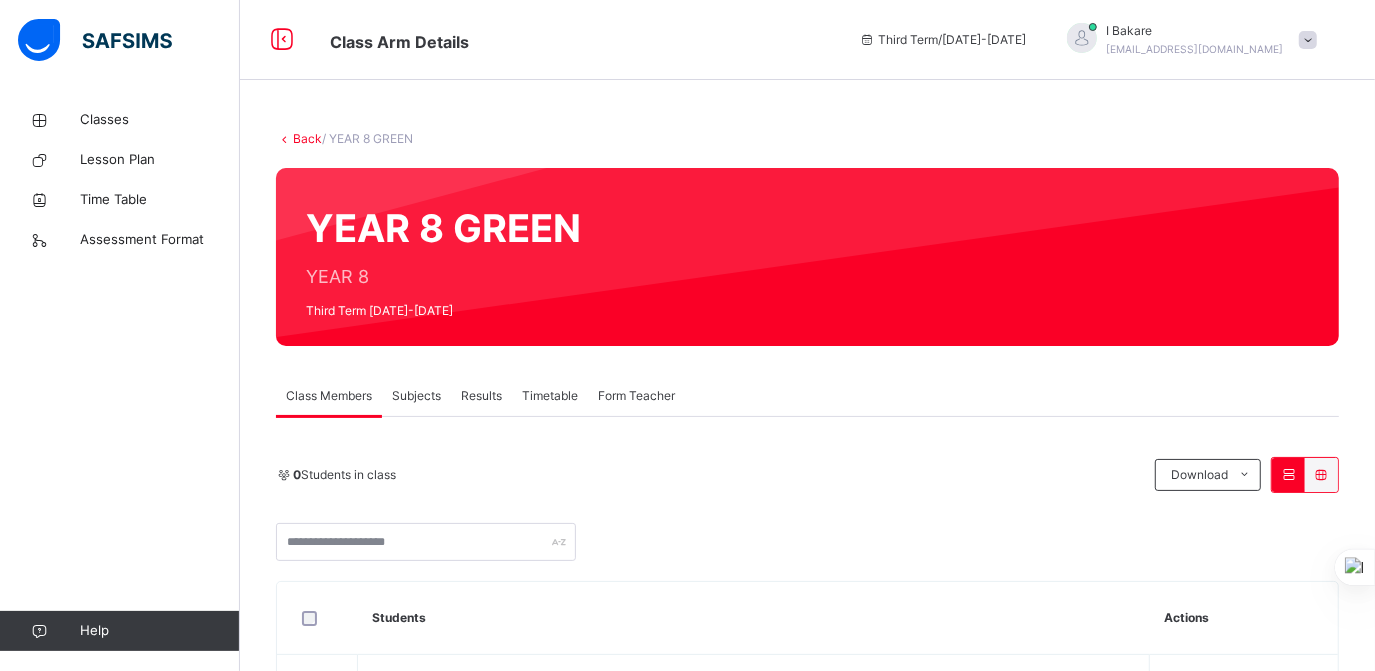 click on "Subjects" at bounding box center (416, 396) 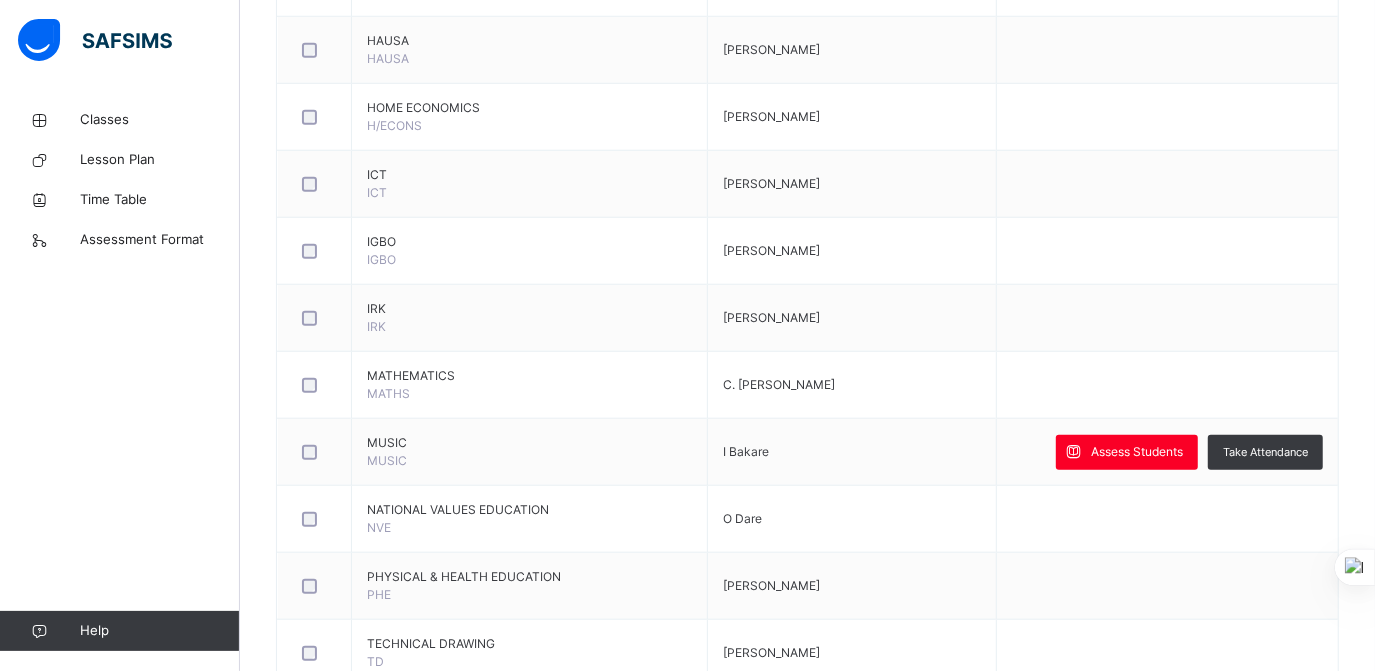 scroll, scrollTop: 1196, scrollLeft: 0, axis: vertical 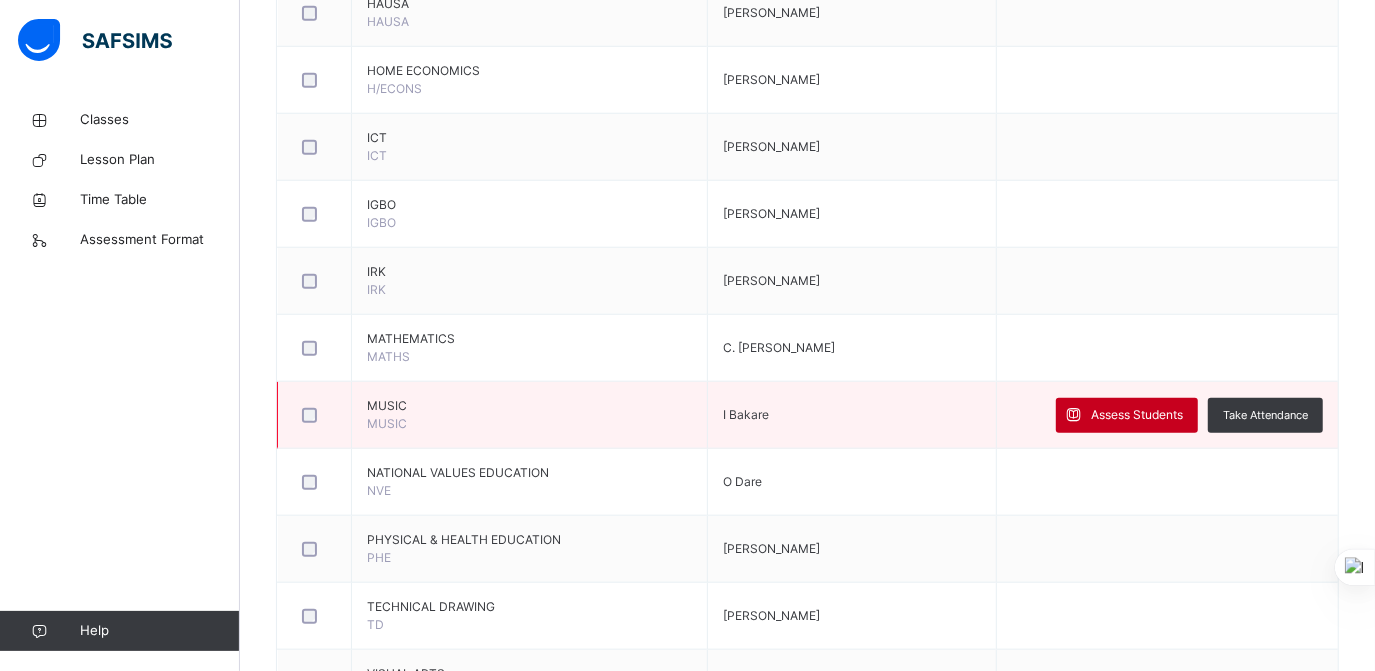 click on "Assess Students" at bounding box center [1137, 415] 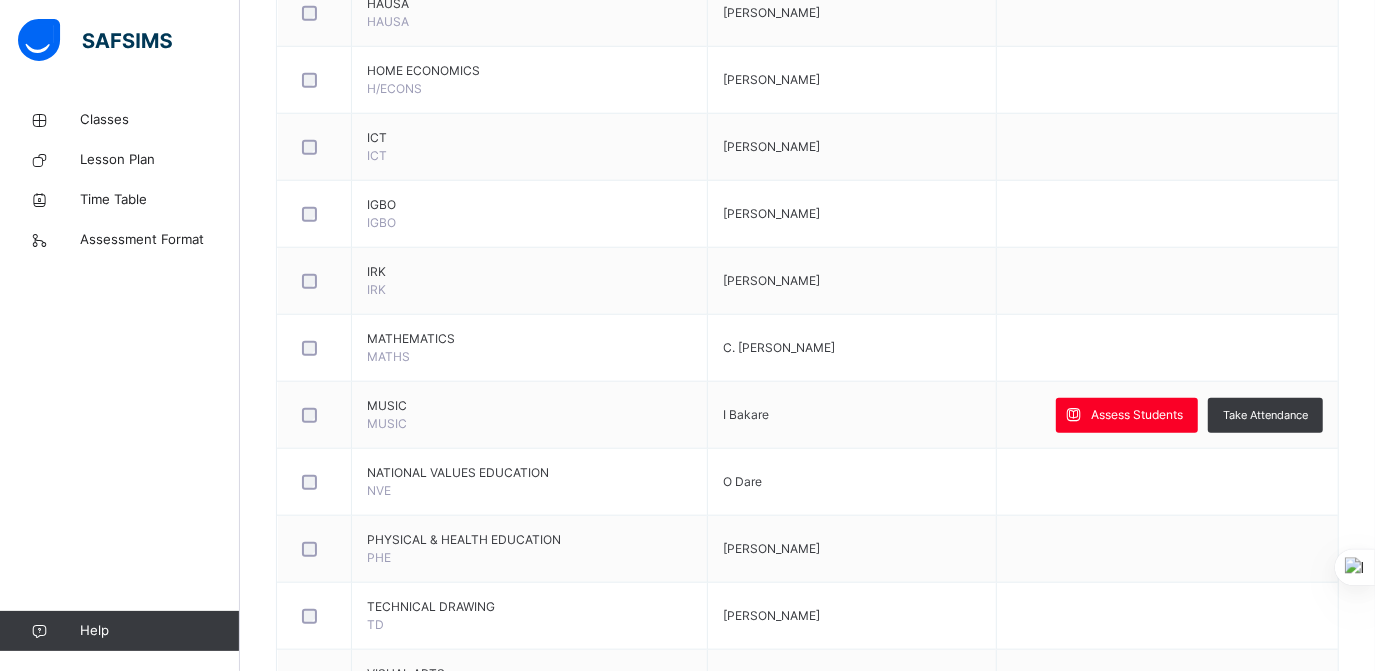 scroll, scrollTop: 0, scrollLeft: 0, axis: both 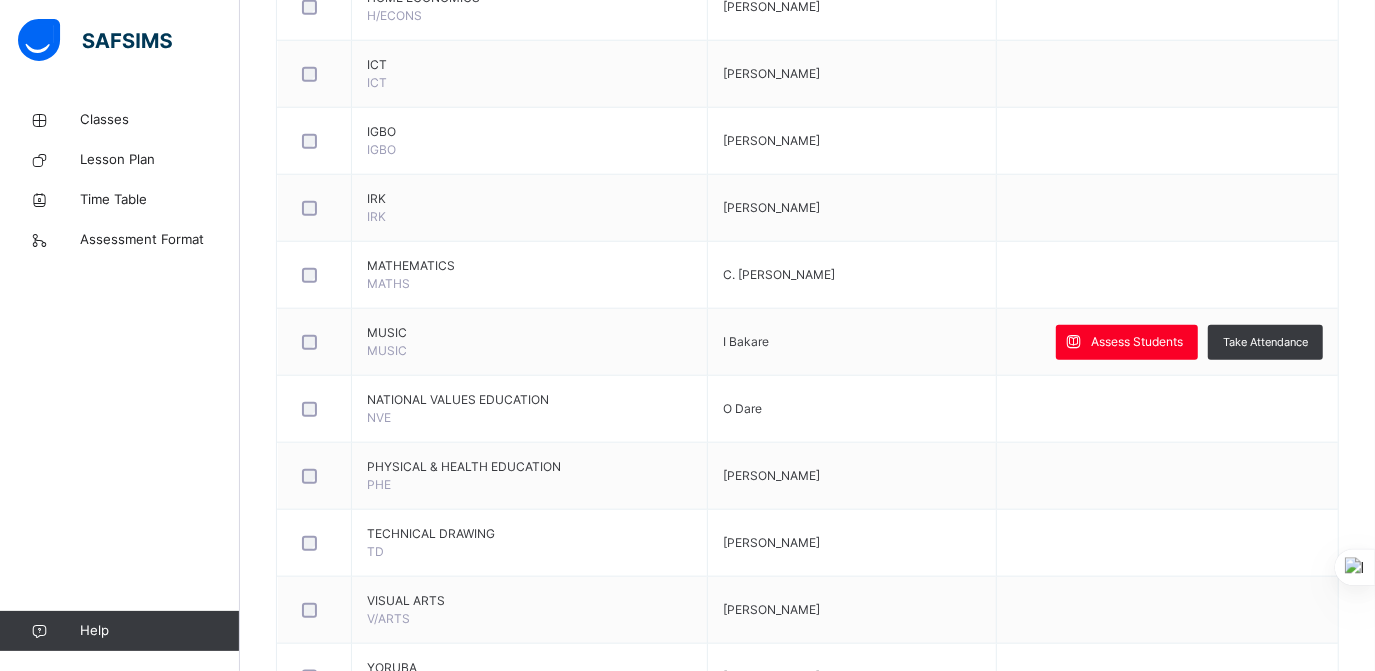 click at bounding box center (813, 1365) 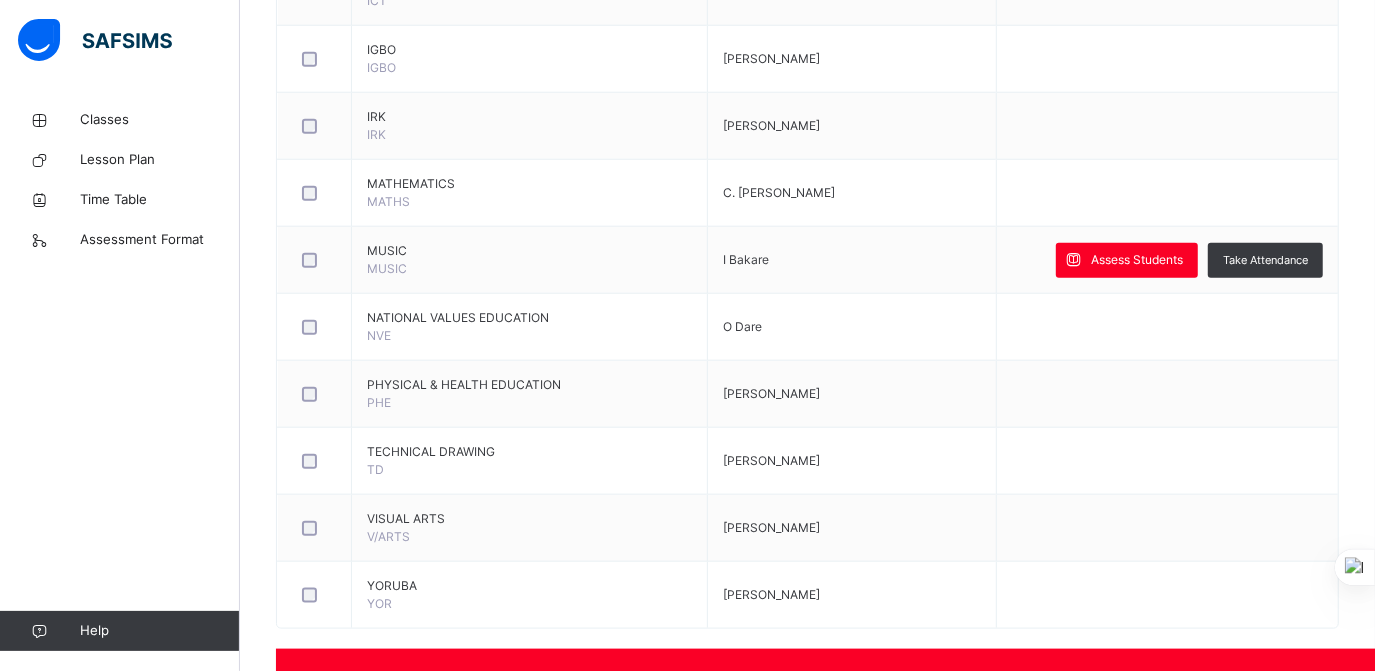scroll, scrollTop: 1352, scrollLeft: 0, axis: vertical 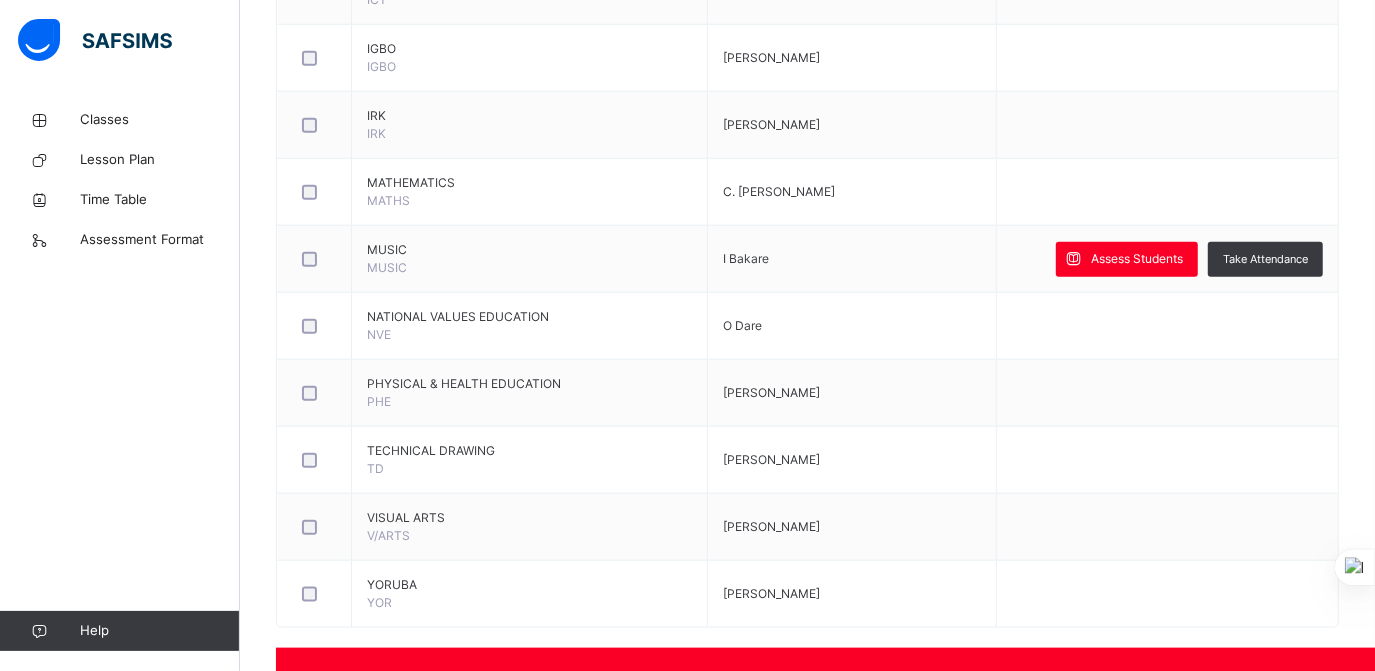 click at bounding box center (1023, 1349) 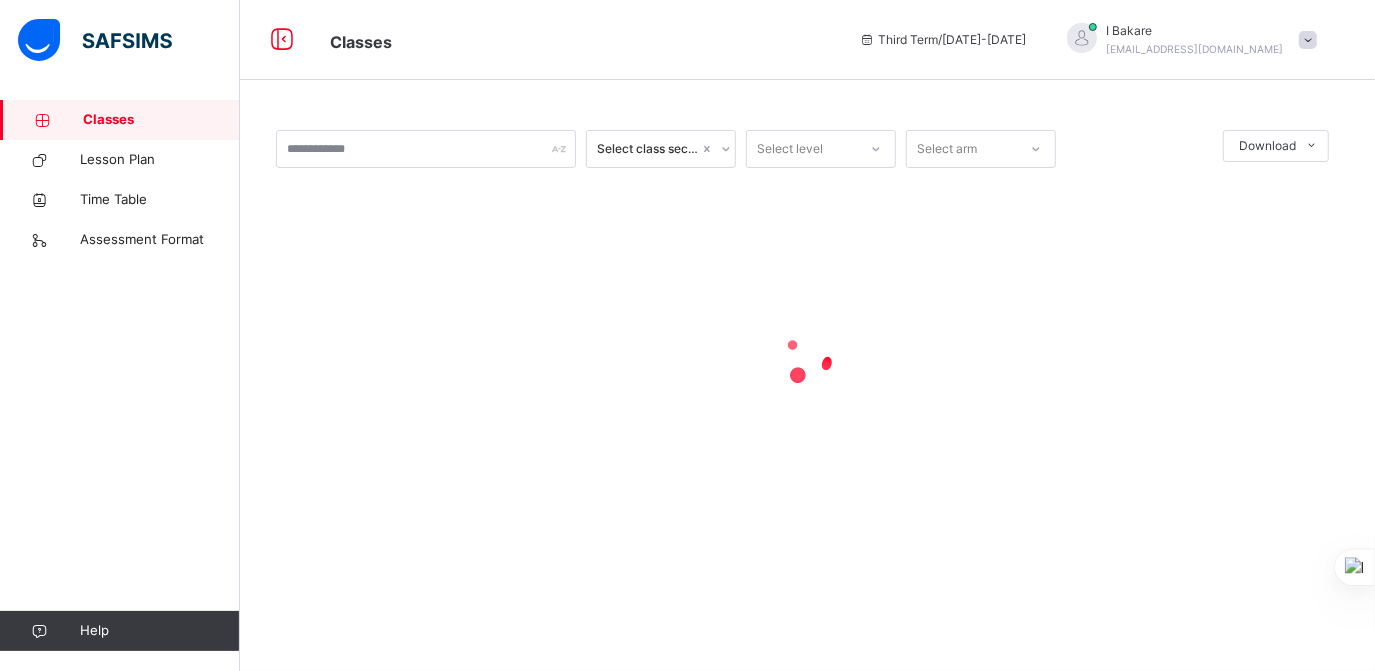 scroll, scrollTop: 0, scrollLeft: 0, axis: both 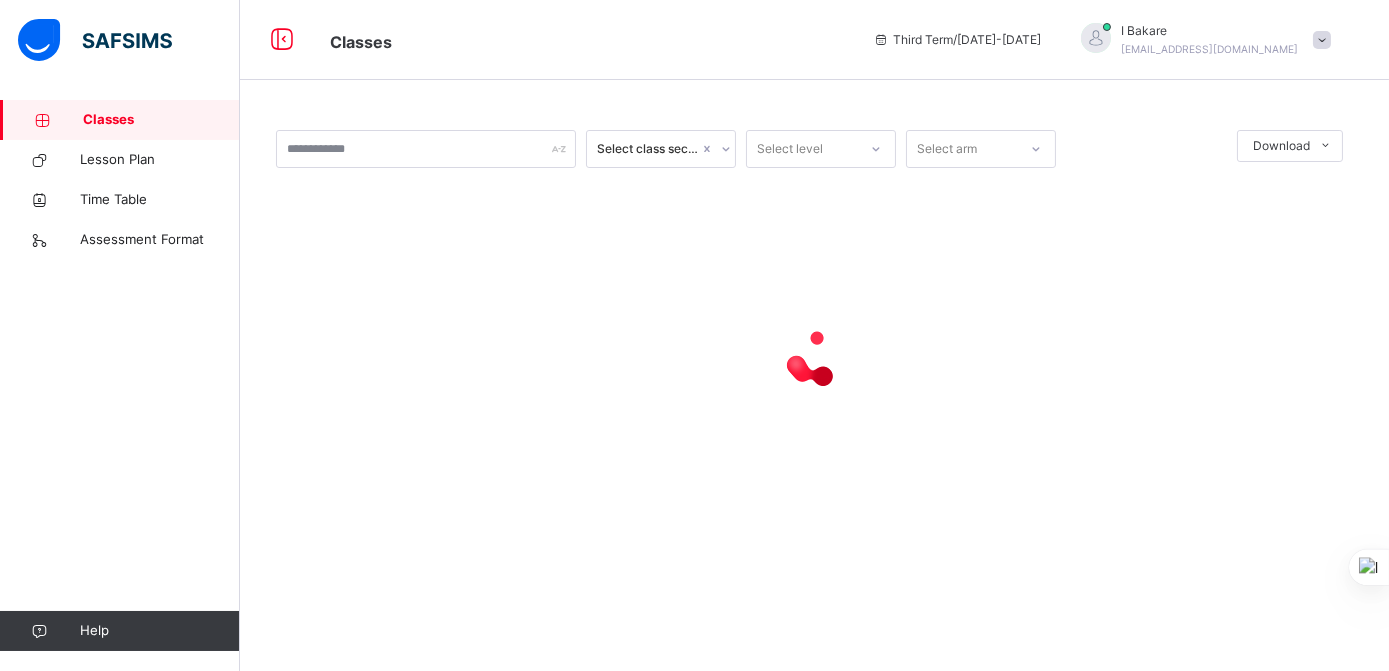 click on "Classes" at bounding box center (161, 120) 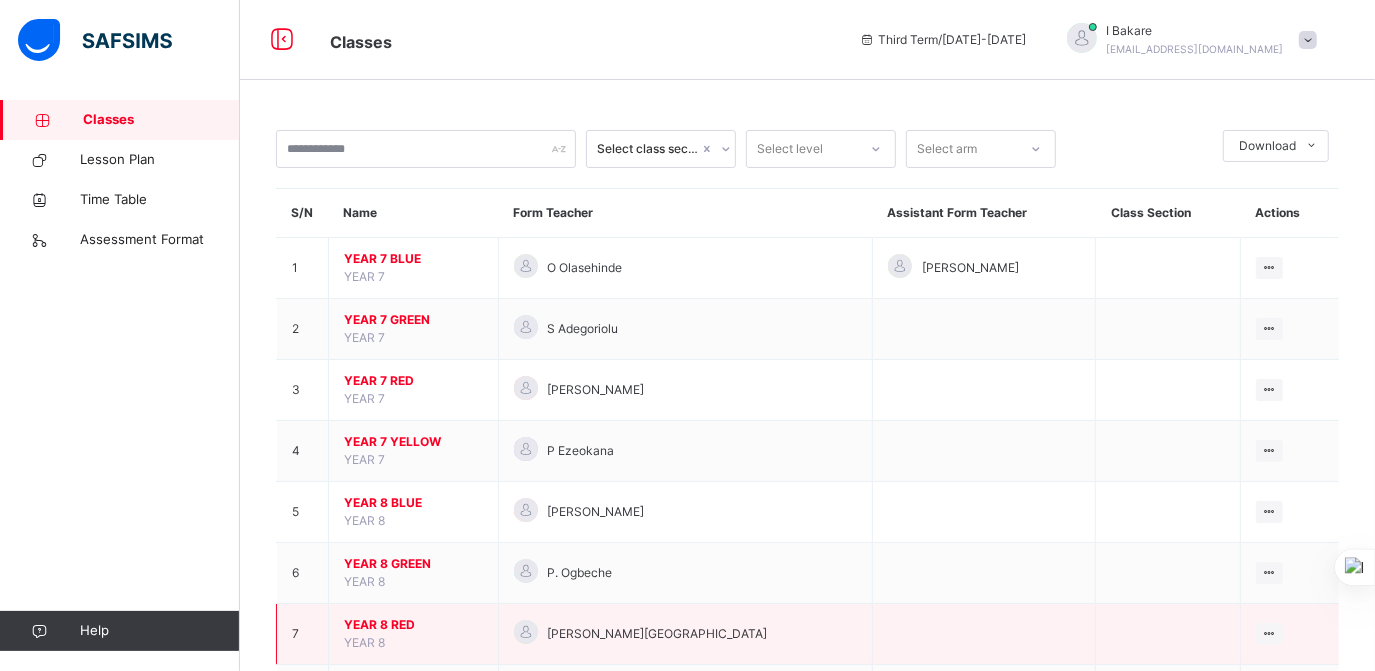 click on "YEAR 8   RED" at bounding box center [413, 625] 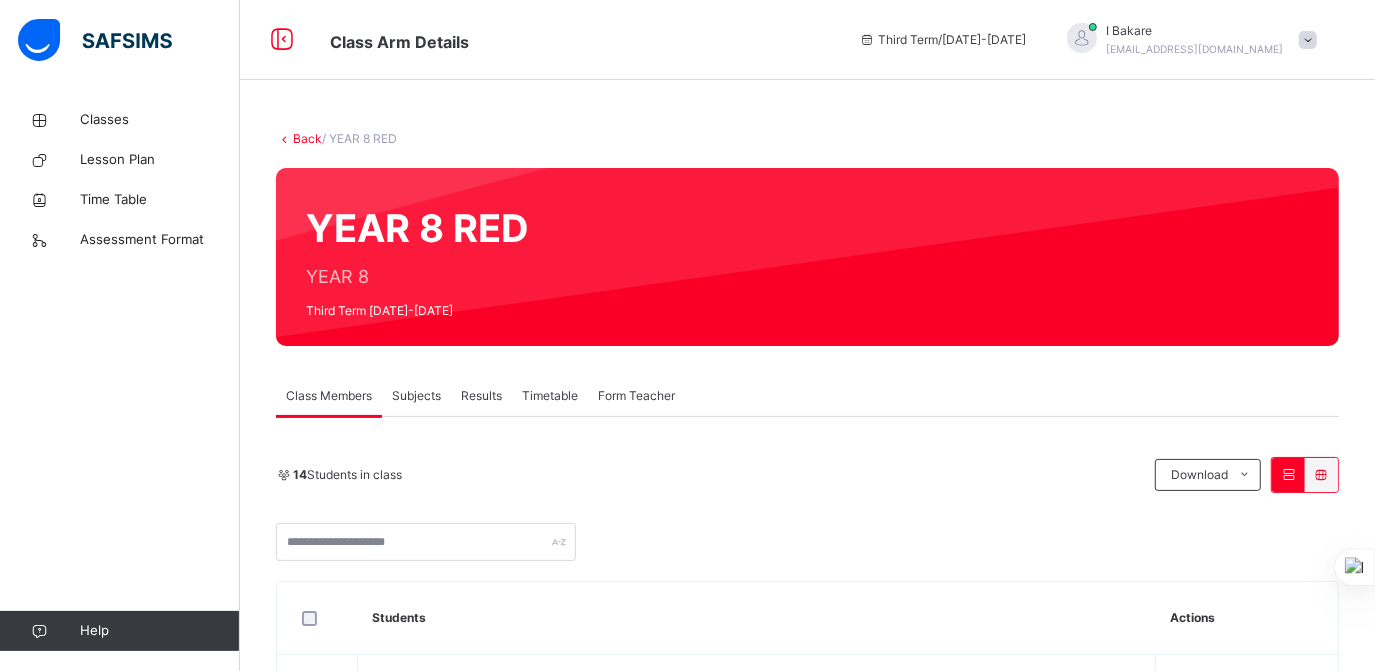 click on "Subjects" at bounding box center (416, 396) 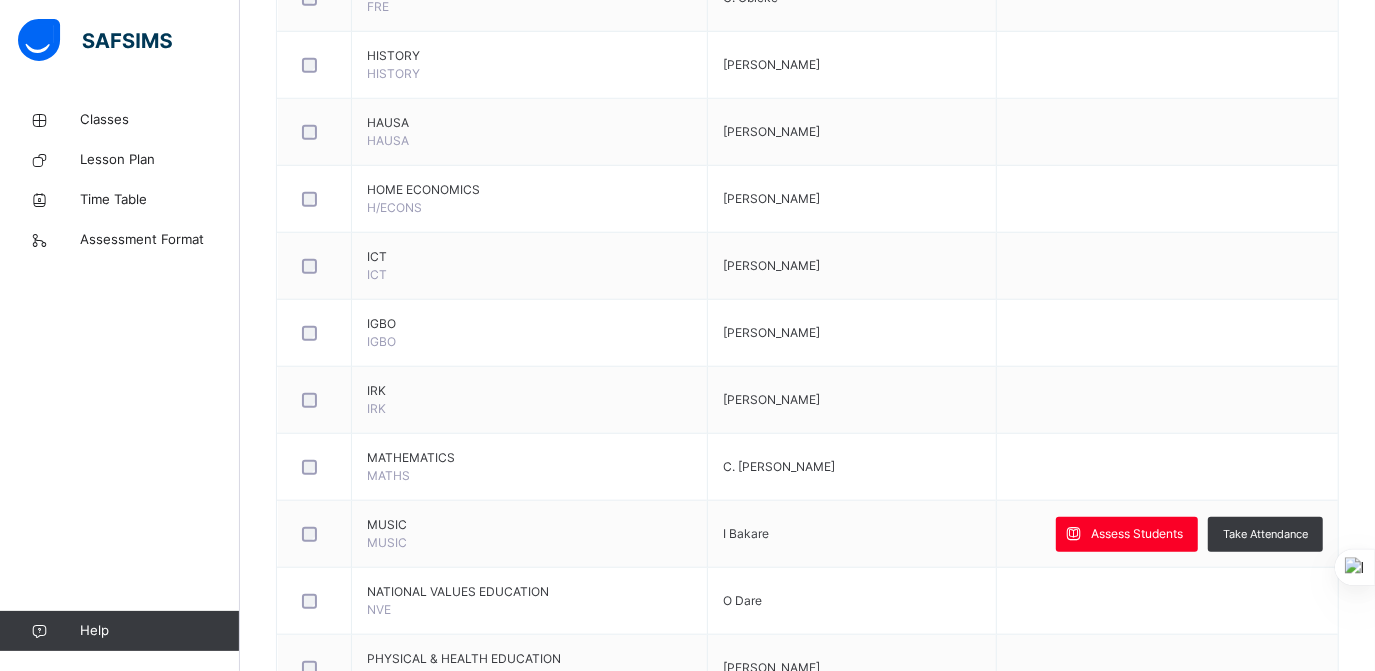 scroll, scrollTop: 1102, scrollLeft: 0, axis: vertical 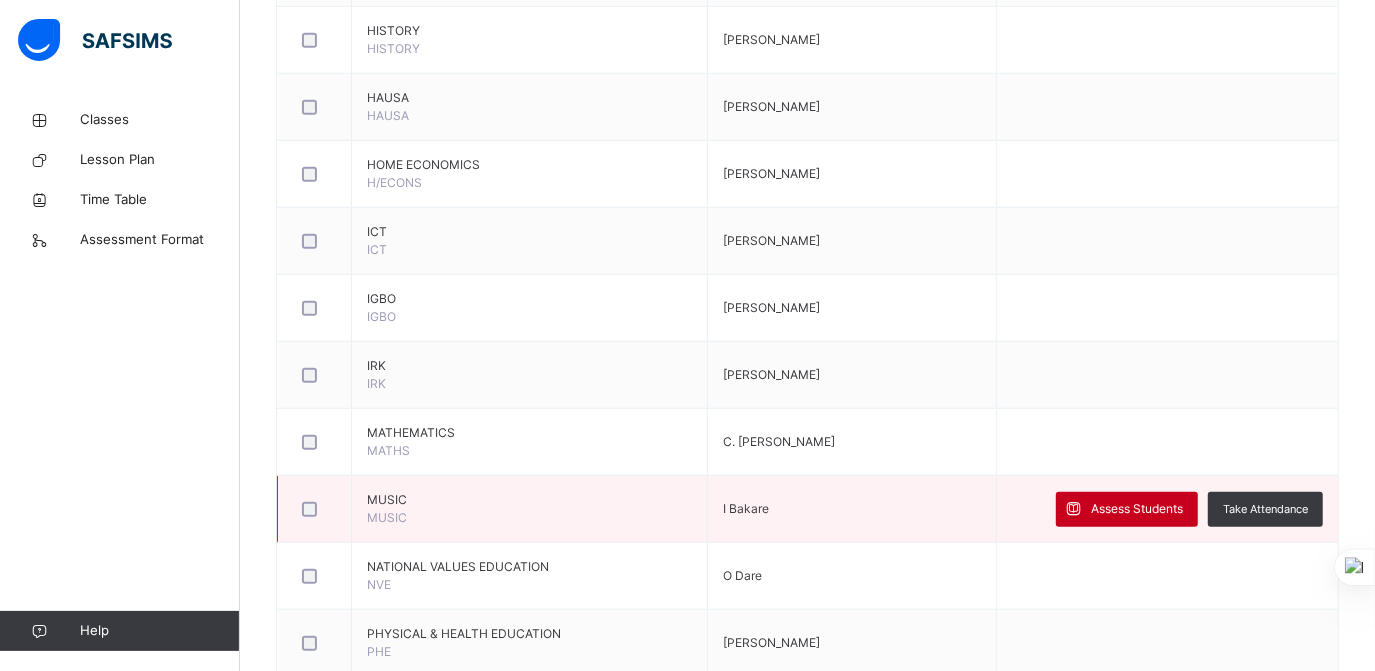 click on "Assess Students" at bounding box center [1137, 509] 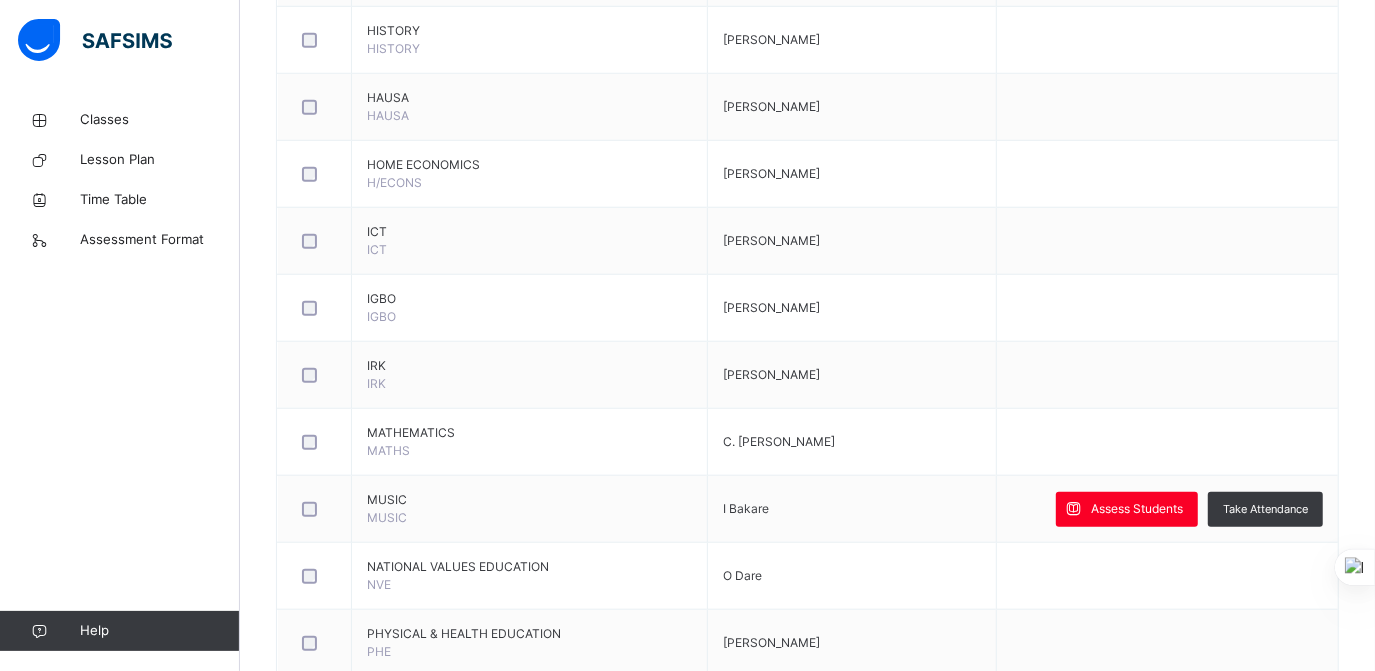 click at bounding box center [815, 1347] 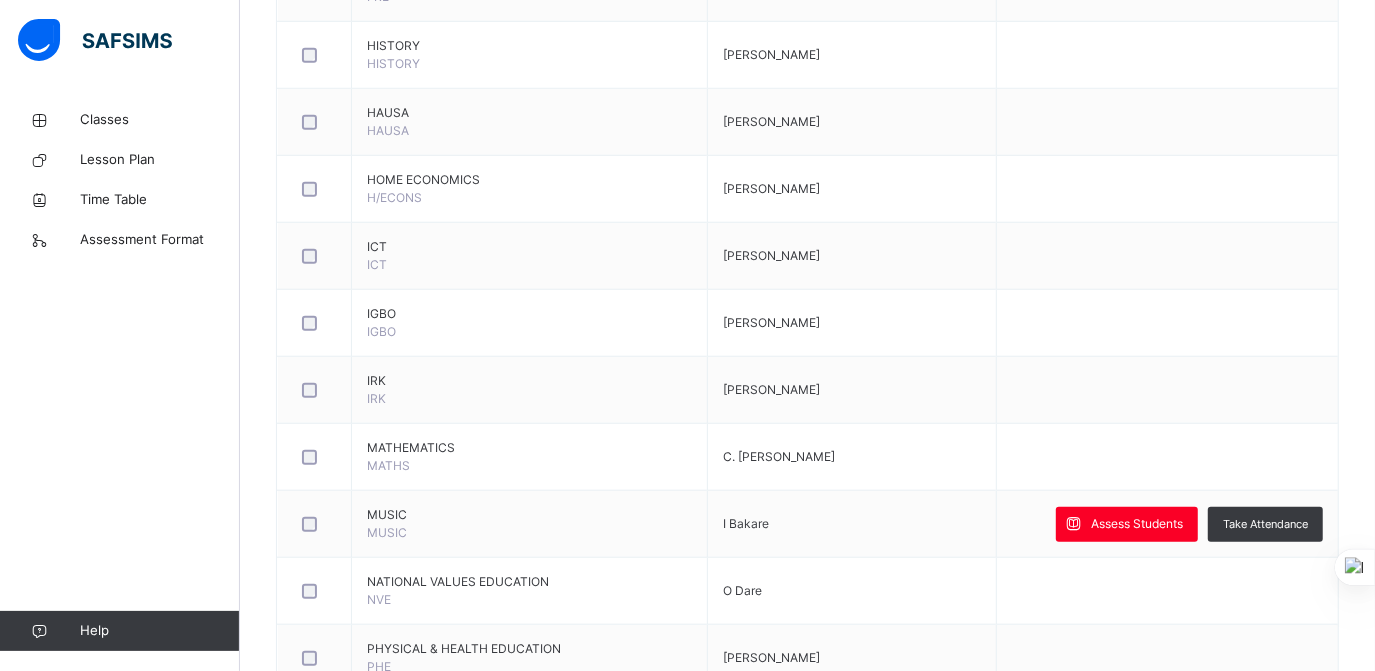 scroll, scrollTop: 1066, scrollLeft: 0, axis: vertical 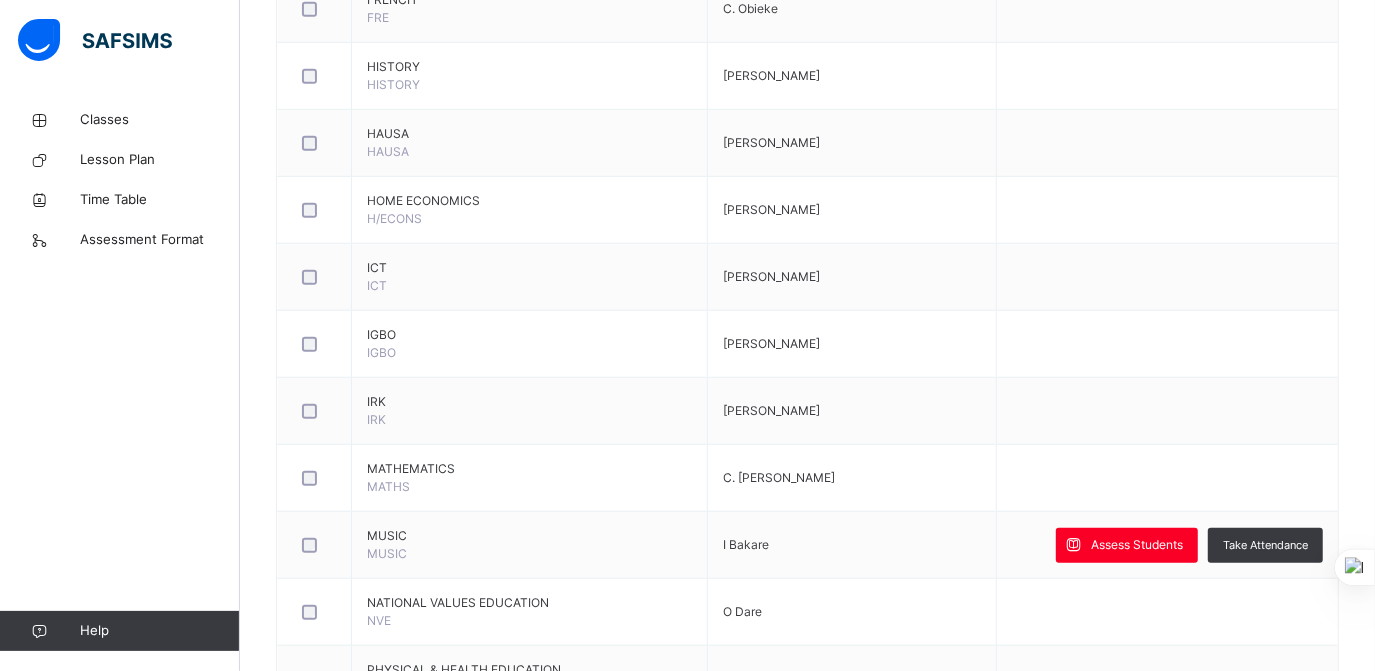 click at bounding box center [815, 1517] 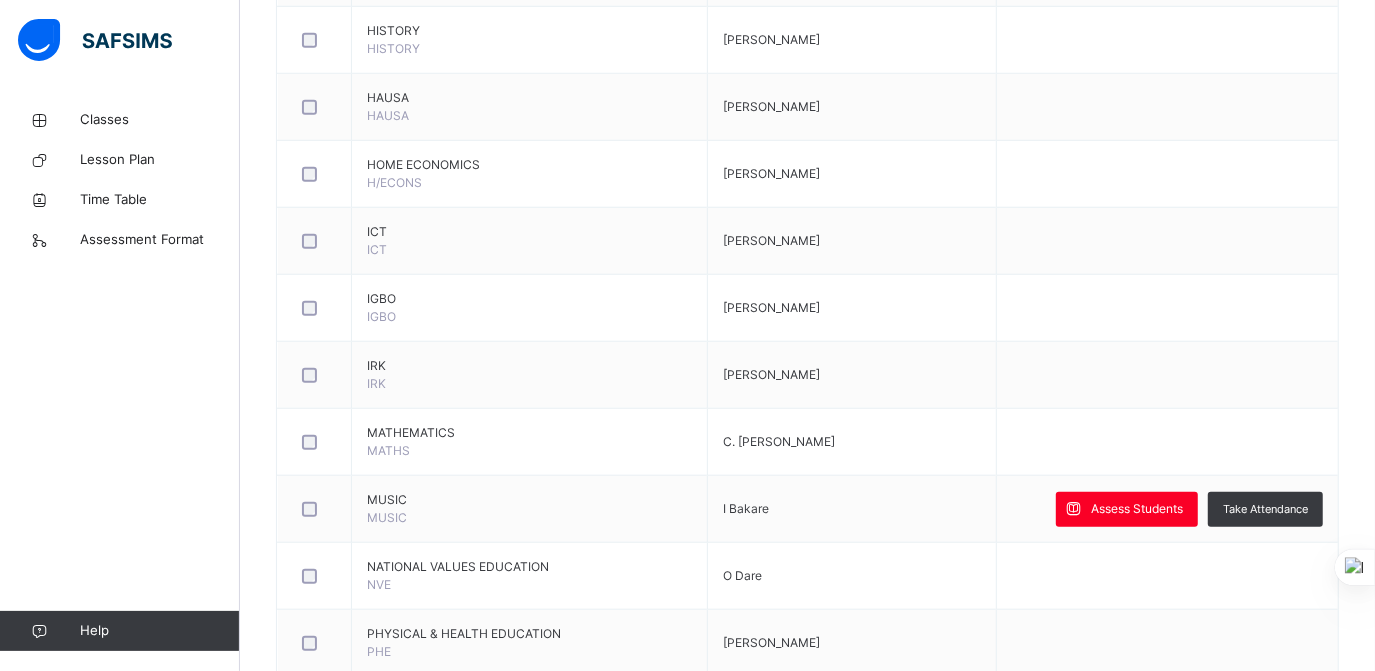 scroll, scrollTop: 1138, scrollLeft: 0, axis: vertical 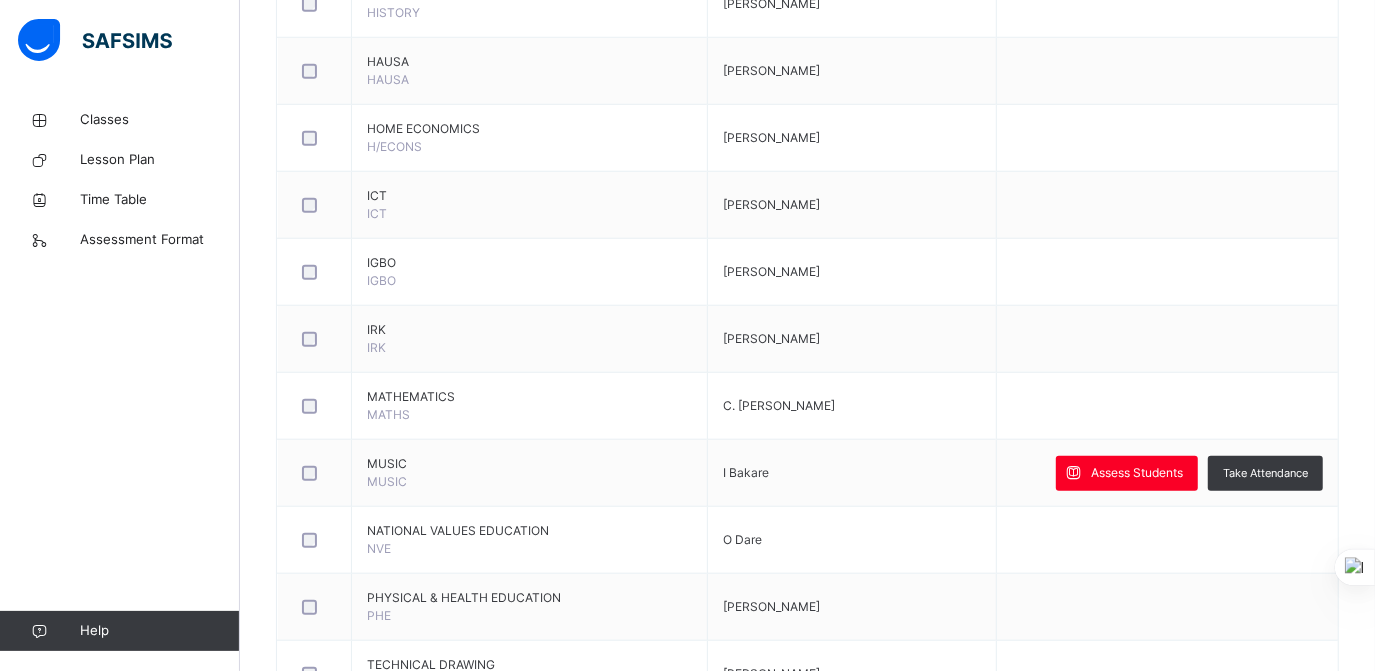 click at bounding box center (815, 1503) 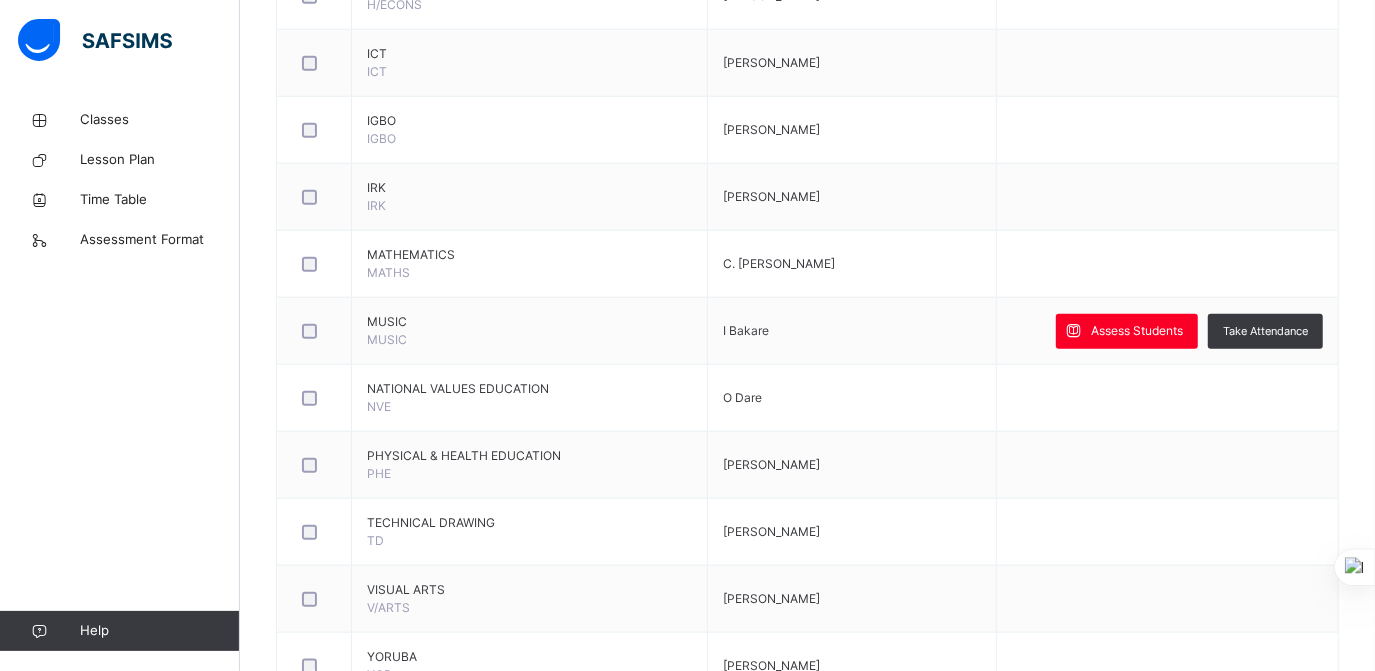 scroll, scrollTop: 1284, scrollLeft: 0, axis: vertical 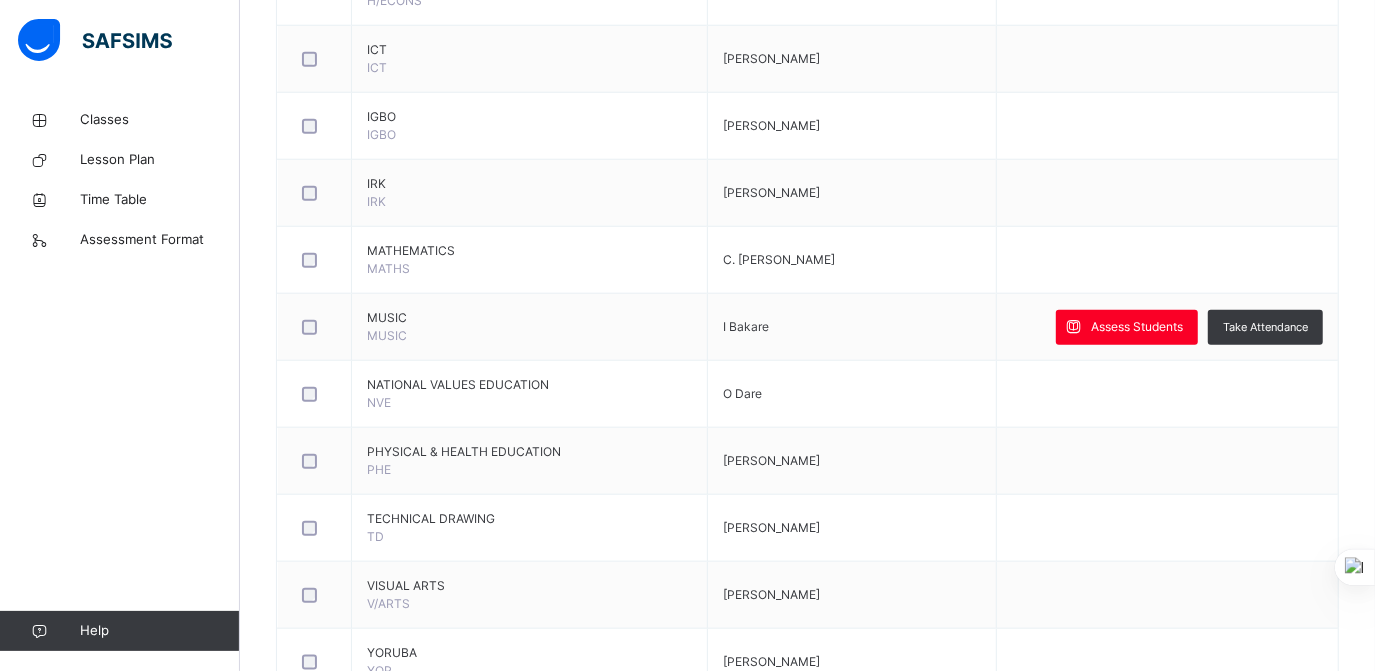 click at bounding box center [815, 1558] 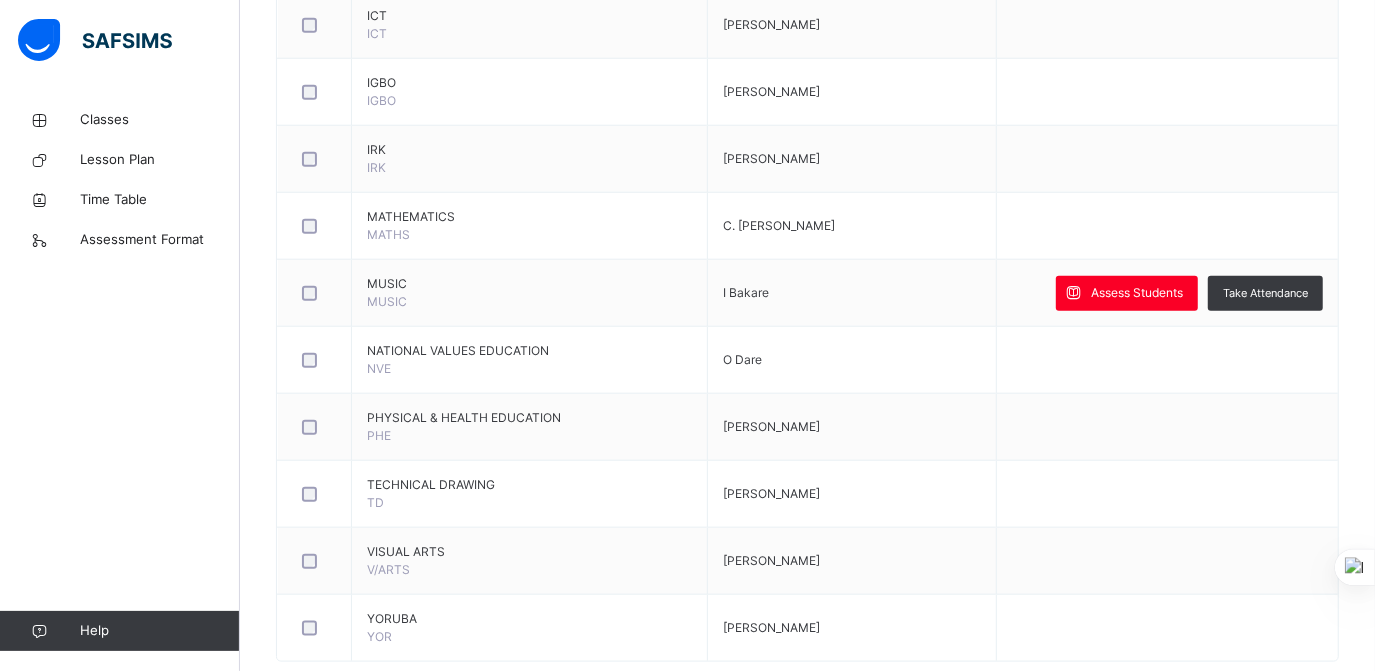 scroll, scrollTop: 478, scrollLeft: 0, axis: vertical 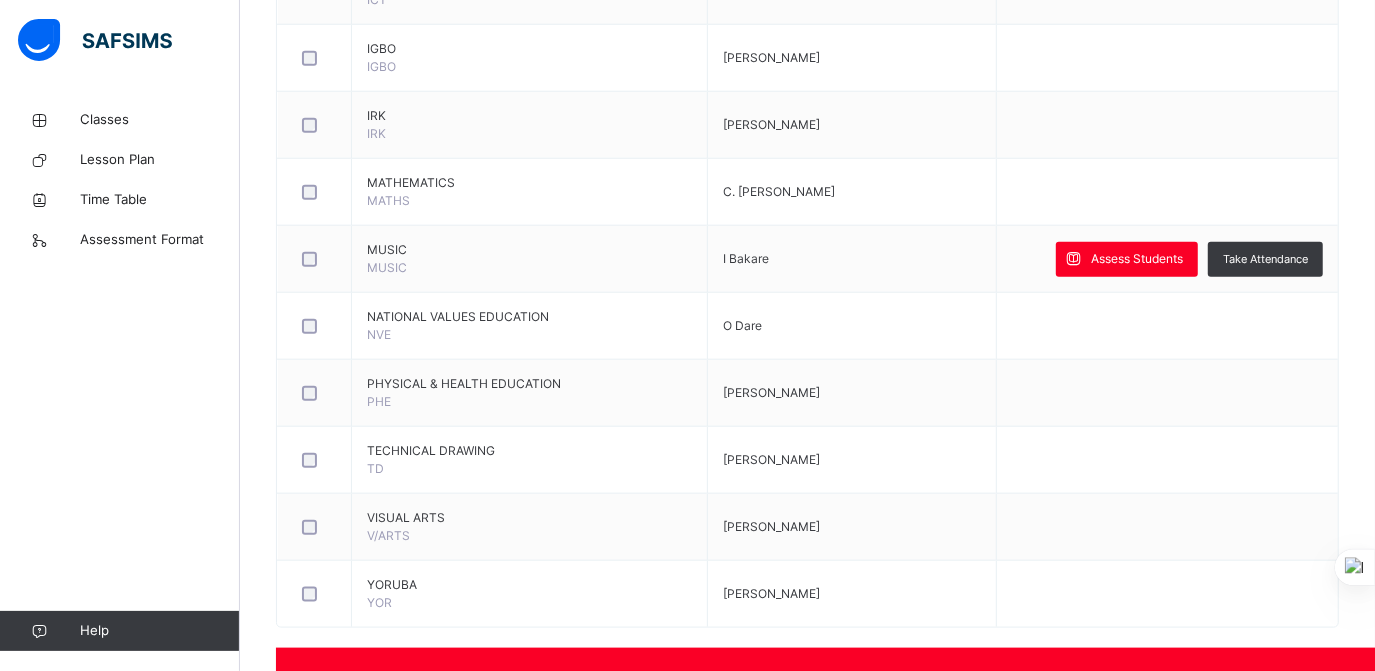 click at bounding box center (1025, 1423) 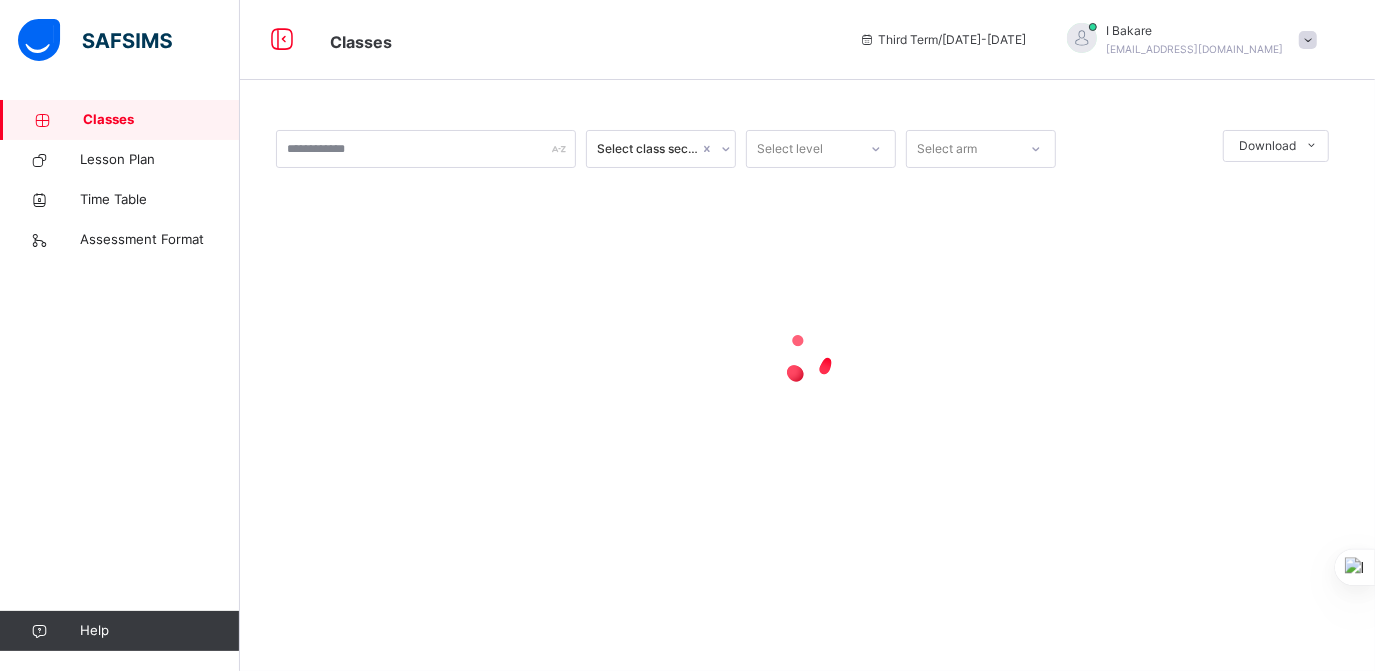 scroll, scrollTop: 0, scrollLeft: 0, axis: both 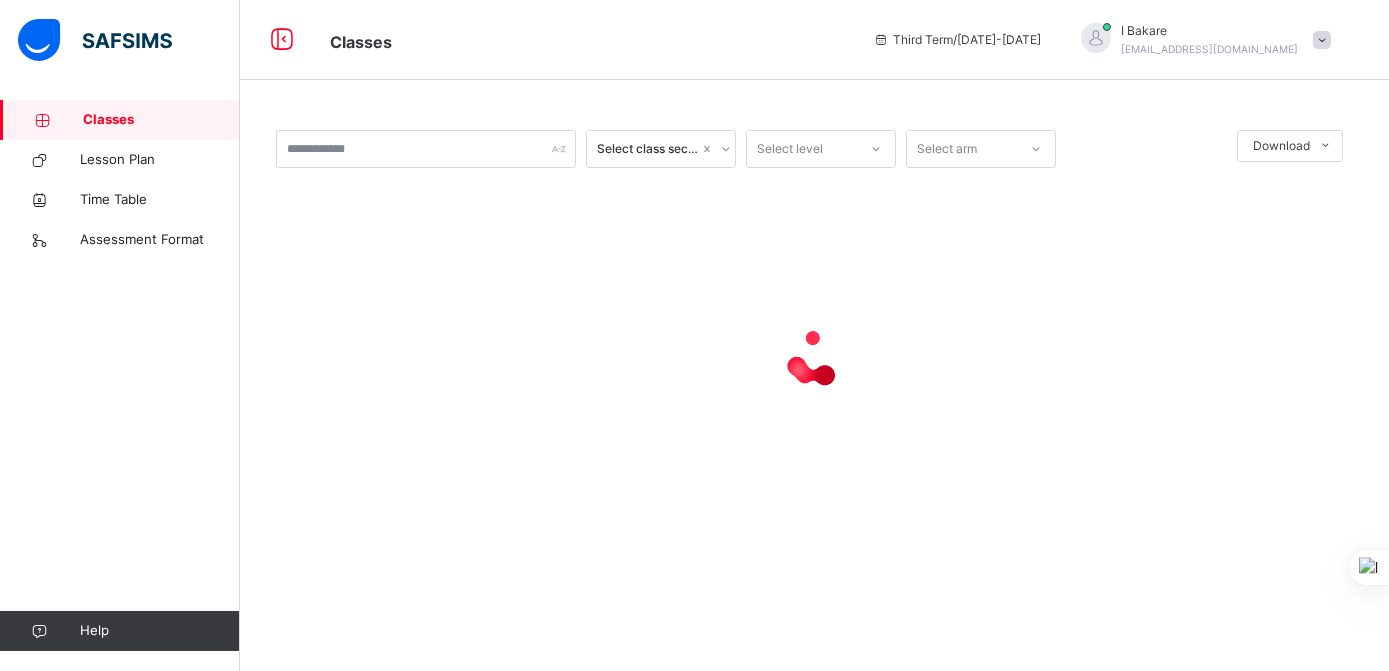 click on "Classes" at bounding box center (161, 120) 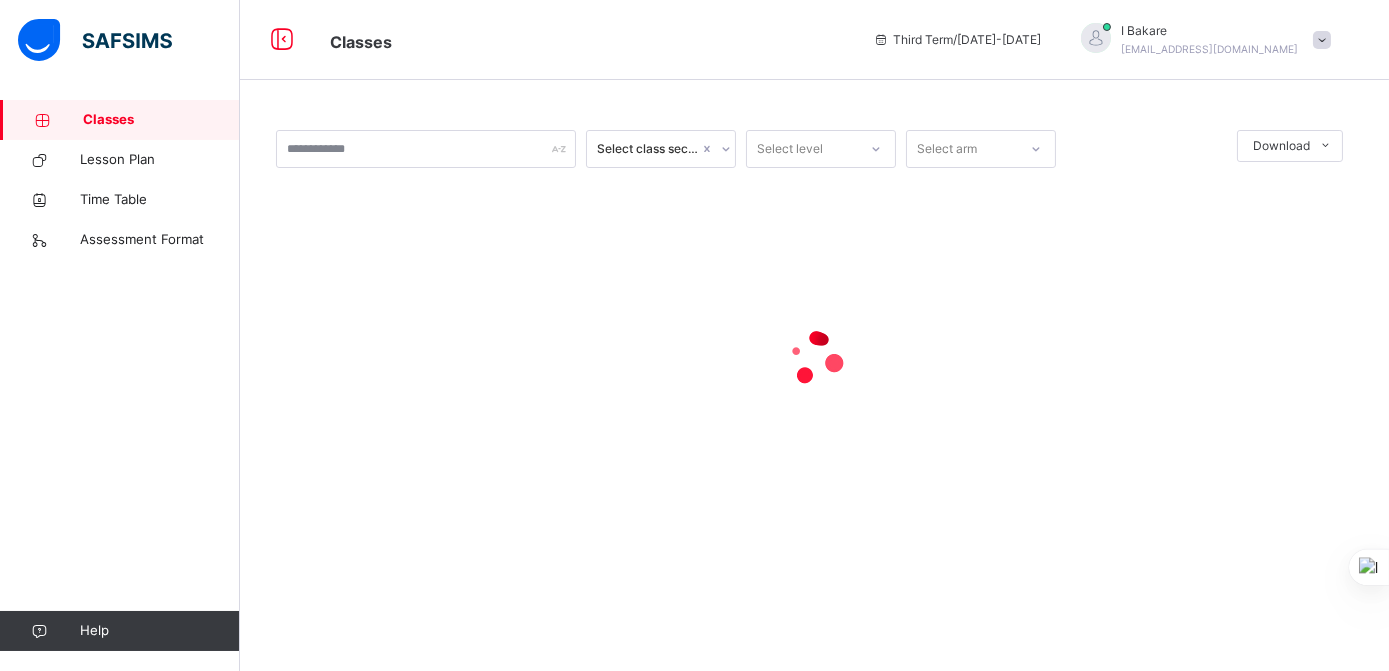 click on "Classes" at bounding box center (161, 120) 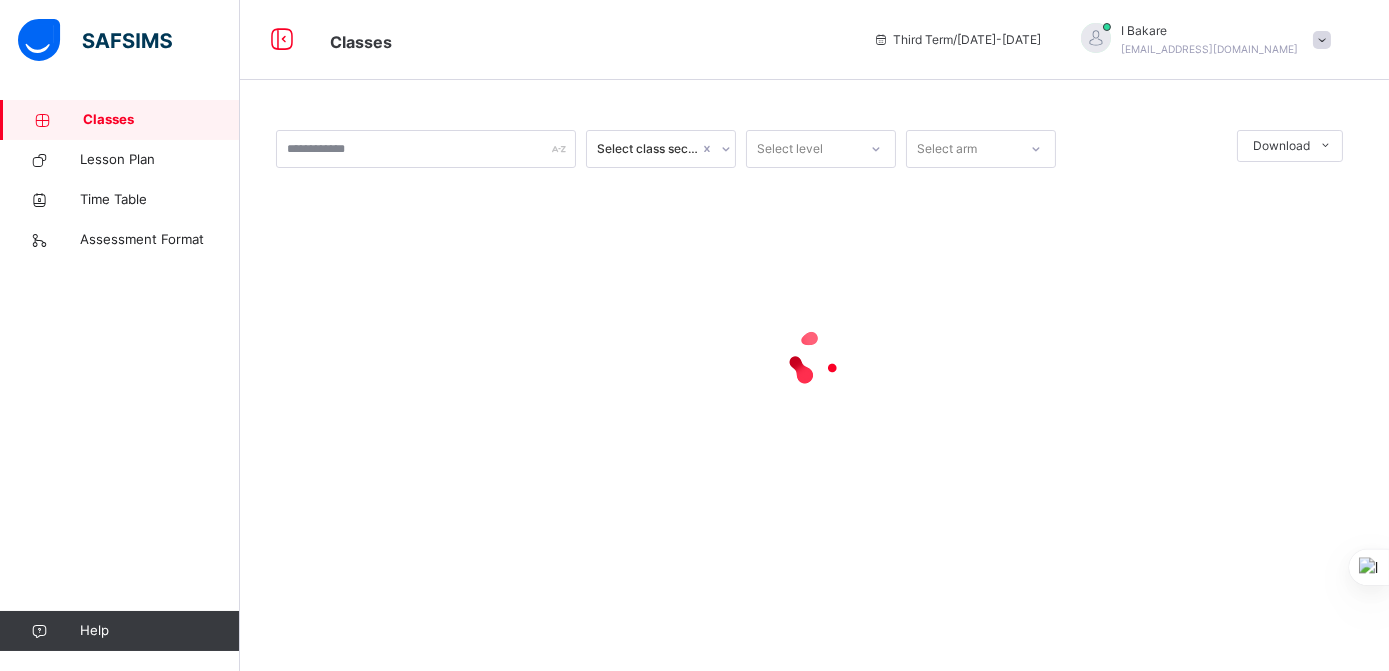 click on "Classes" at bounding box center [161, 120] 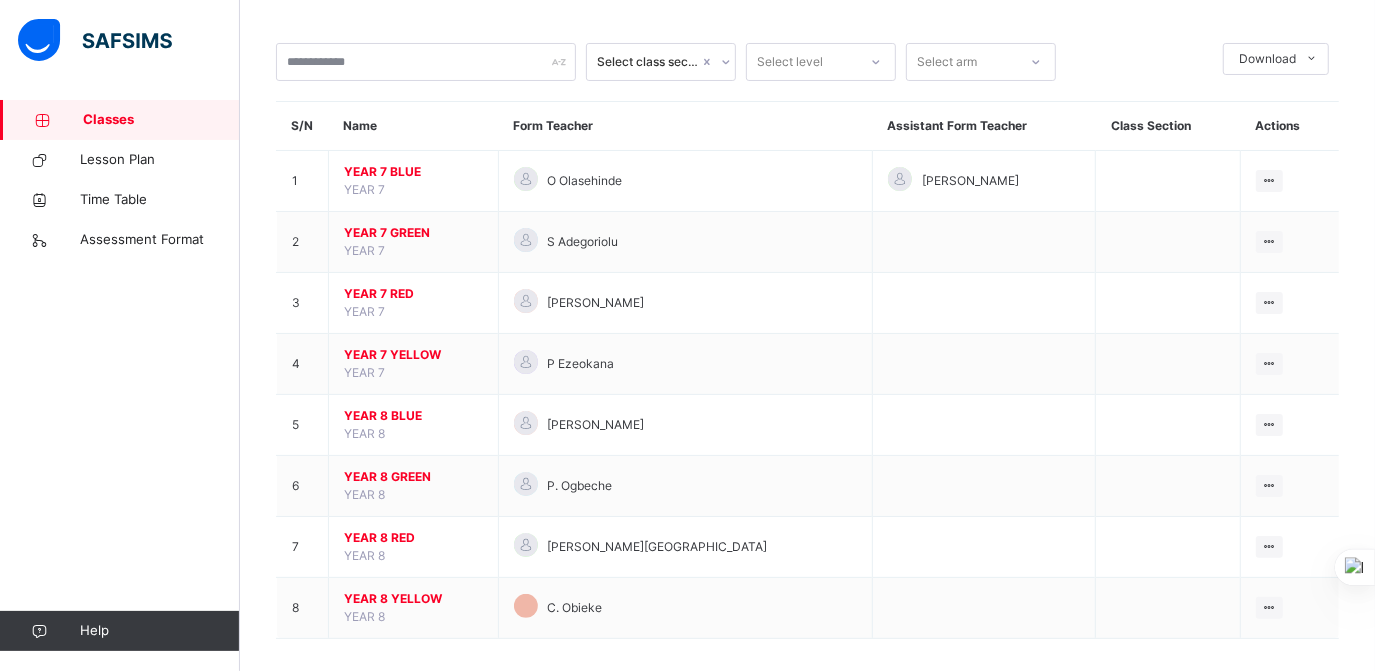 scroll, scrollTop: 101, scrollLeft: 0, axis: vertical 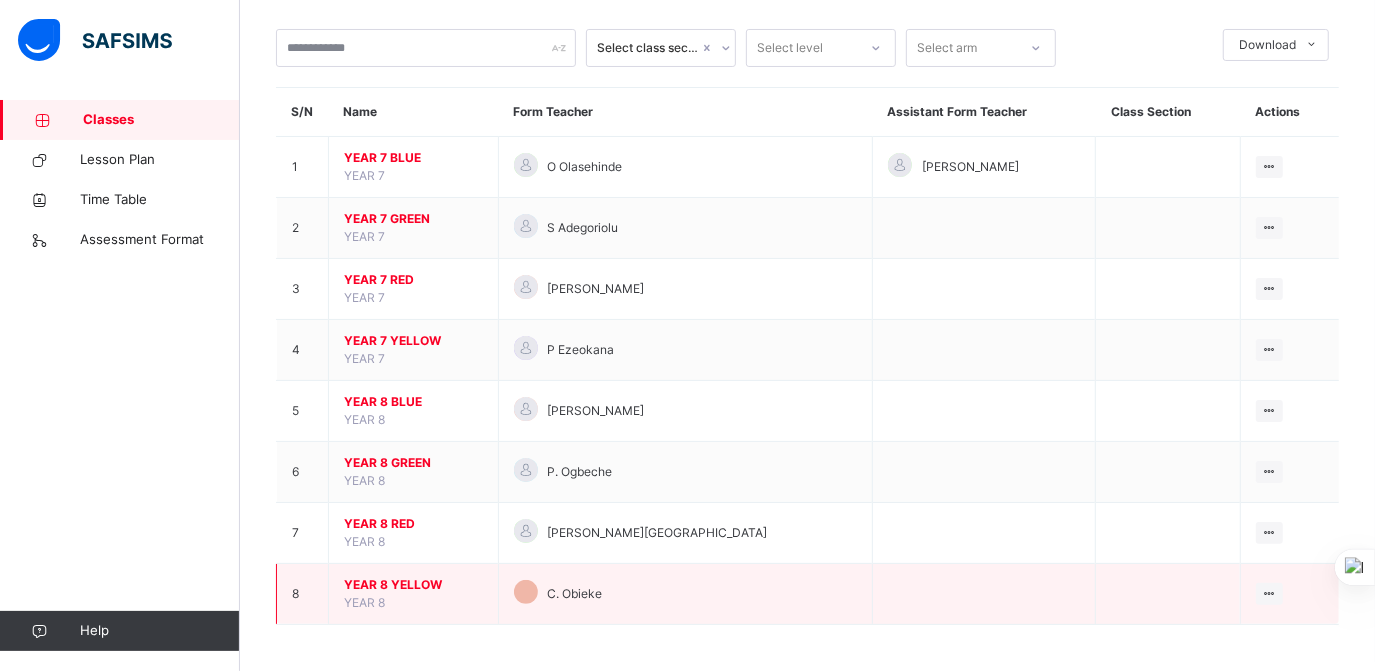 click on "YEAR 8   YELLOW   YEAR 8" at bounding box center [414, 594] 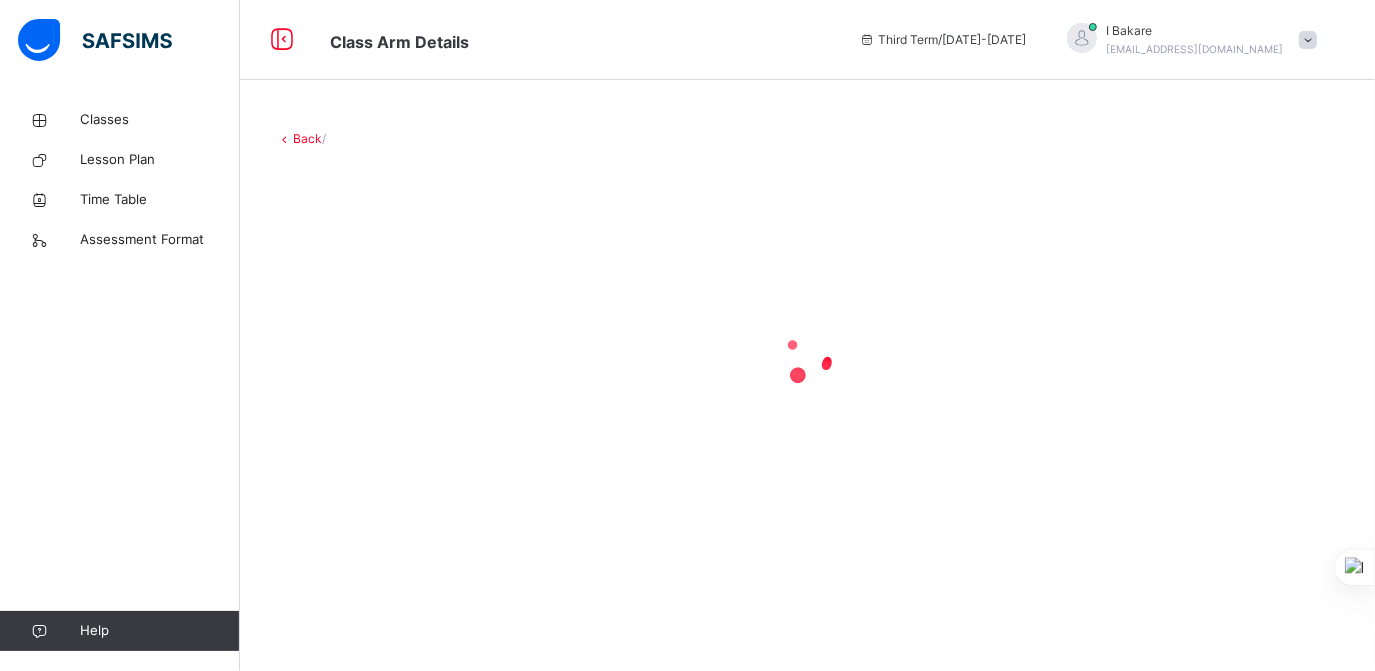 scroll, scrollTop: 0, scrollLeft: 0, axis: both 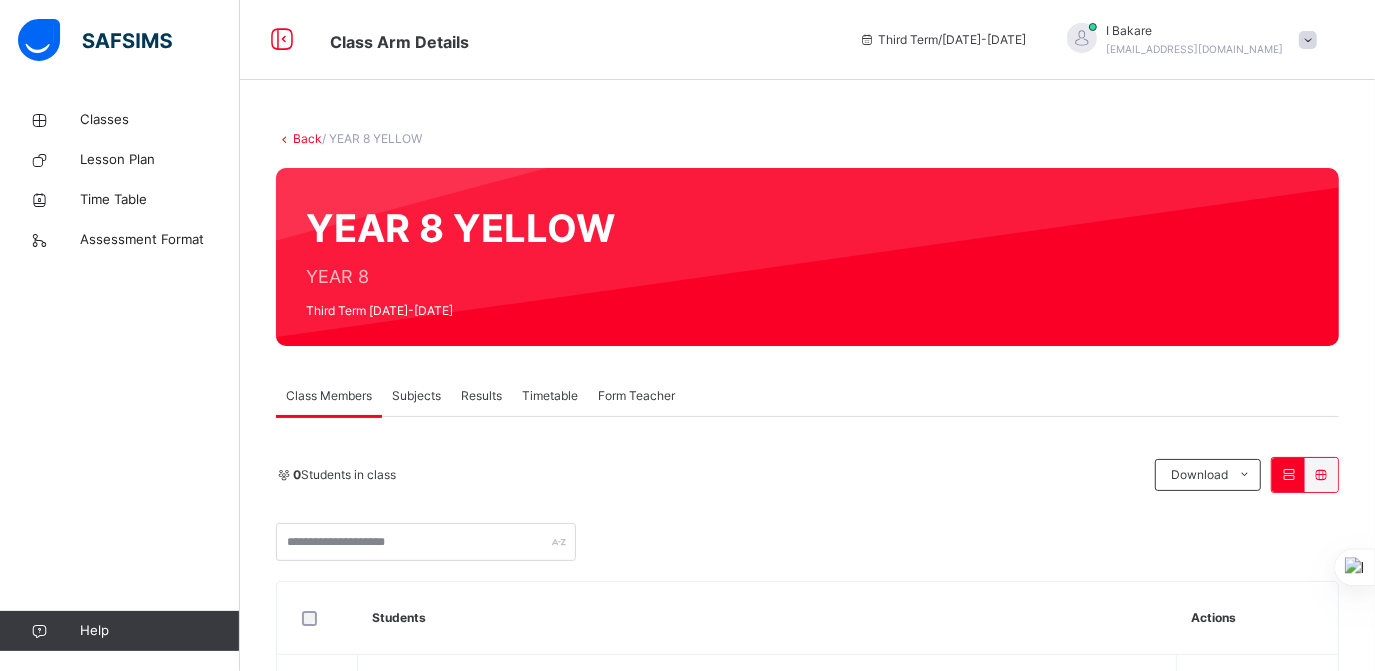 click on "Subjects" at bounding box center (416, 396) 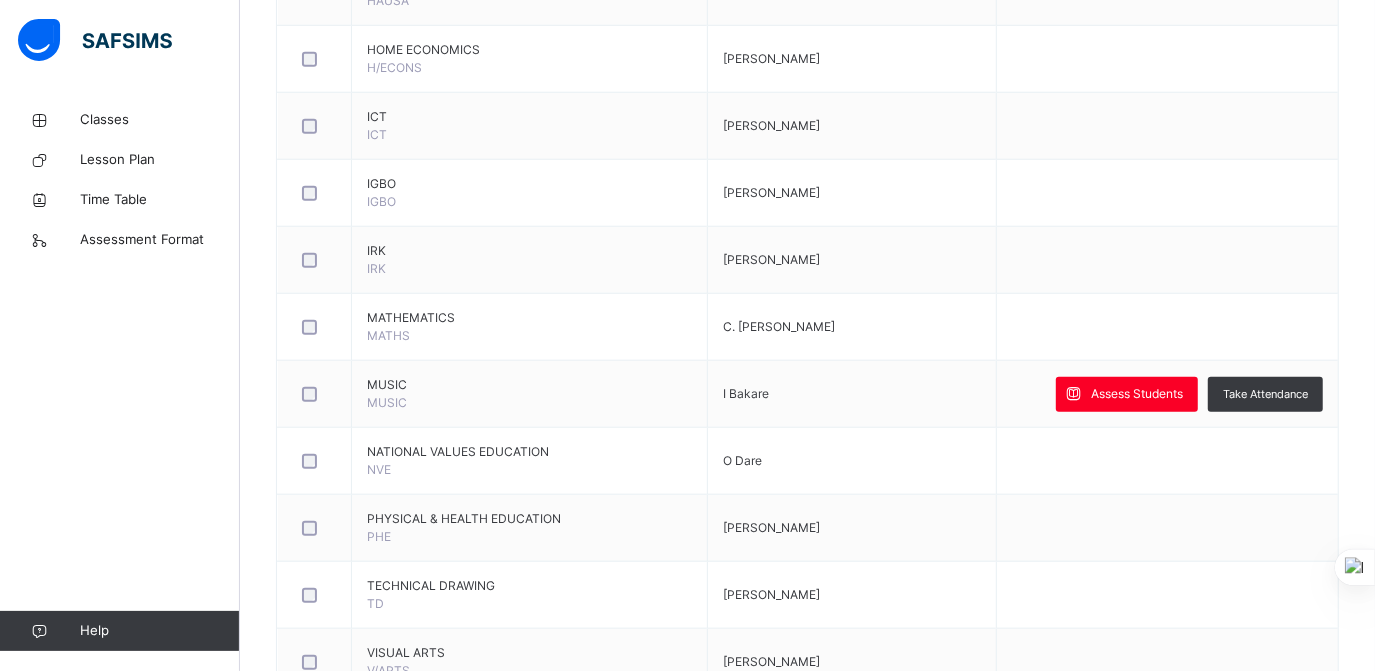 scroll, scrollTop: 1221, scrollLeft: 0, axis: vertical 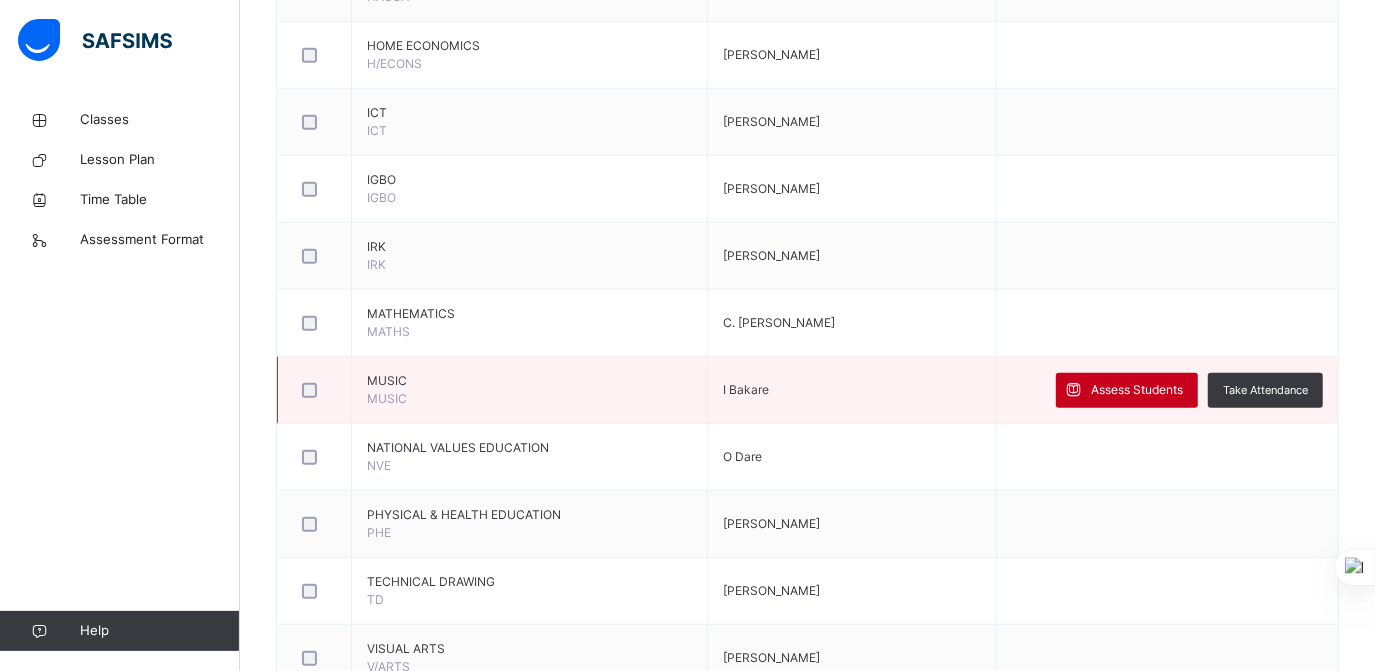 click on "Assess Students" at bounding box center [1137, 390] 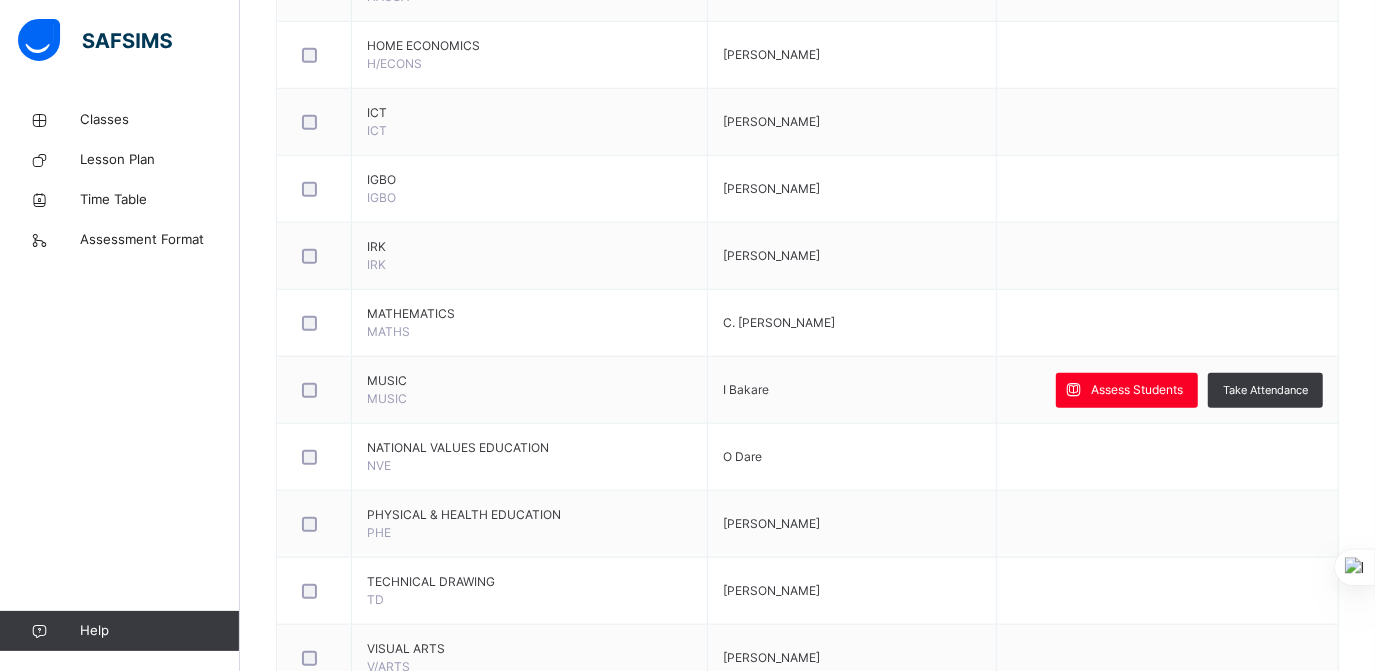 scroll, scrollTop: 0, scrollLeft: 0, axis: both 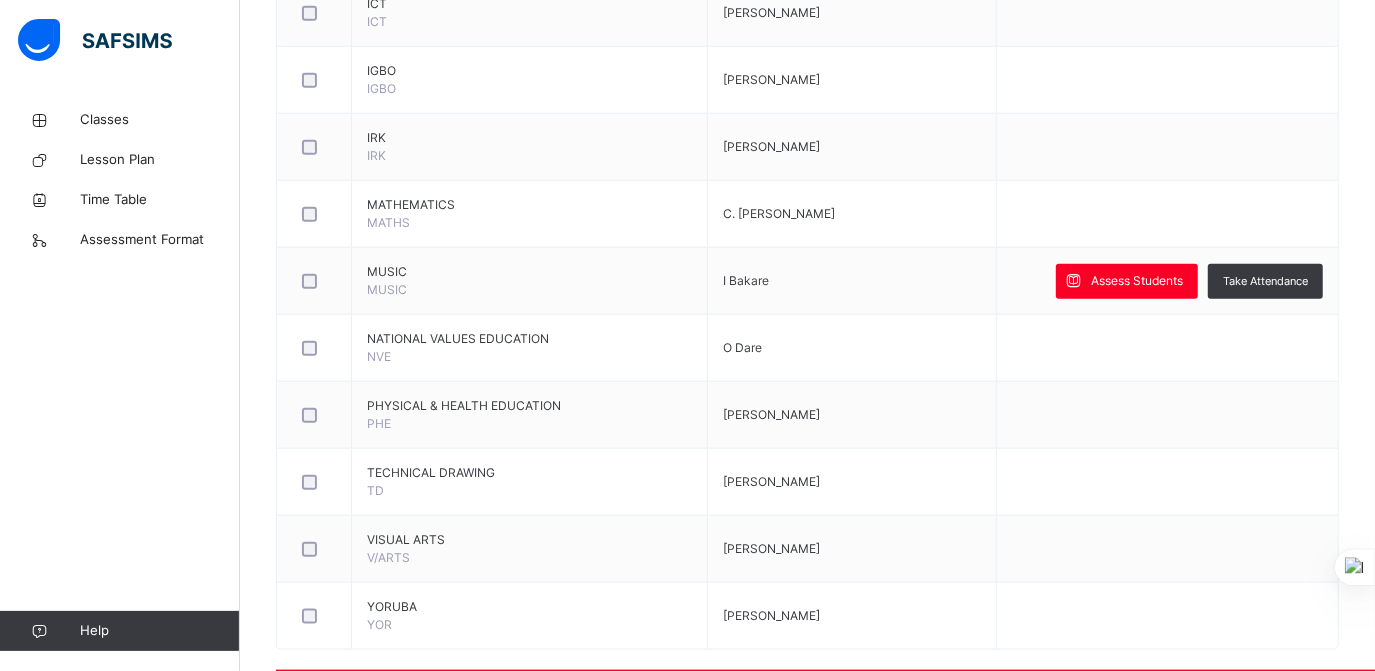 click at bounding box center [881, 1457] 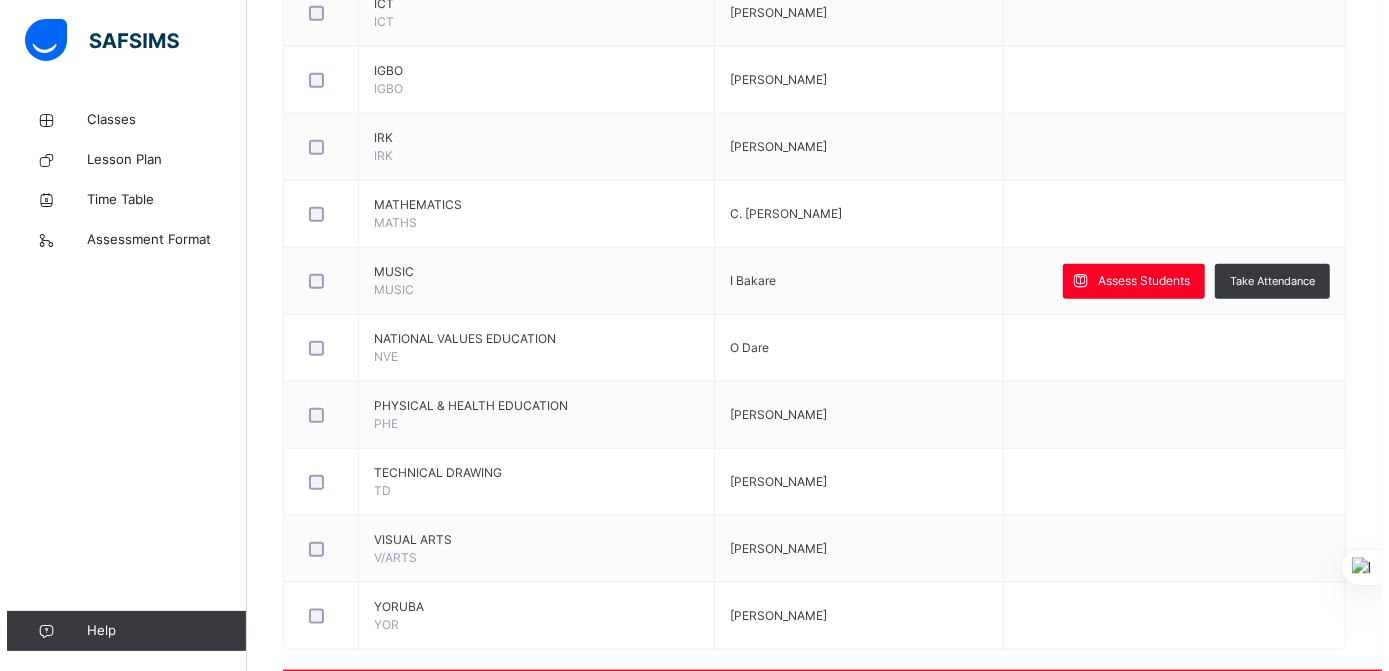 scroll, scrollTop: 0, scrollLeft: 0, axis: both 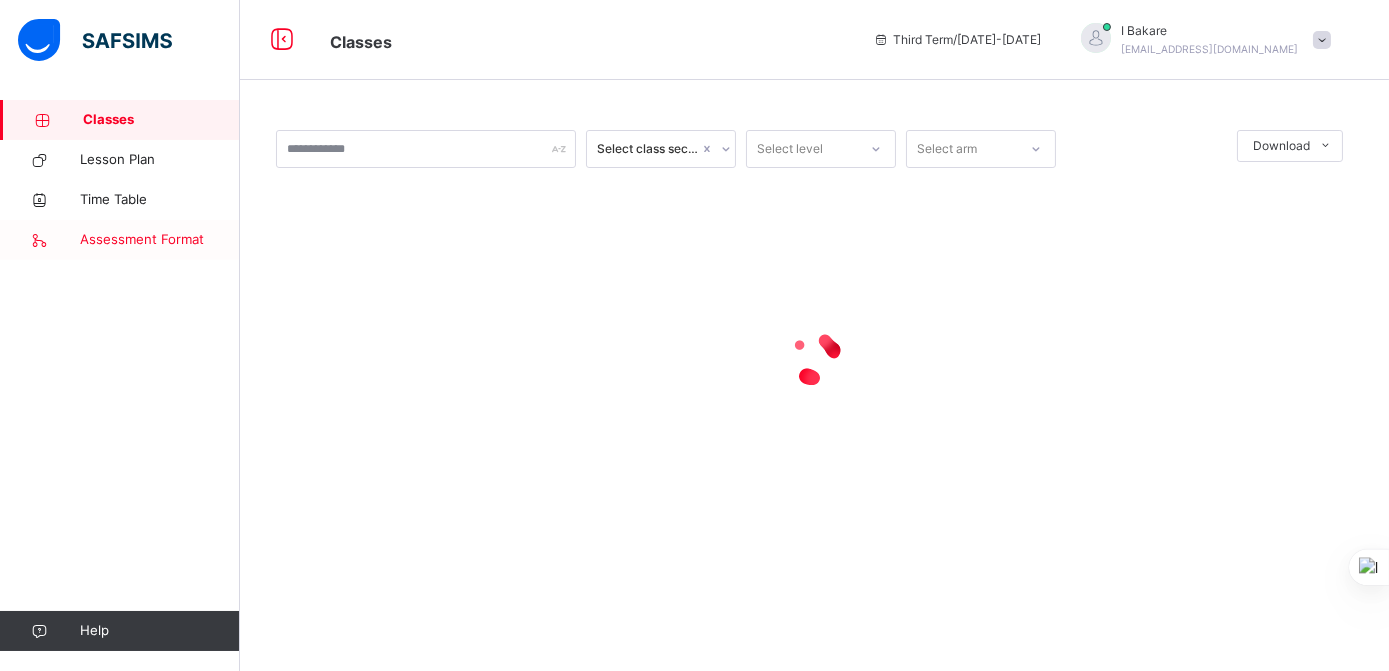 click on "Assessment Format" at bounding box center (120, 240) 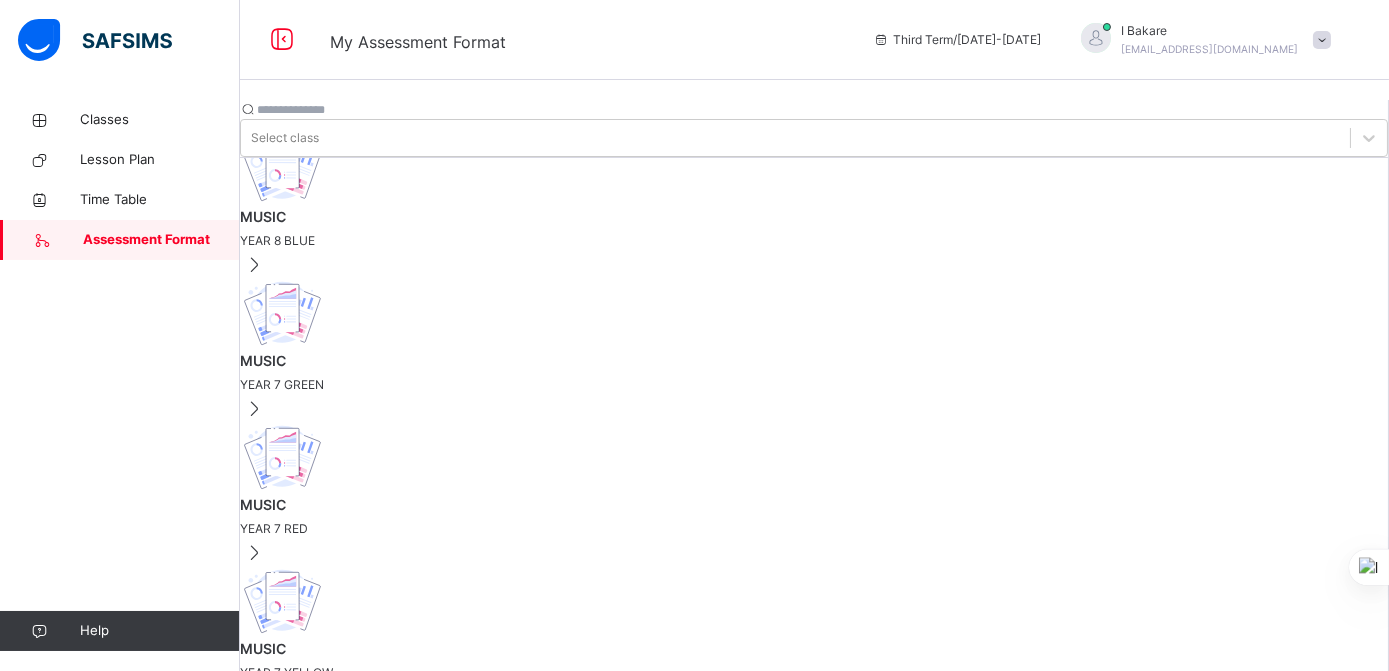 scroll, scrollTop: 100, scrollLeft: 0, axis: vertical 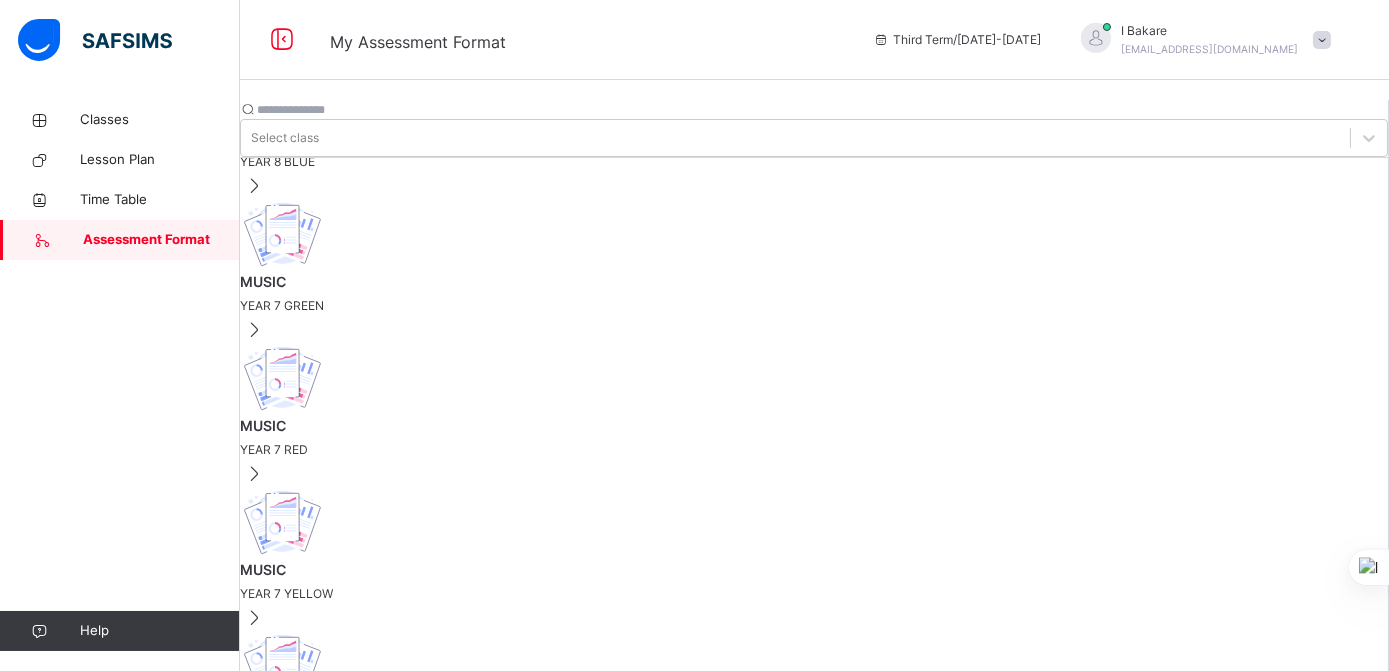 click on "YEAR 8 YELLOW" at bounding box center [814, 1026] 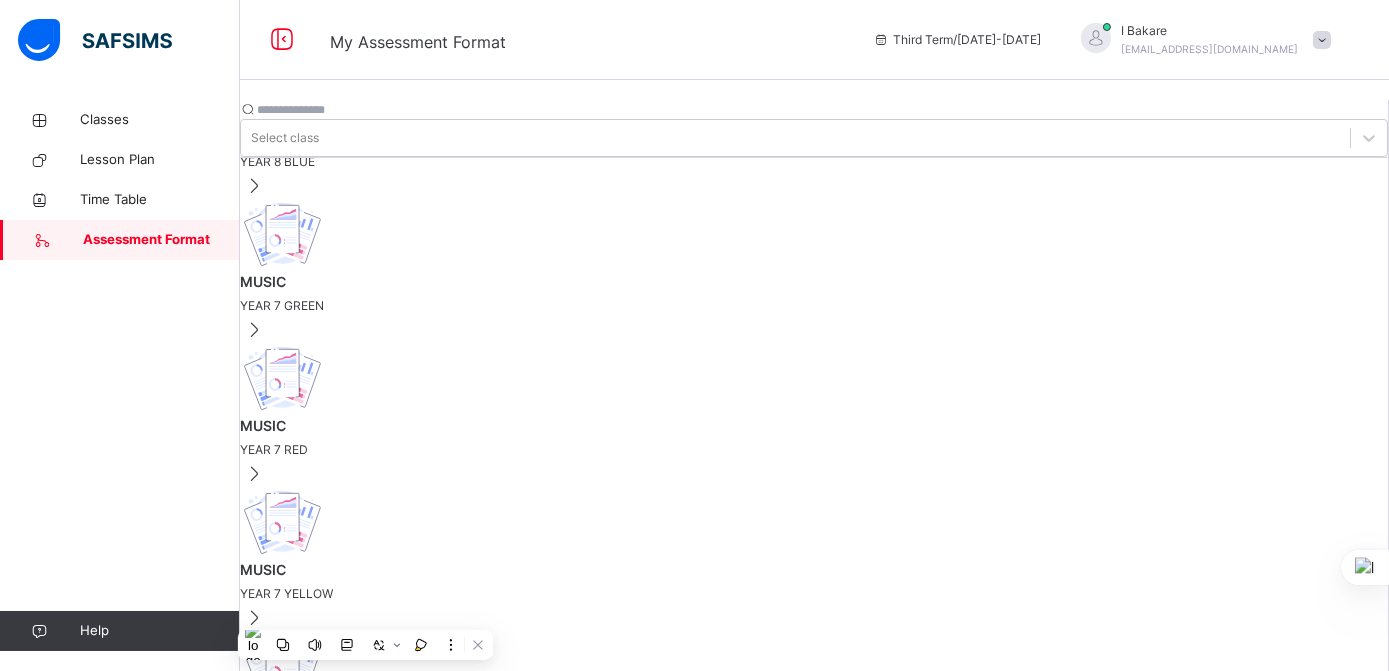 click at bounding box center (317, 110) 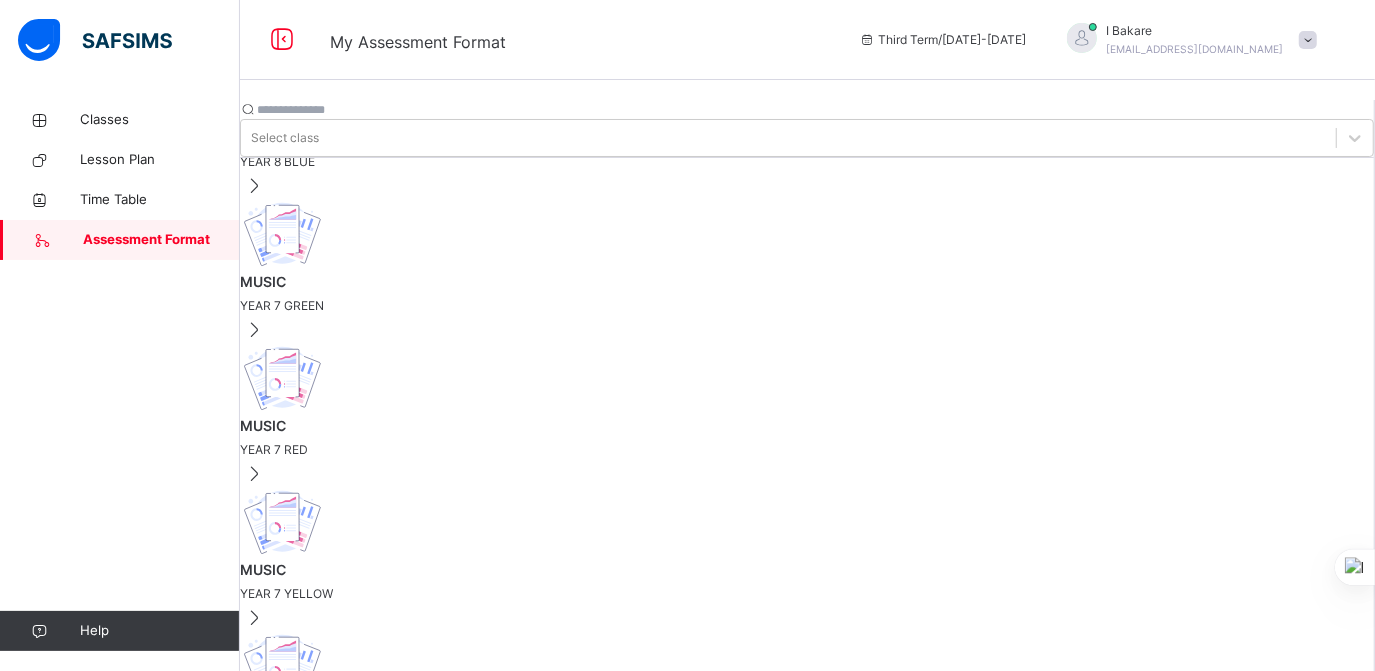 scroll, scrollTop: 6, scrollLeft: 0, axis: vertical 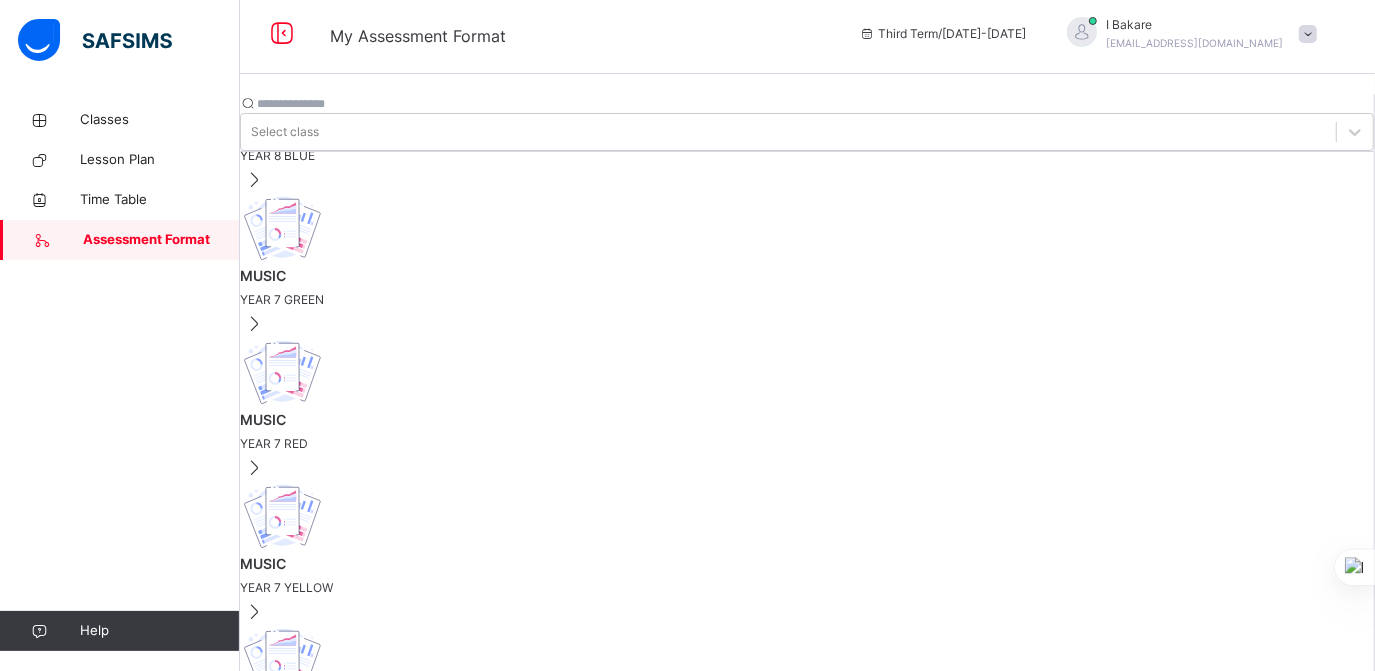 click on "HOMEWORK Max Score:  10 Collapse" at bounding box center (640, 1158) 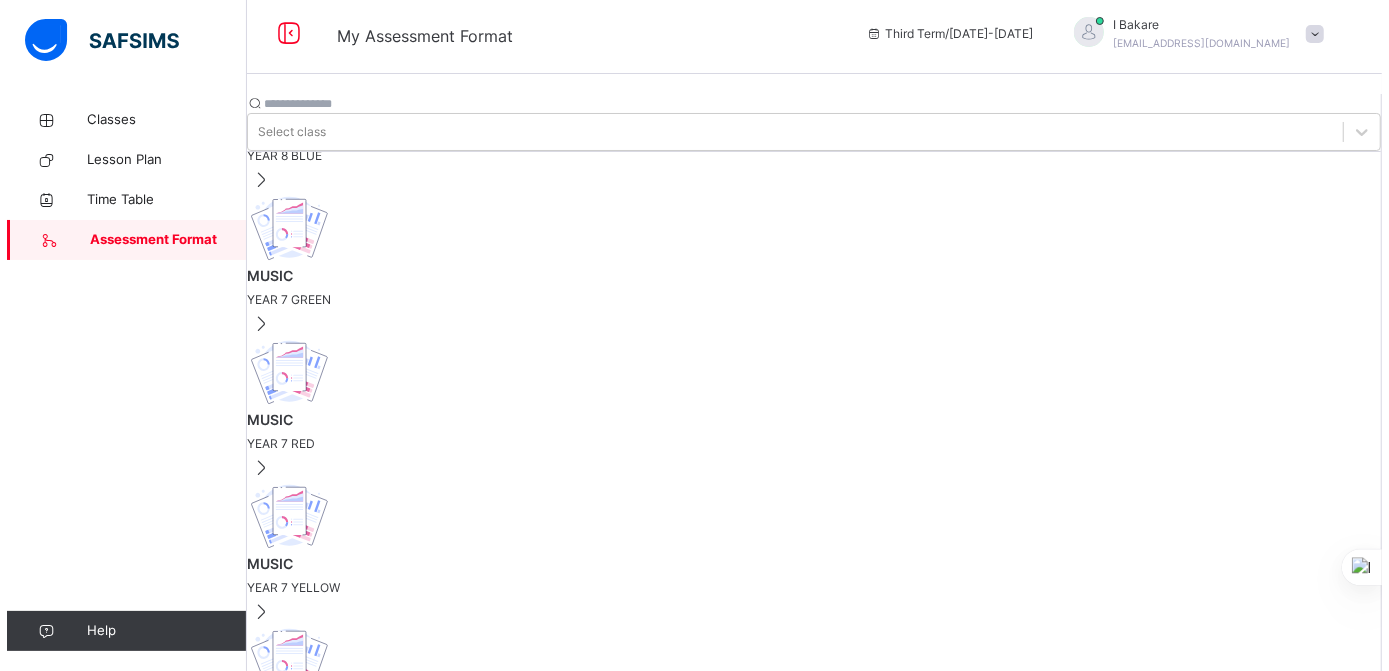 scroll, scrollTop: 0, scrollLeft: 0, axis: both 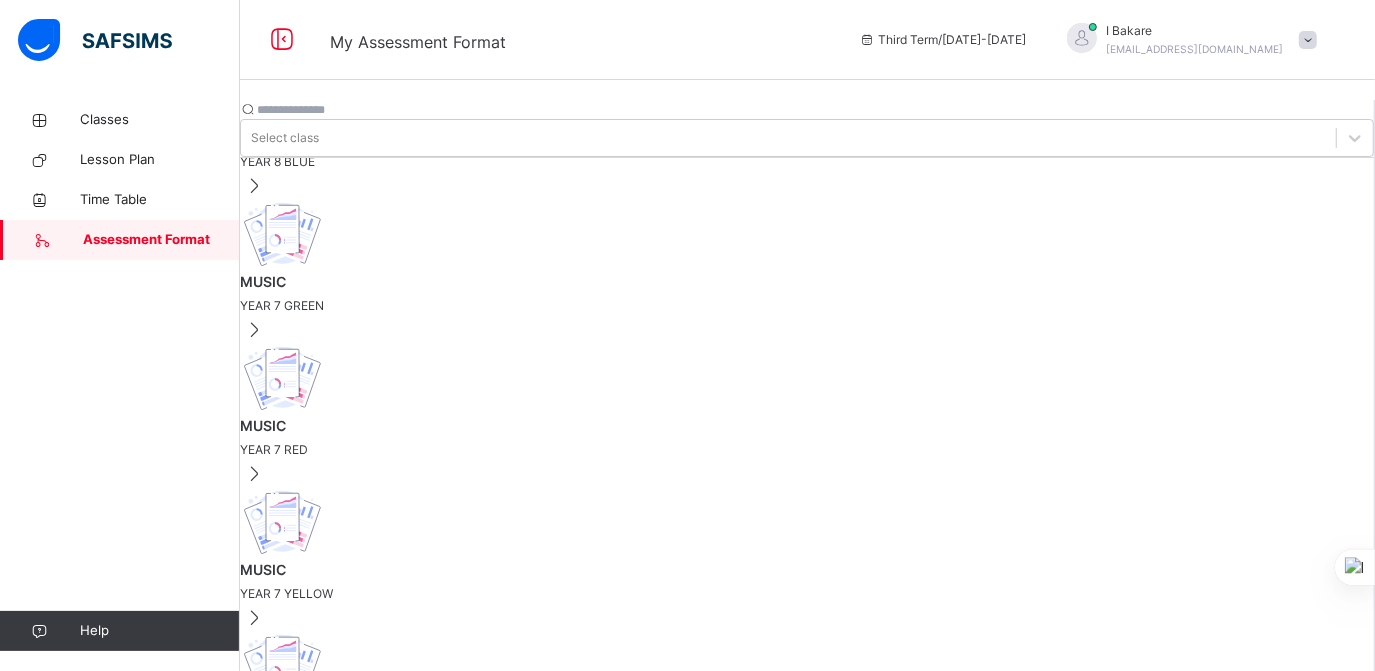 click on "Save Changes" at bounding box center (466, 702) 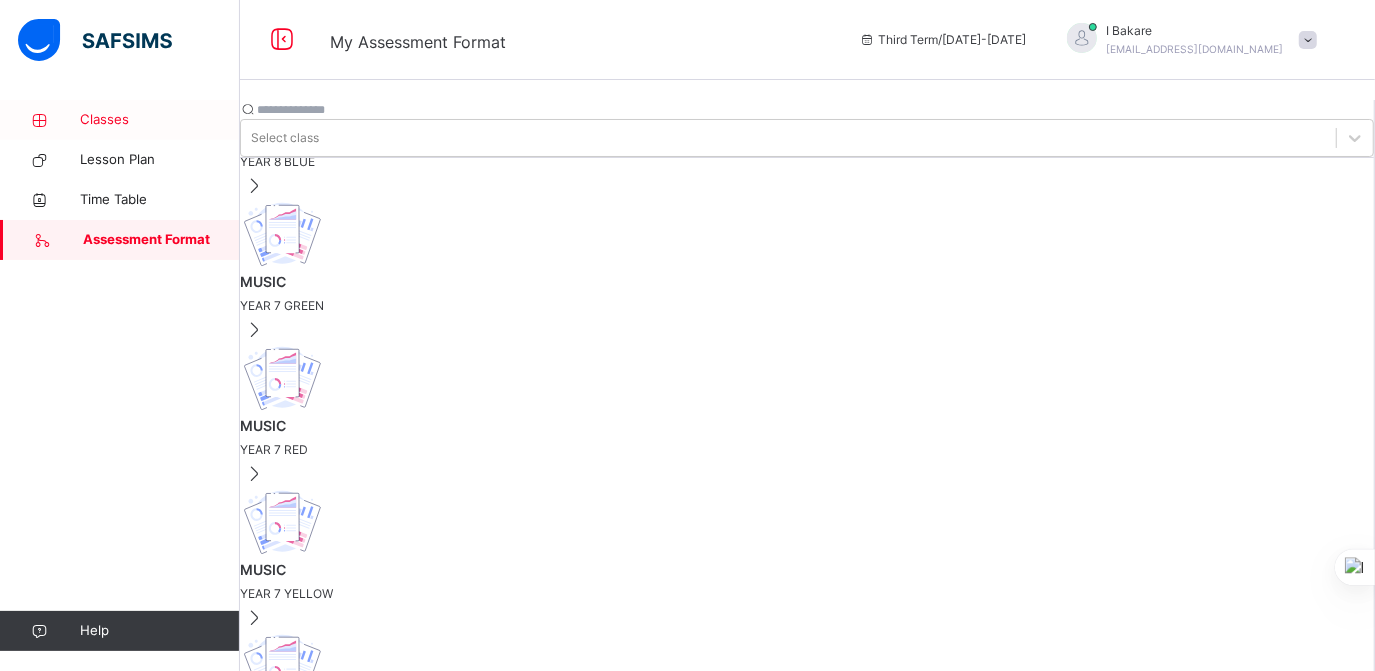click on "Classes" at bounding box center (160, 120) 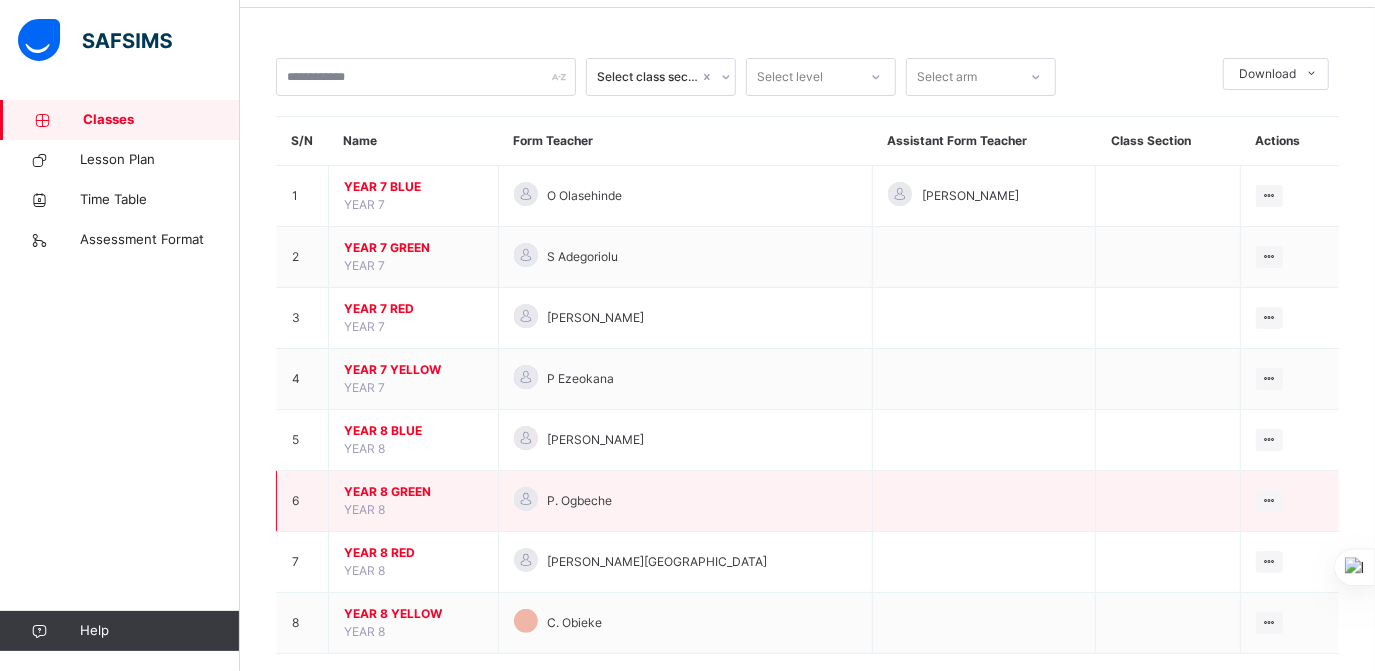 scroll, scrollTop: 101, scrollLeft: 0, axis: vertical 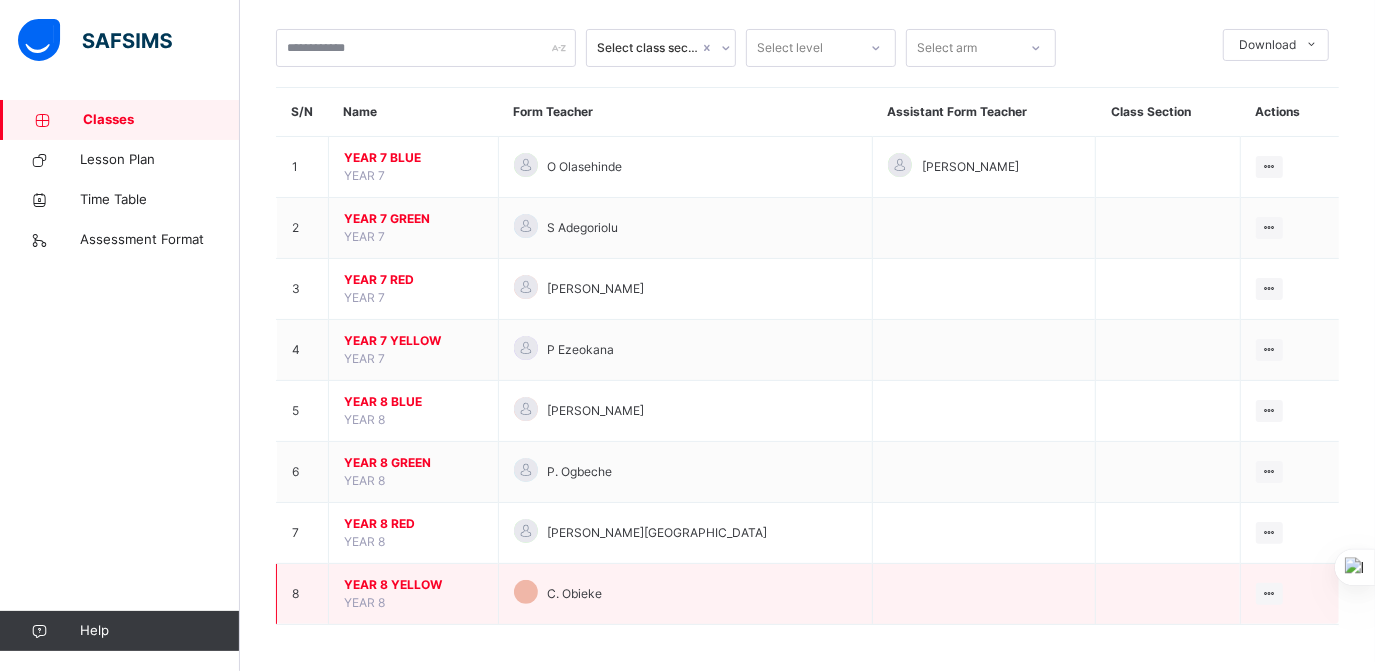click on "YEAR 8   YELLOW" at bounding box center [413, 585] 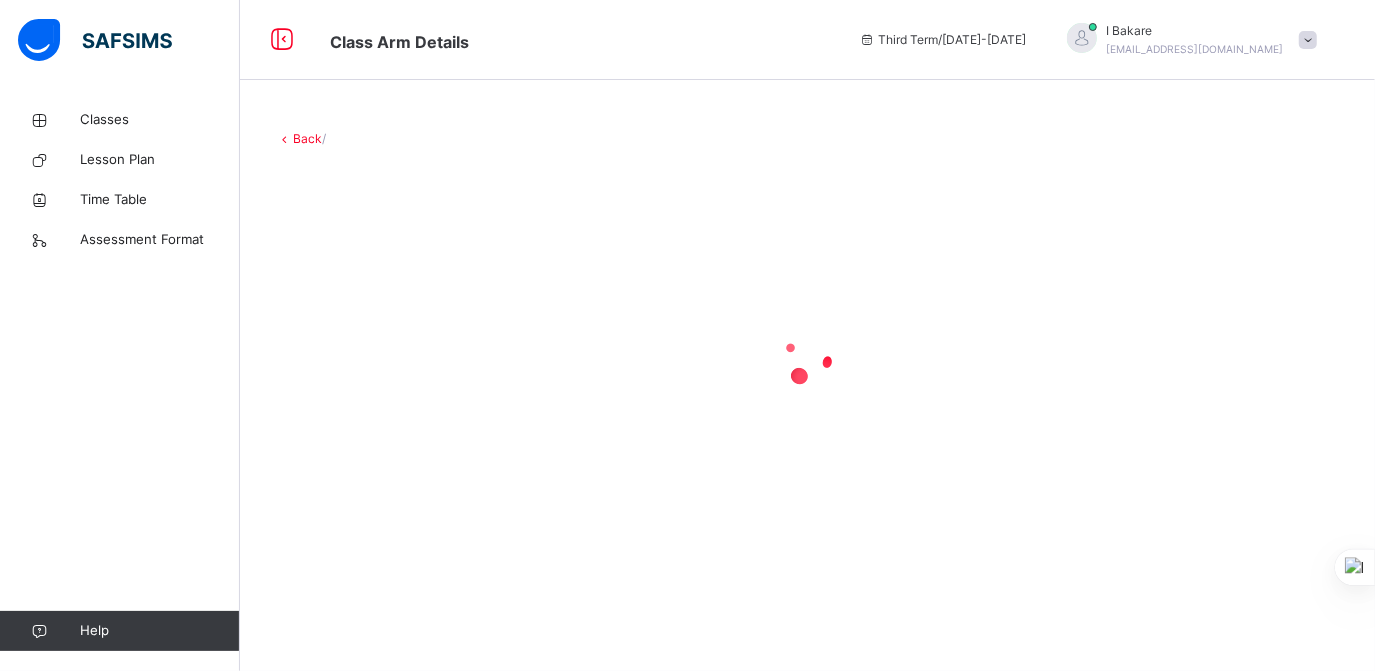scroll, scrollTop: 0, scrollLeft: 0, axis: both 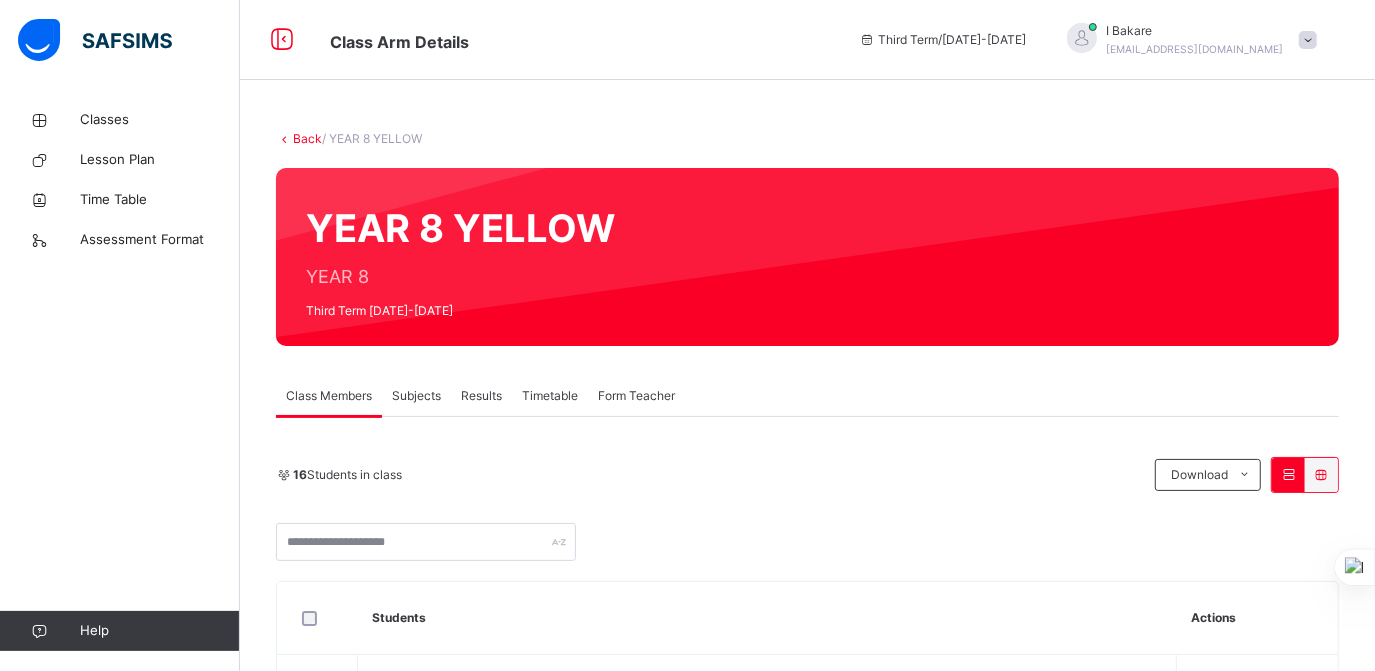 click on "Subjects" at bounding box center [416, 396] 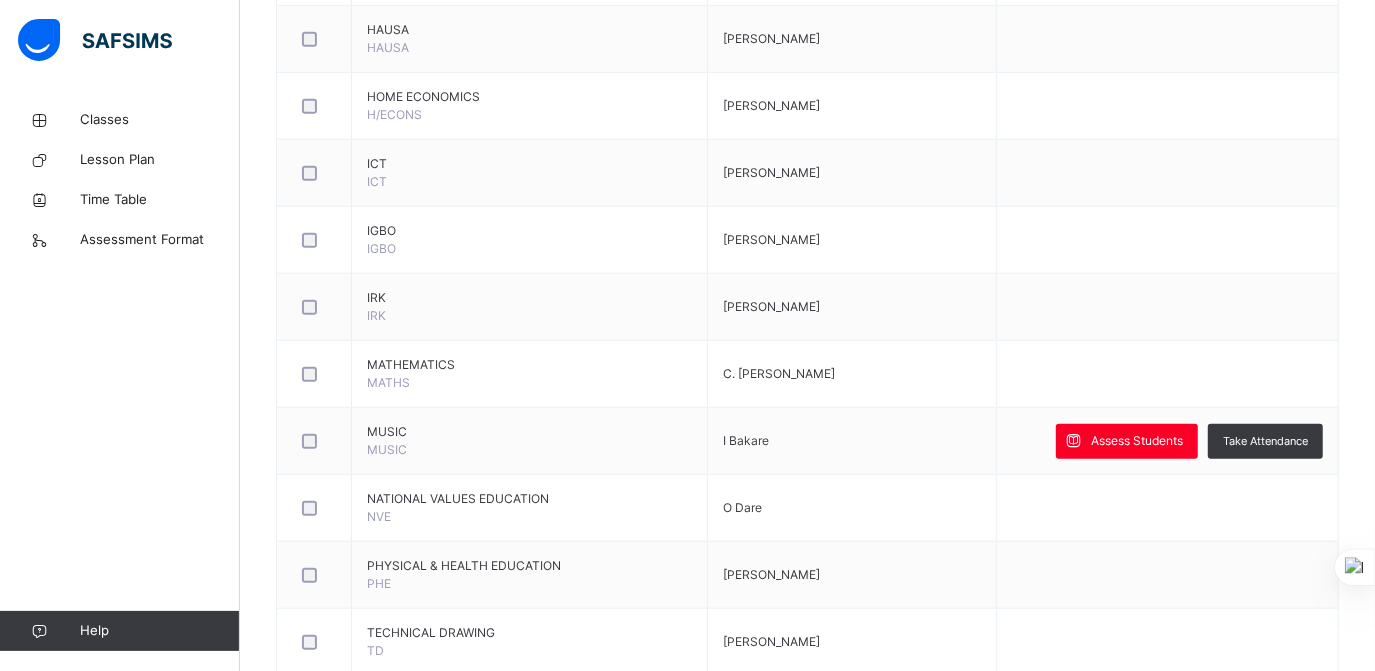 scroll, scrollTop: 1173, scrollLeft: 0, axis: vertical 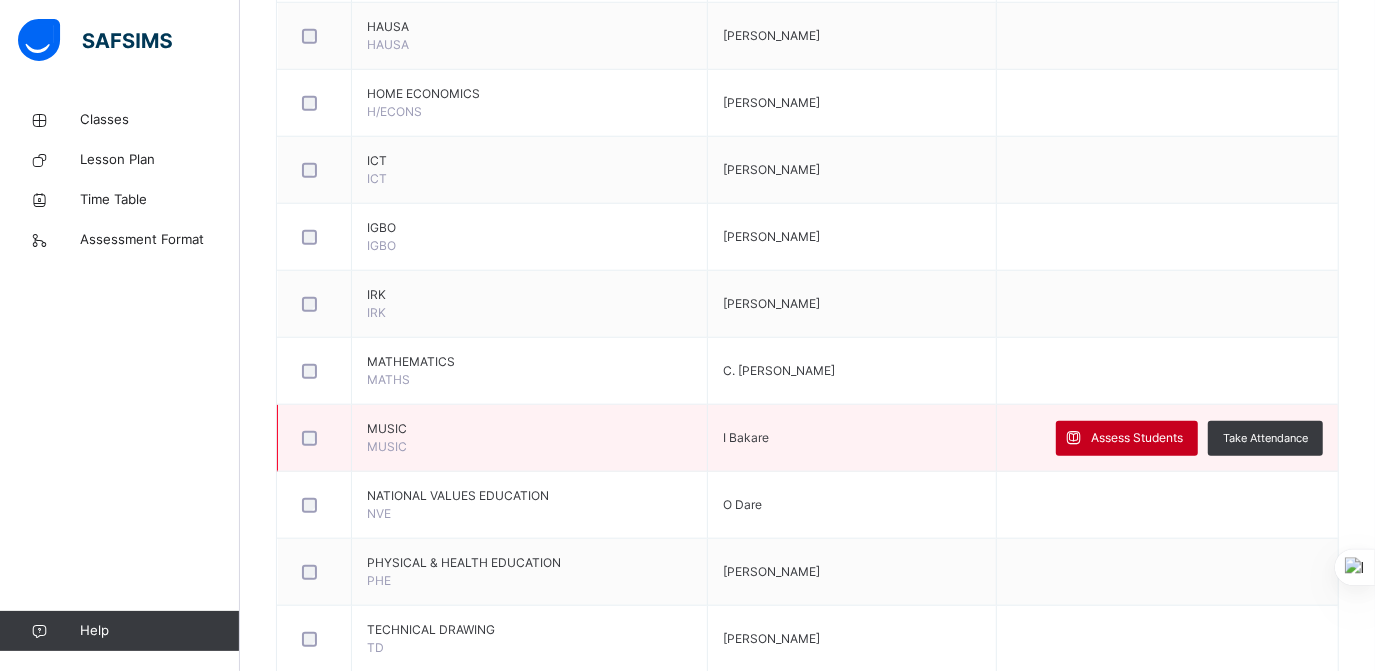 click on "Assess Students" at bounding box center [1137, 438] 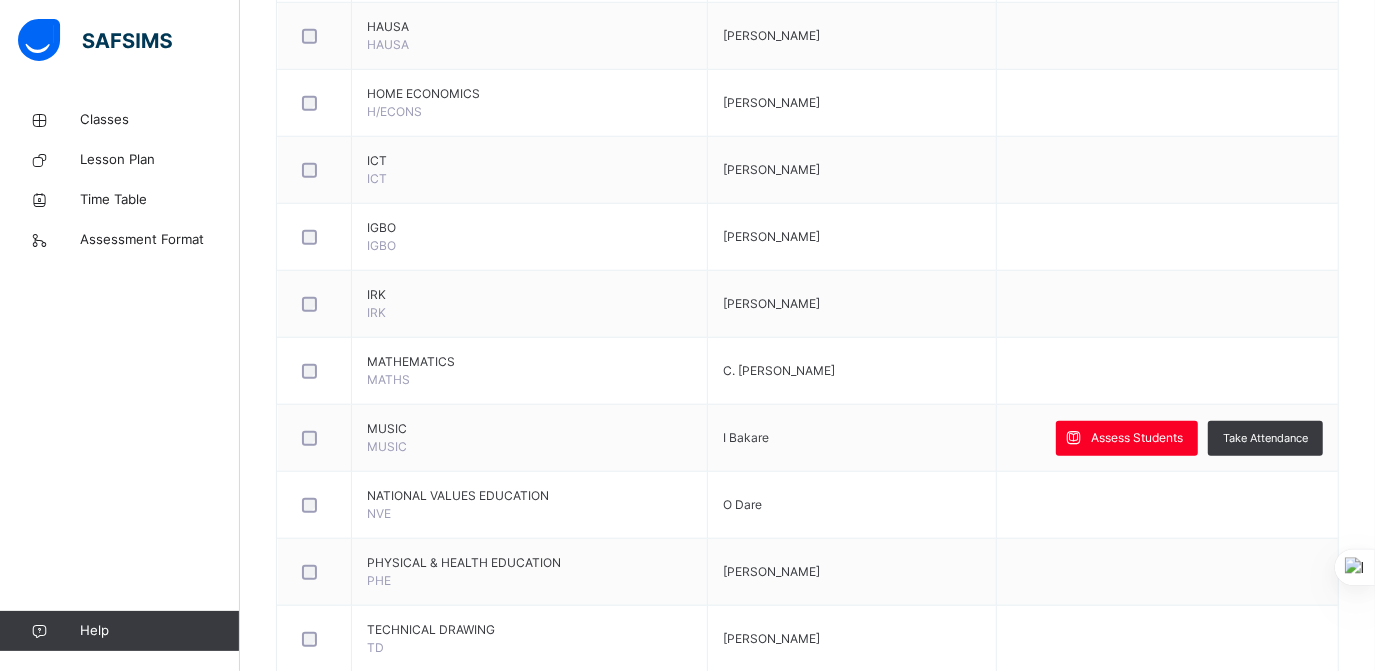 click at bounding box center [1024, 1276] 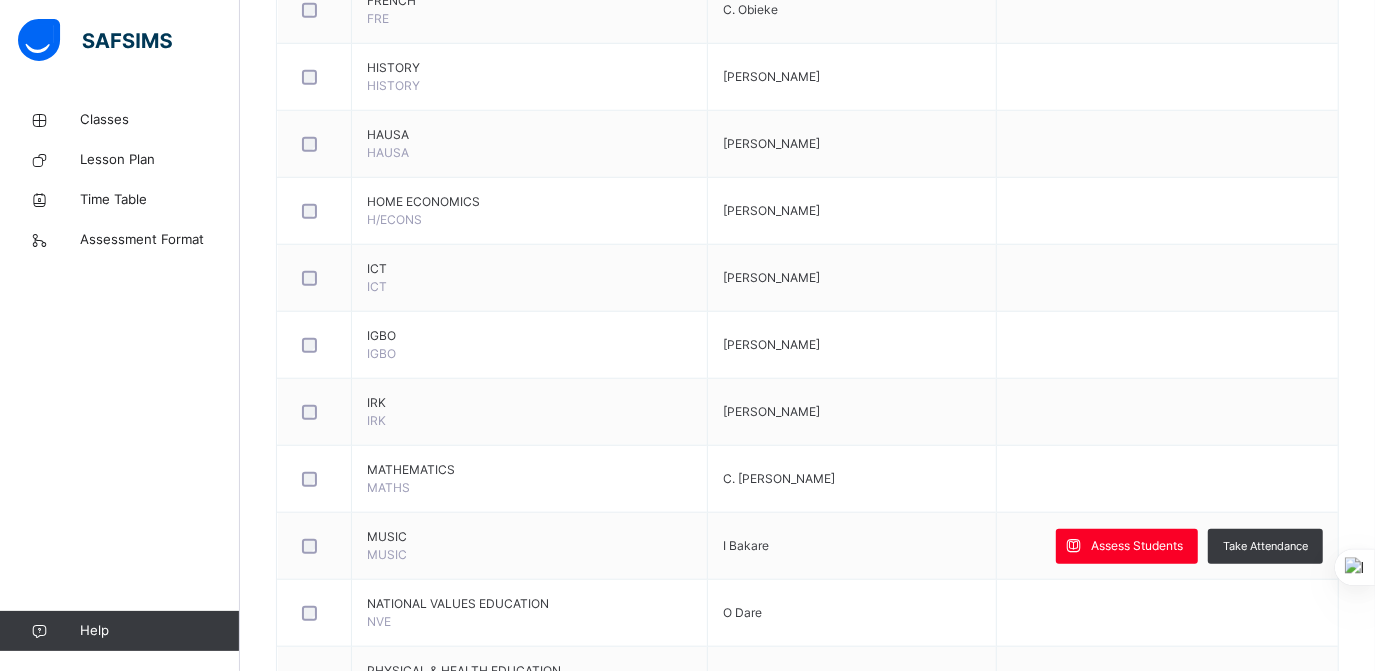 scroll, scrollTop: 1064, scrollLeft: 0, axis: vertical 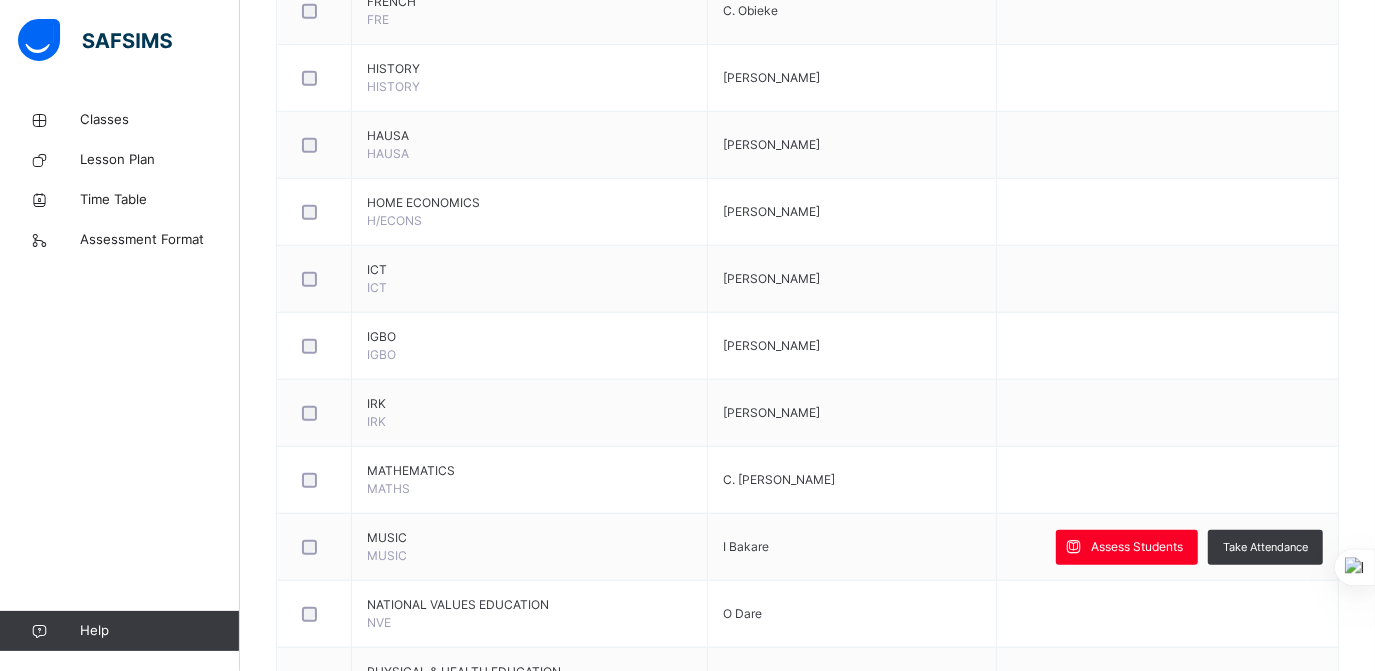 click on "**" at bounding box center (1024, 1586) 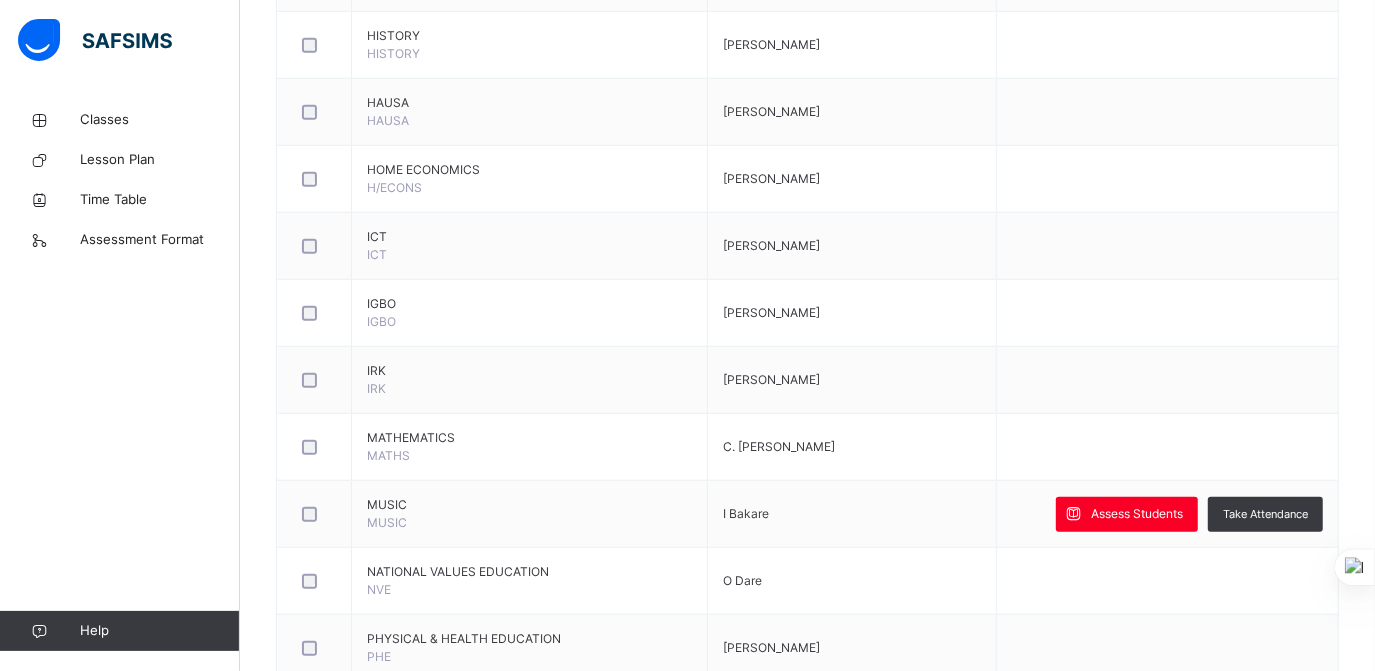 scroll, scrollTop: 238, scrollLeft: 0, axis: vertical 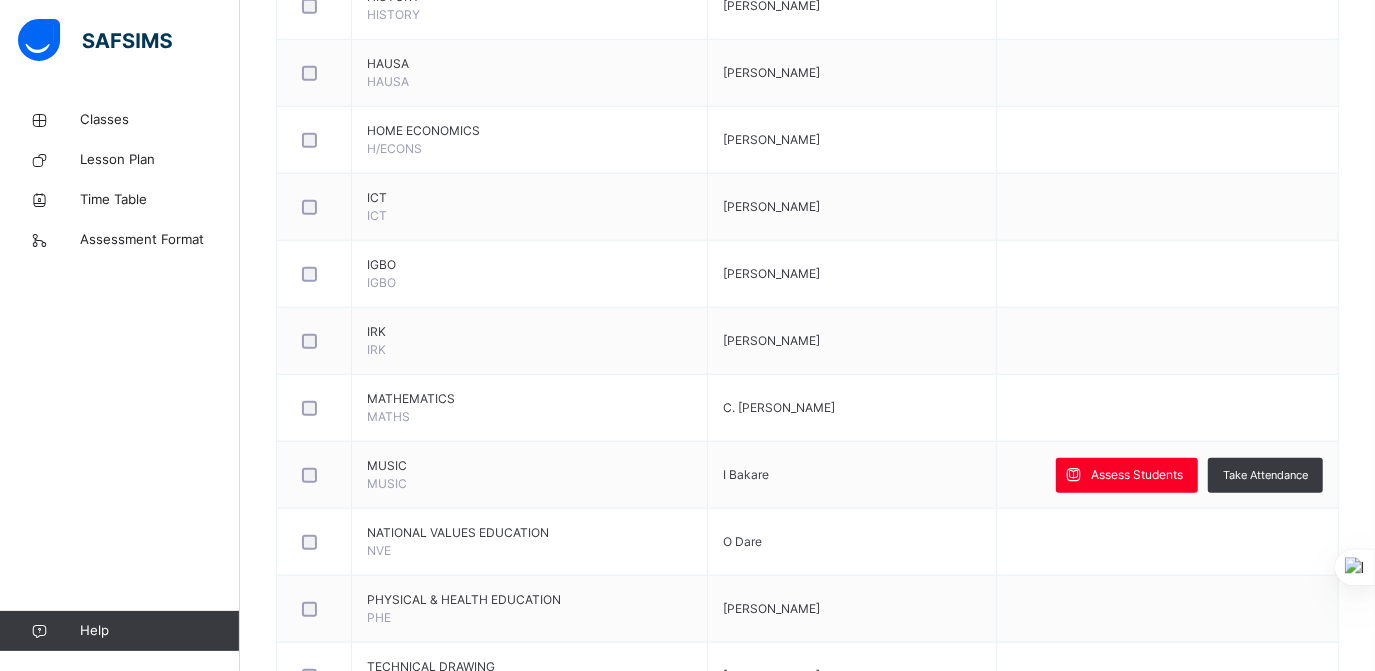 click on "RECORD BOOK × YEAR 8   YELLOW :   MUSIC Online Actions  Download Empty Score Sheet  Upload/map score sheet Subject  MUSIC Corona Secondary School Agbara Date: 14th Jul 2025, 5:15:12 pm Score Sheet Evaluation Trait Score Sheet Evaluation Trait Show Comments   Generate comment for all student   Save Entries Class Level:  YEAR 8   YELLOW Subject:  MUSIC Session:  2024/2025 Session Session:  Third Term Students CA EXAM TOTAL /100 Comment CLASSWORK HOMEWORK TEST TOTAL / 40 EXAM TOTAL / 60 CW 1 CW 2 TOTAL / 10 HW 1 HW 2 TOTAL / 10 CA 1 CA 2 TOTAL / 20 Adelekan Oyeniyi SOBOWALE CST07708 Adelekan Oyeniyi SOBOWALE CST07708 ** ** 9.20 ** ** 10.00 ** 8.50 27.70 0.00 36.20 Generate comment 0 / 250   ×   Subject Teacher’s Comment Generate and see in full the comment developed by the AI with an option to regenerate the comment JS Adelekan Oyeniyi SOBOWALE   CST07708   Total 36.20  / 100.00 Sims Bot   Regenerate     Use this comment   Amanam Donald ADOLPHUS CST07847 Amanam Donald ADOLPHUS CST07847 ** ** 9.60 ** ** ** 0" at bounding box center (807, 1269) 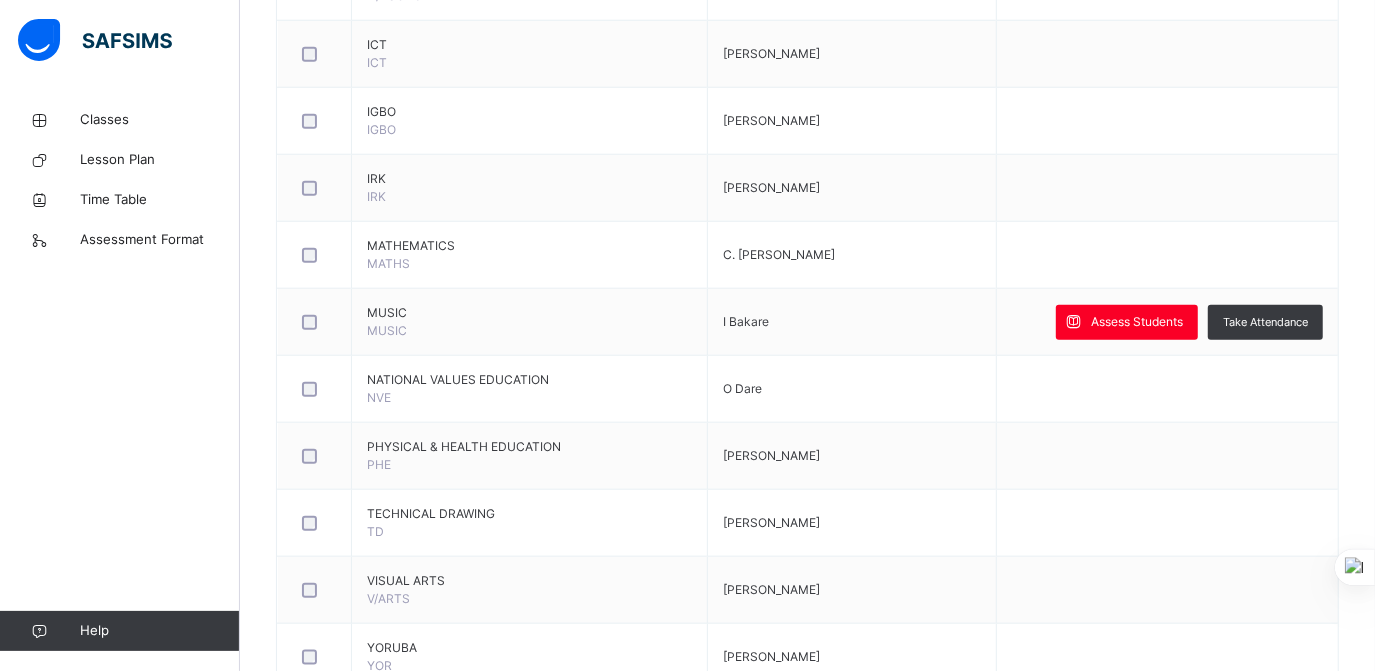 scroll, scrollTop: 1318, scrollLeft: 0, axis: vertical 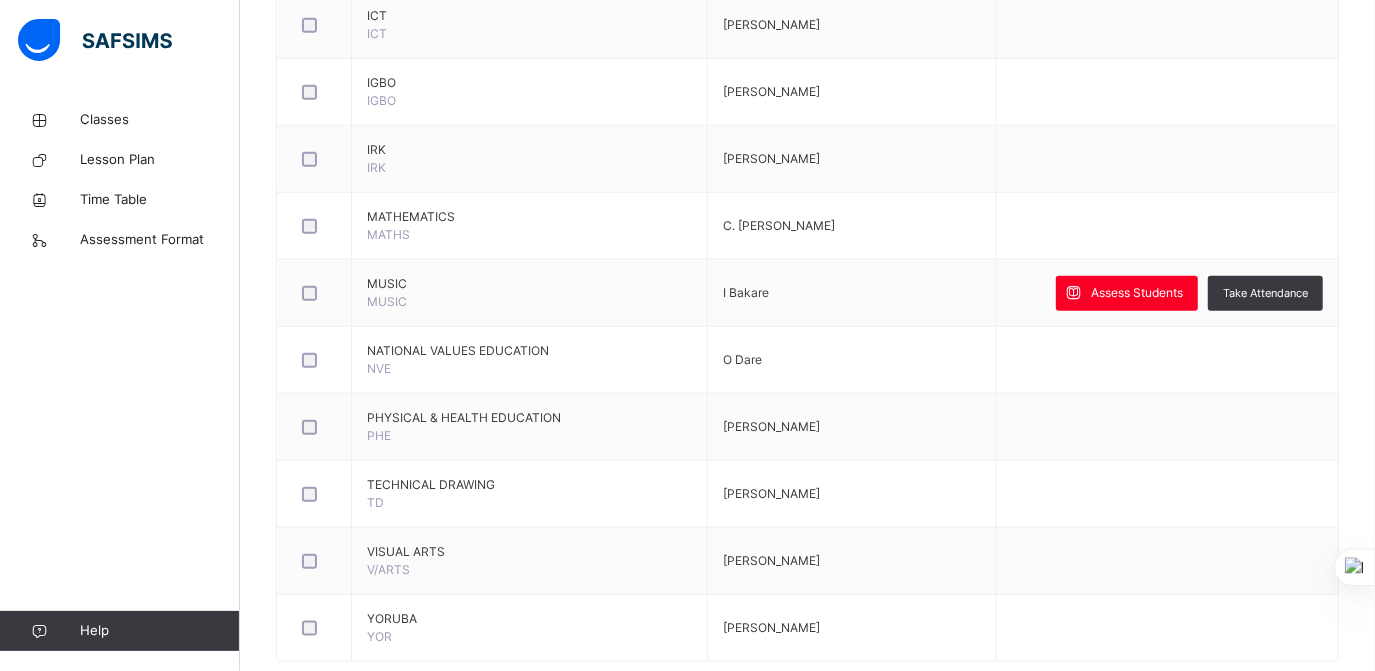 click on "Save Entries" at bounding box center (1560, 926) 